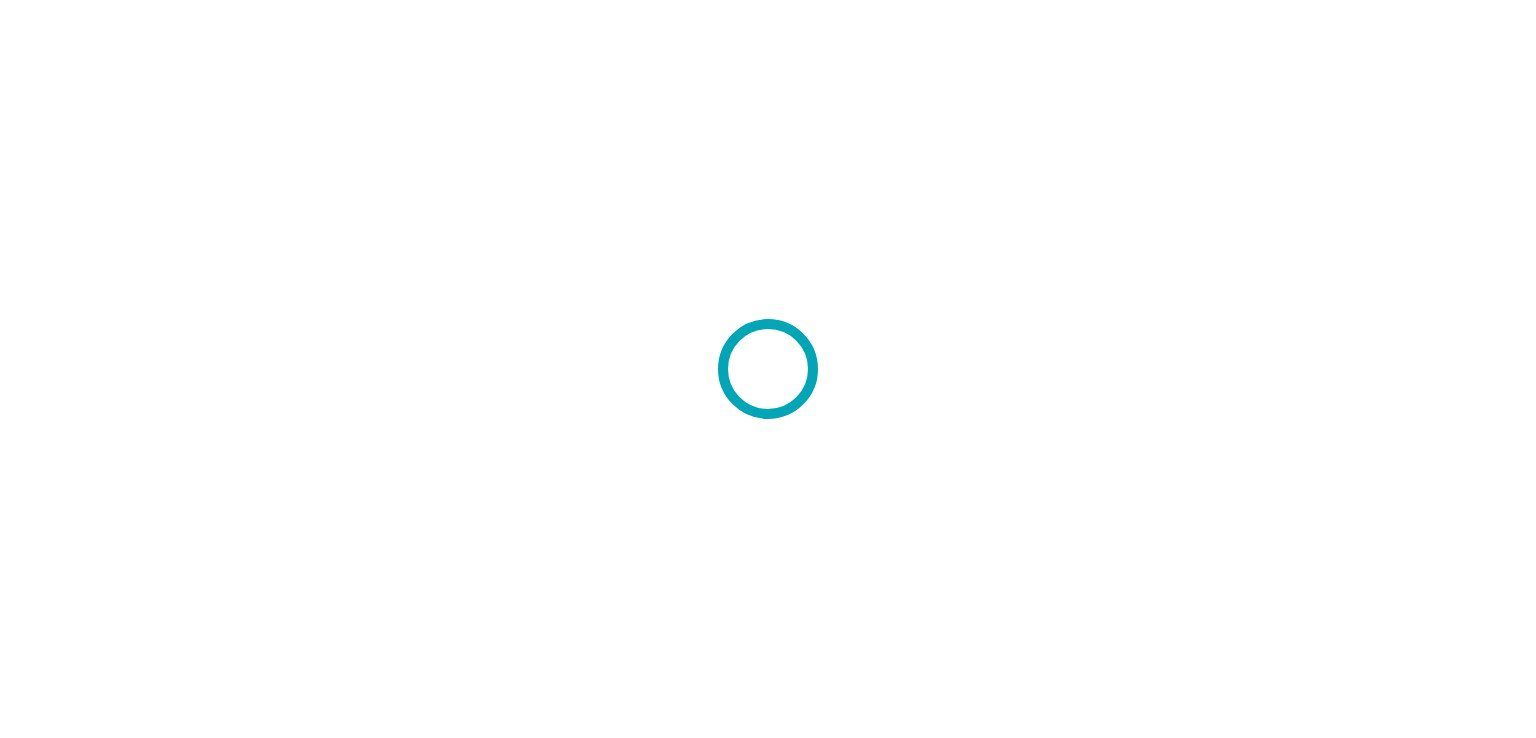 scroll, scrollTop: 0, scrollLeft: 0, axis: both 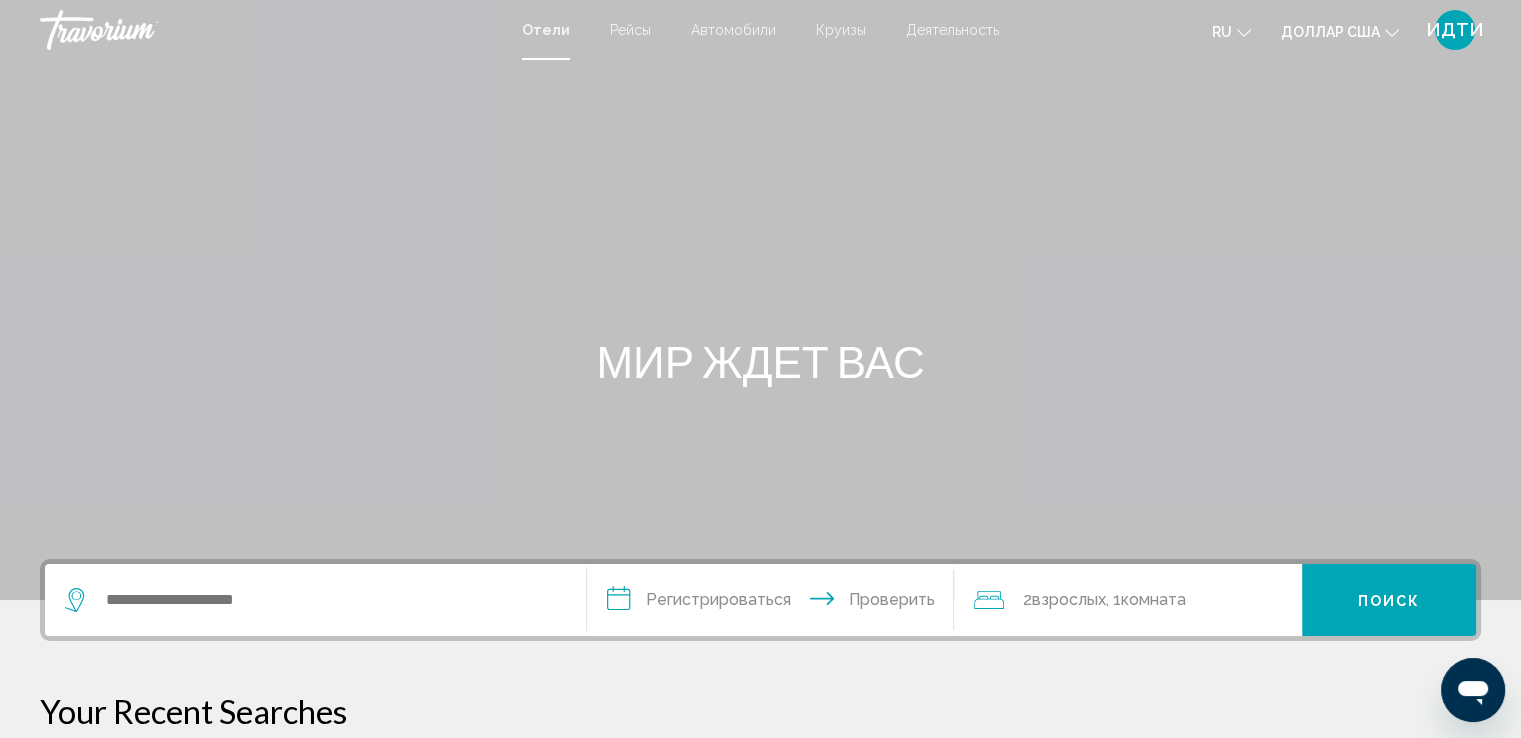 click on "ИДТИ" at bounding box center [1455, 29] 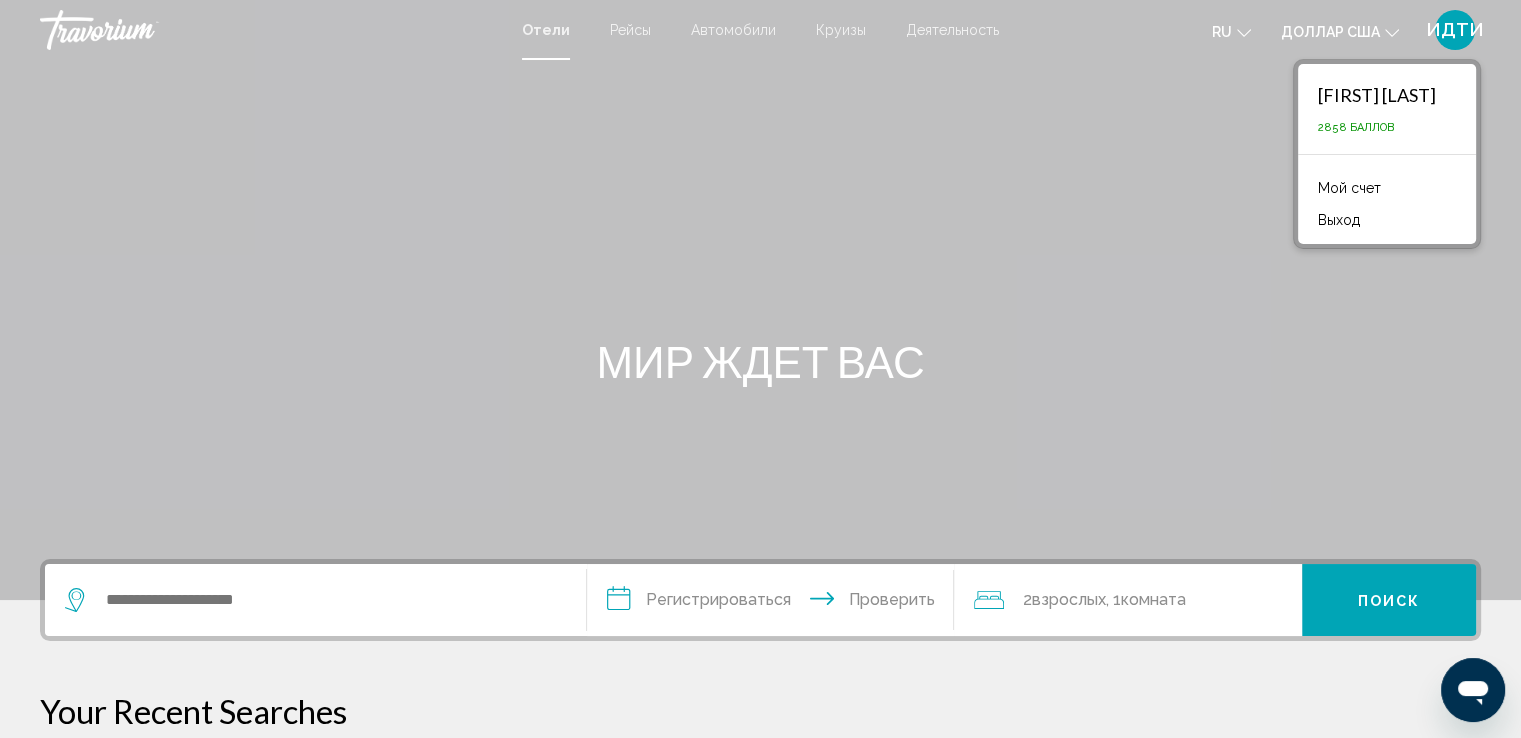click on "2858 баллов" at bounding box center [1377, 127] 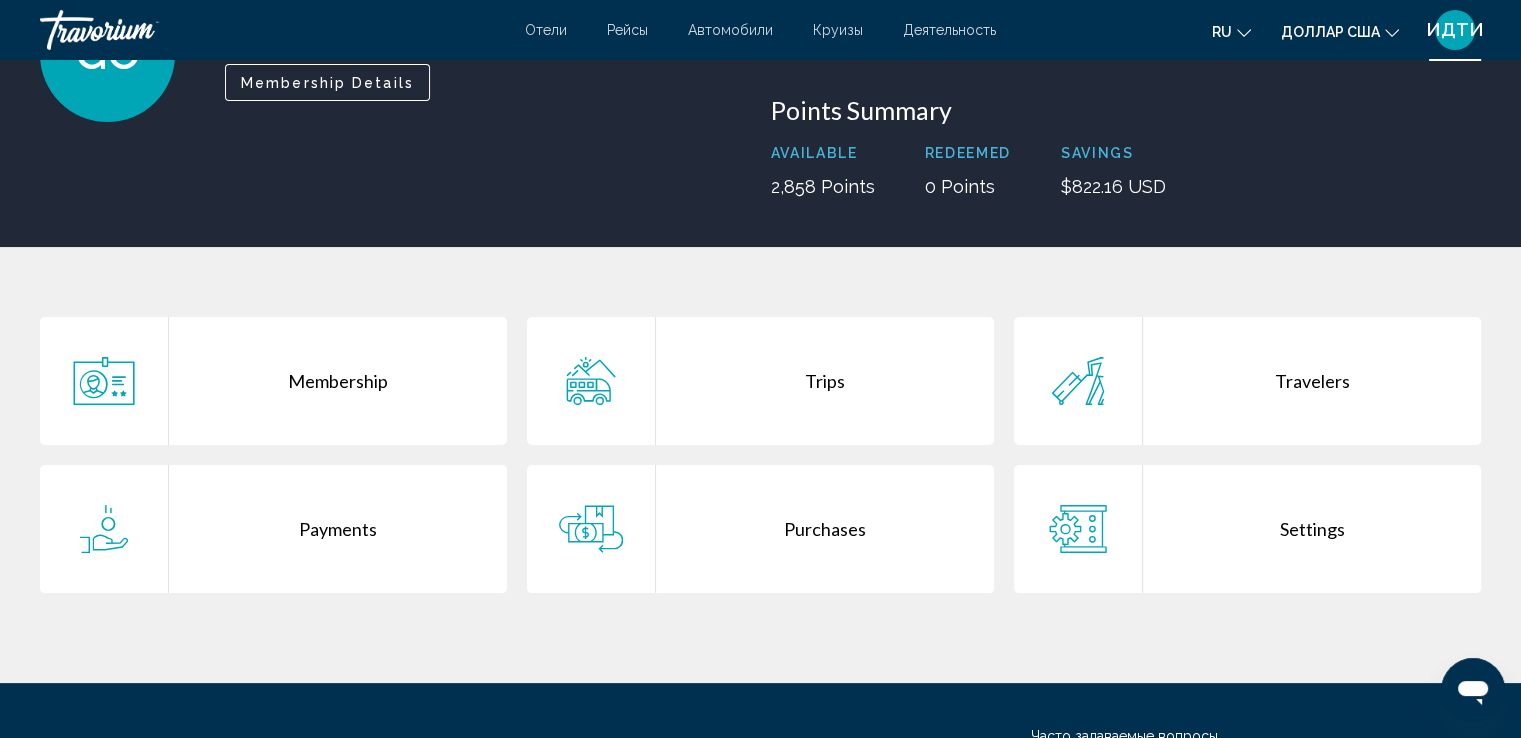 scroll, scrollTop: 200, scrollLeft: 0, axis: vertical 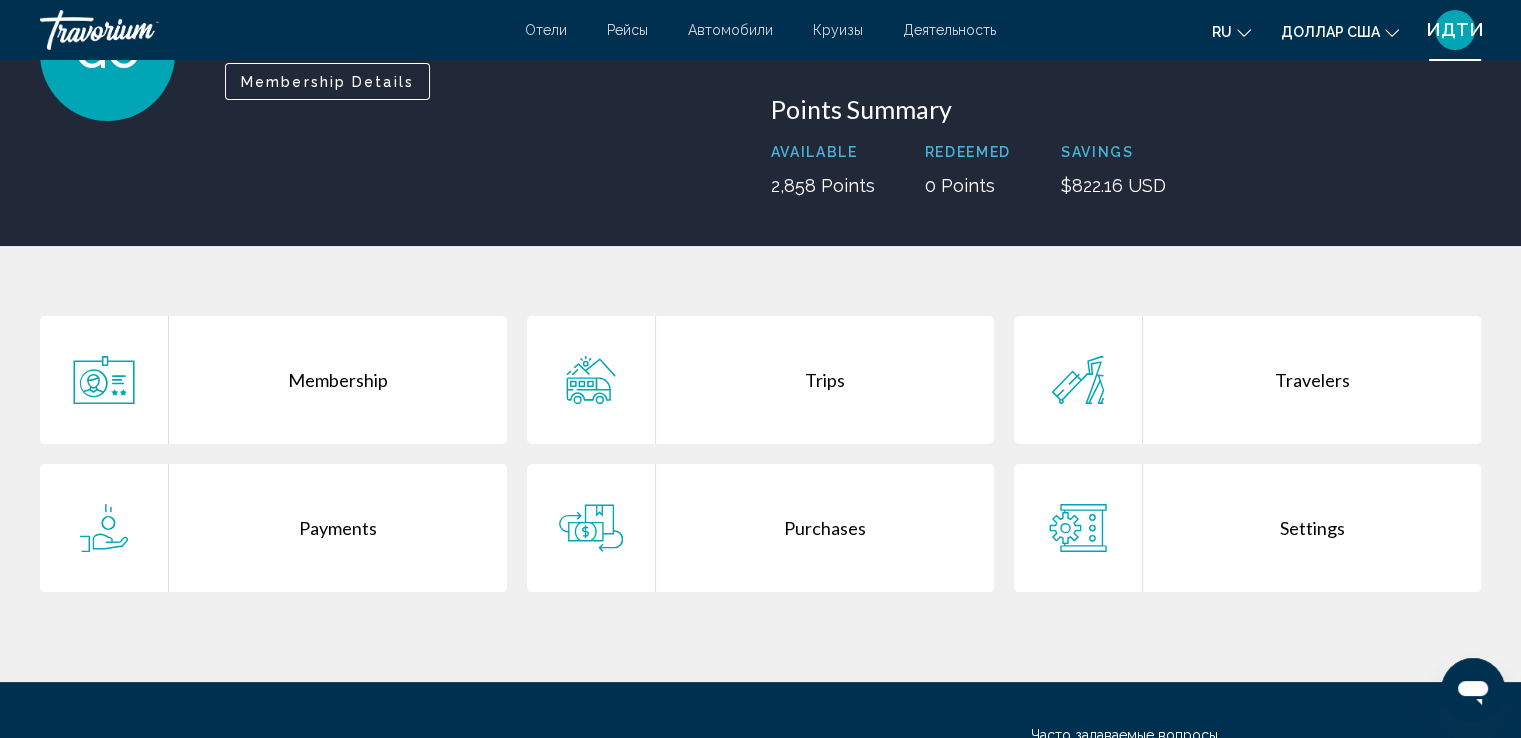 click on "Membership" at bounding box center [338, 380] 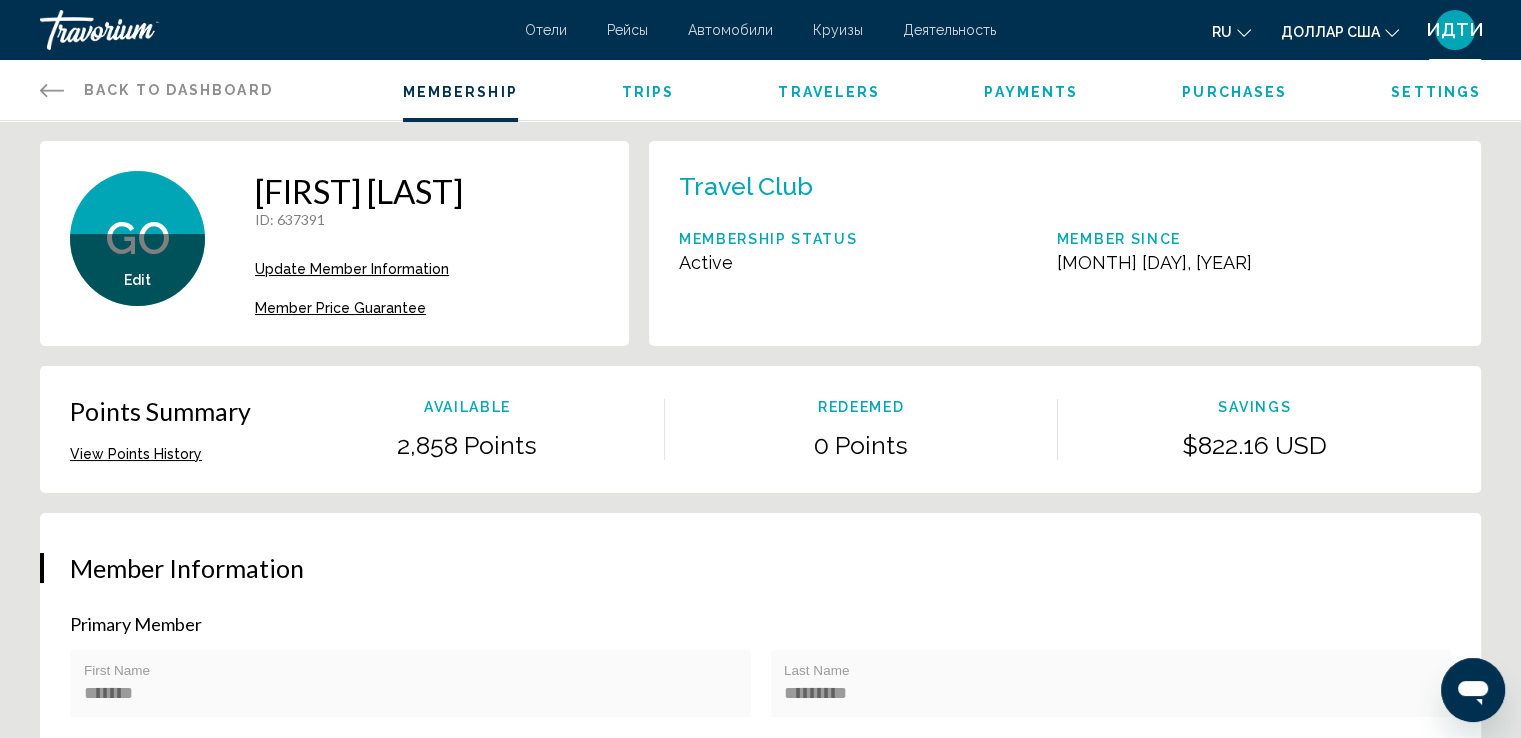 scroll, scrollTop: 0, scrollLeft: 0, axis: both 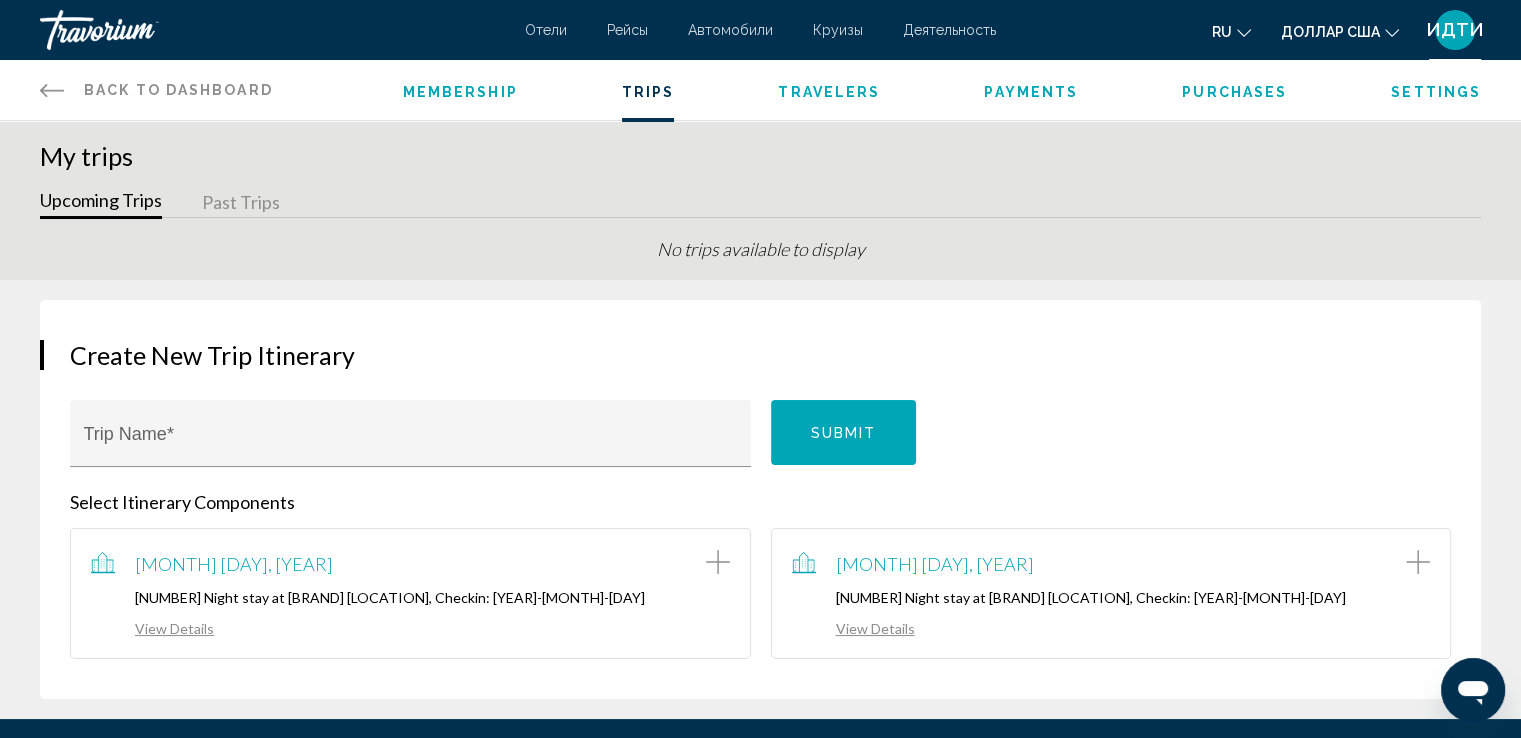 click on "Travelers" at bounding box center (829, 92) 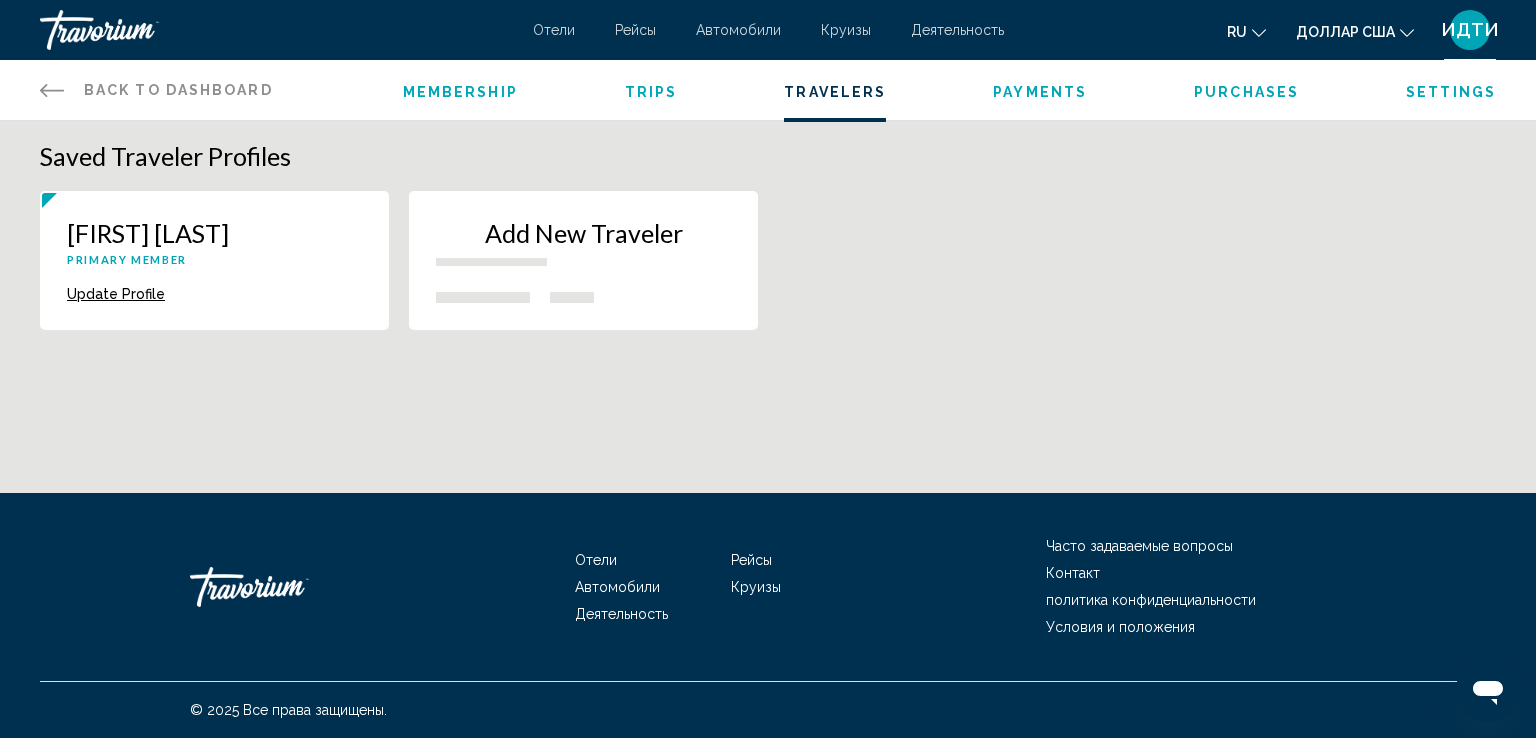 click on "Payments" at bounding box center [1040, 92] 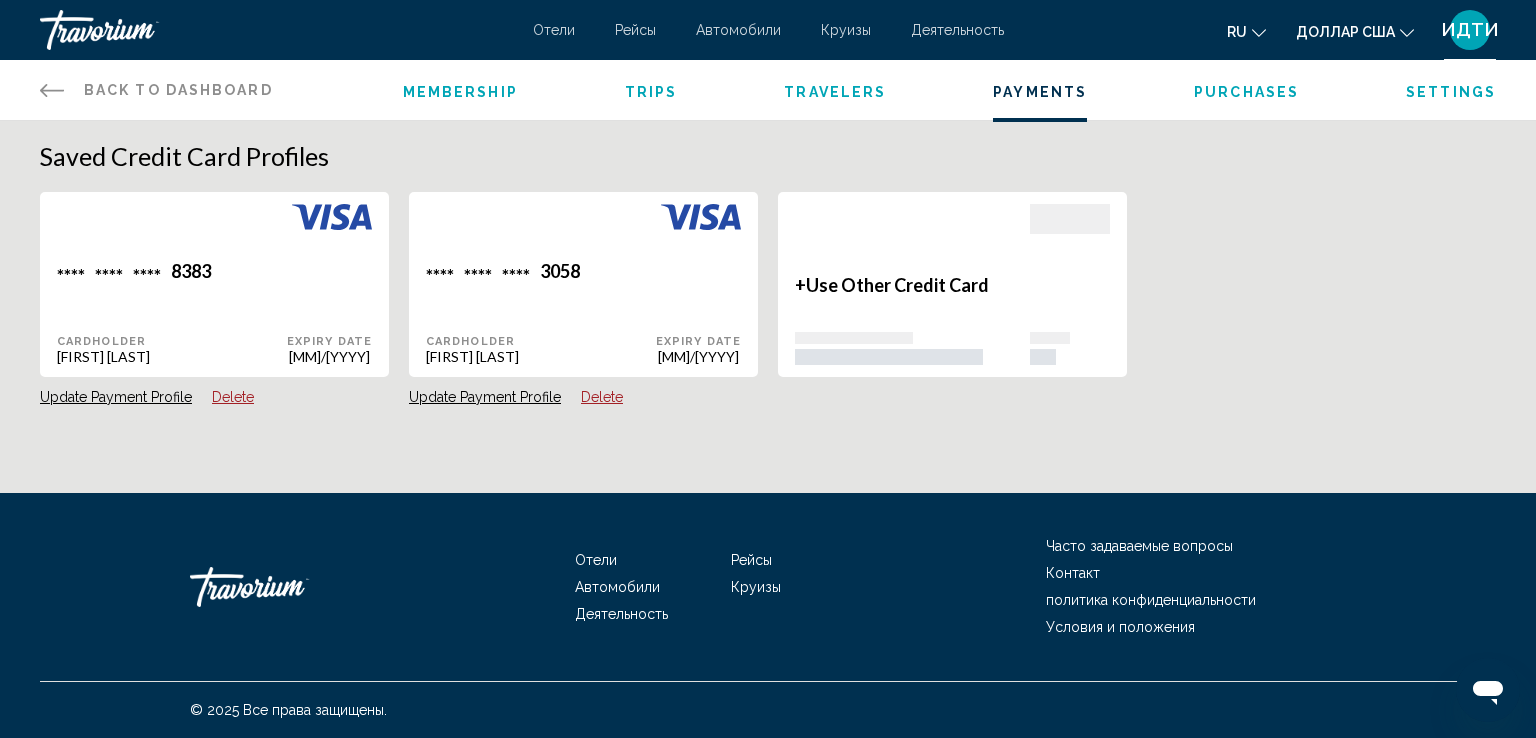 click on "Purchases" at bounding box center [1246, 92] 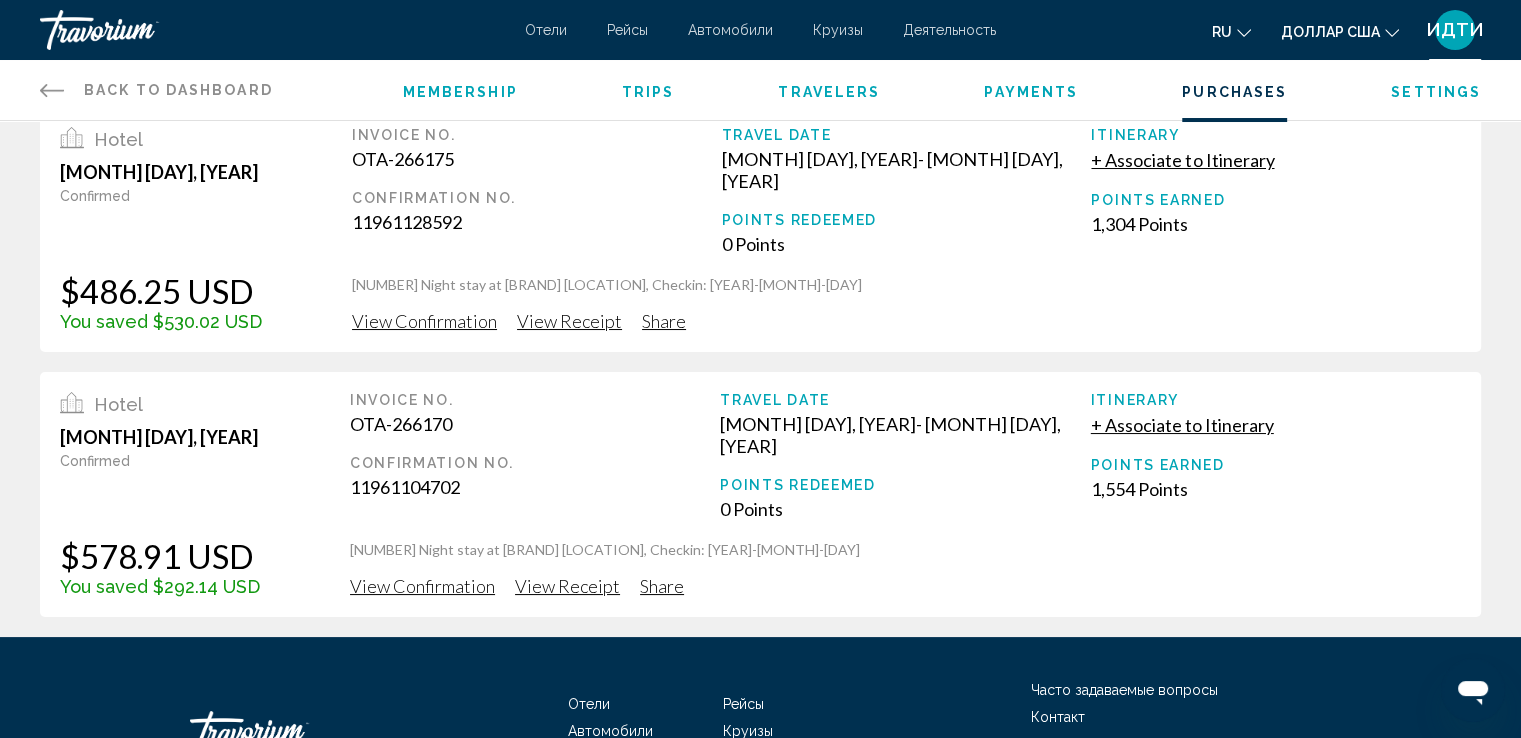 scroll, scrollTop: 0, scrollLeft: 0, axis: both 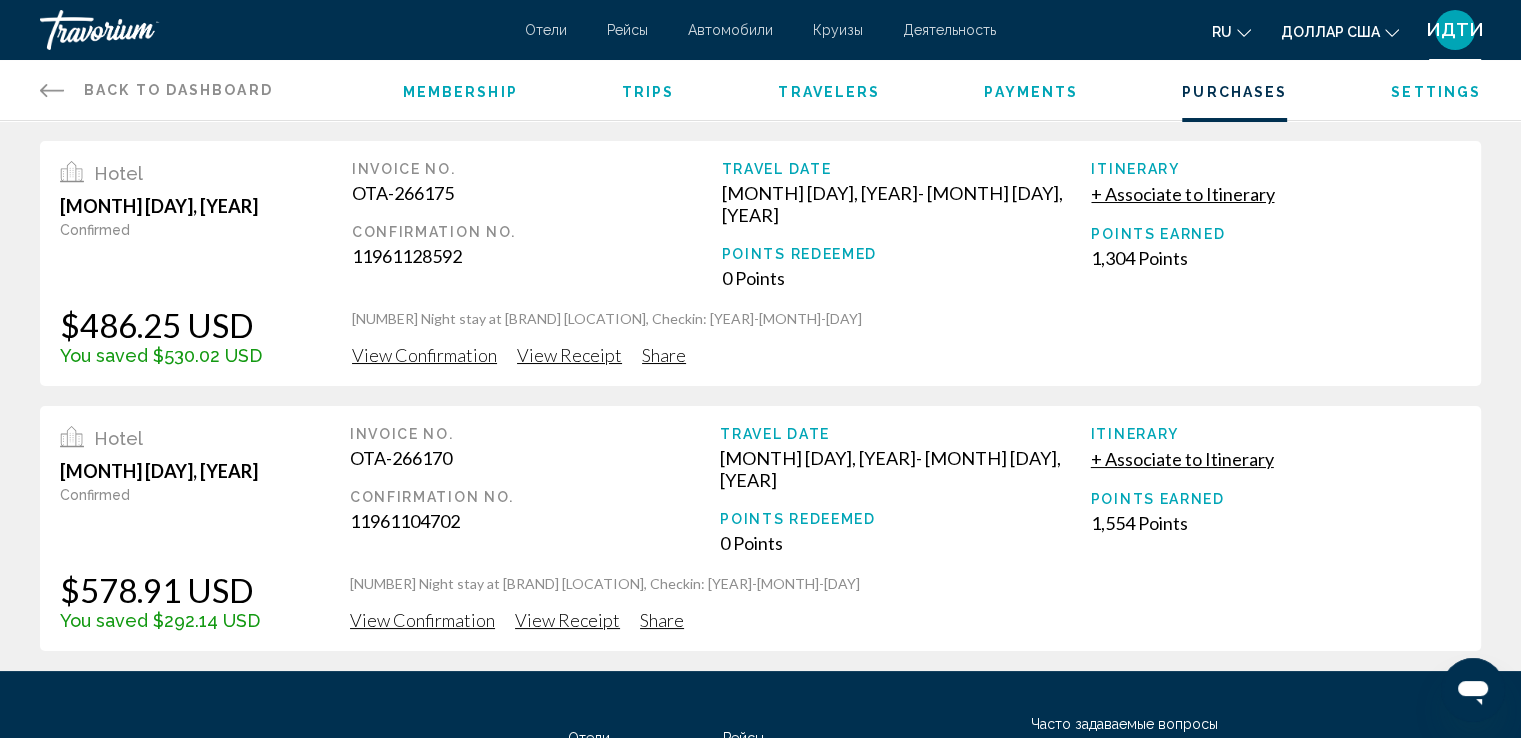 click on "Settings" at bounding box center [1436, 92] 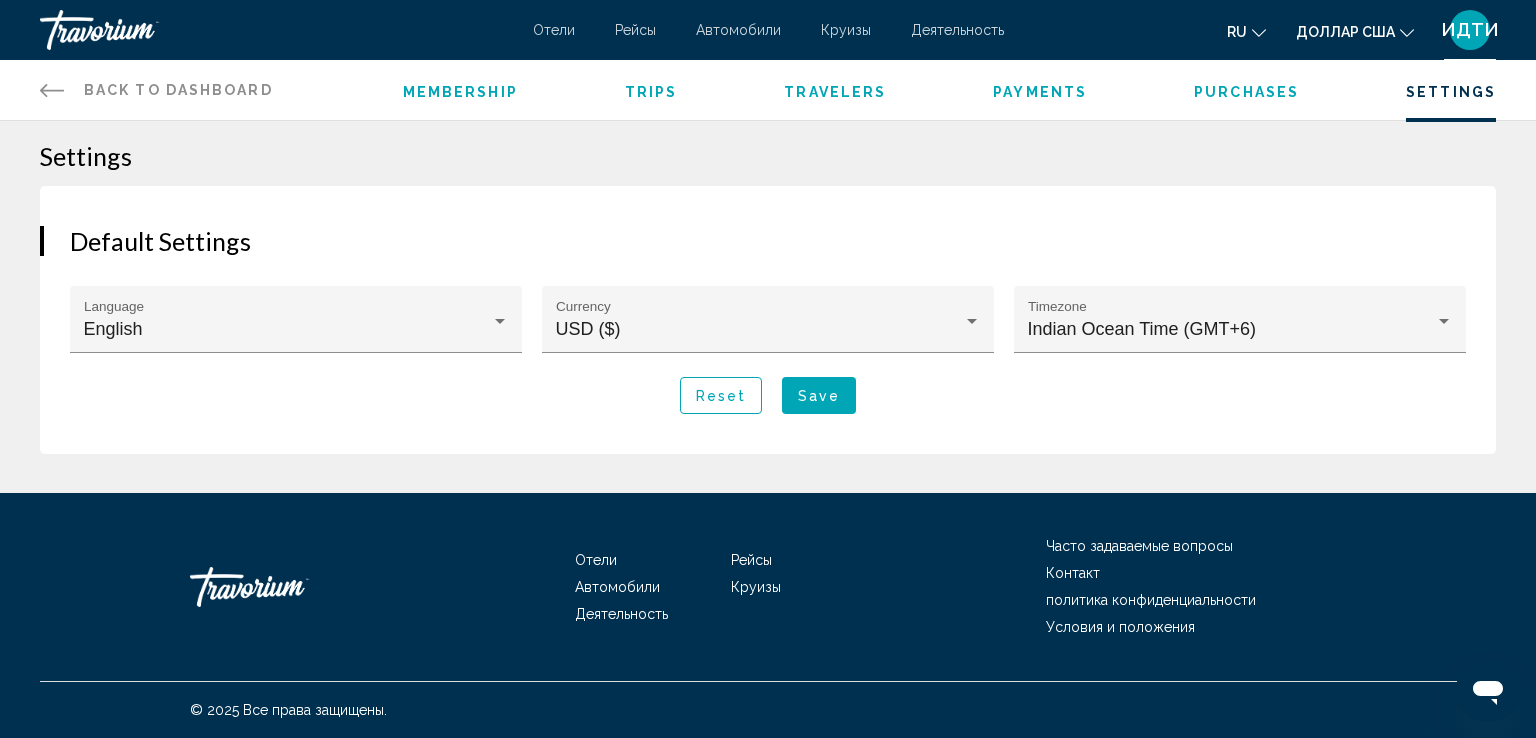 click 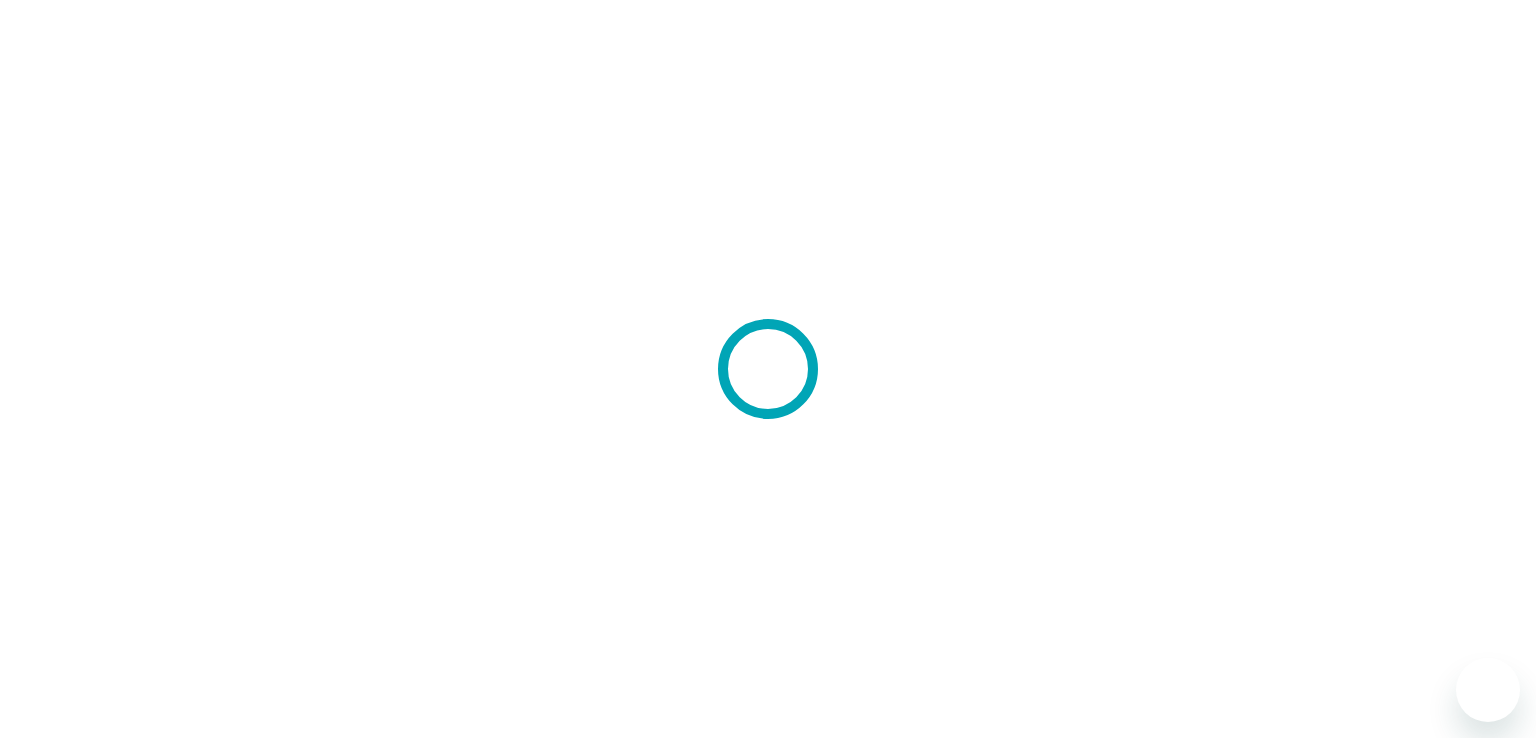 scroll, scrollTop: 0, scrollLeft: 0, axis: both 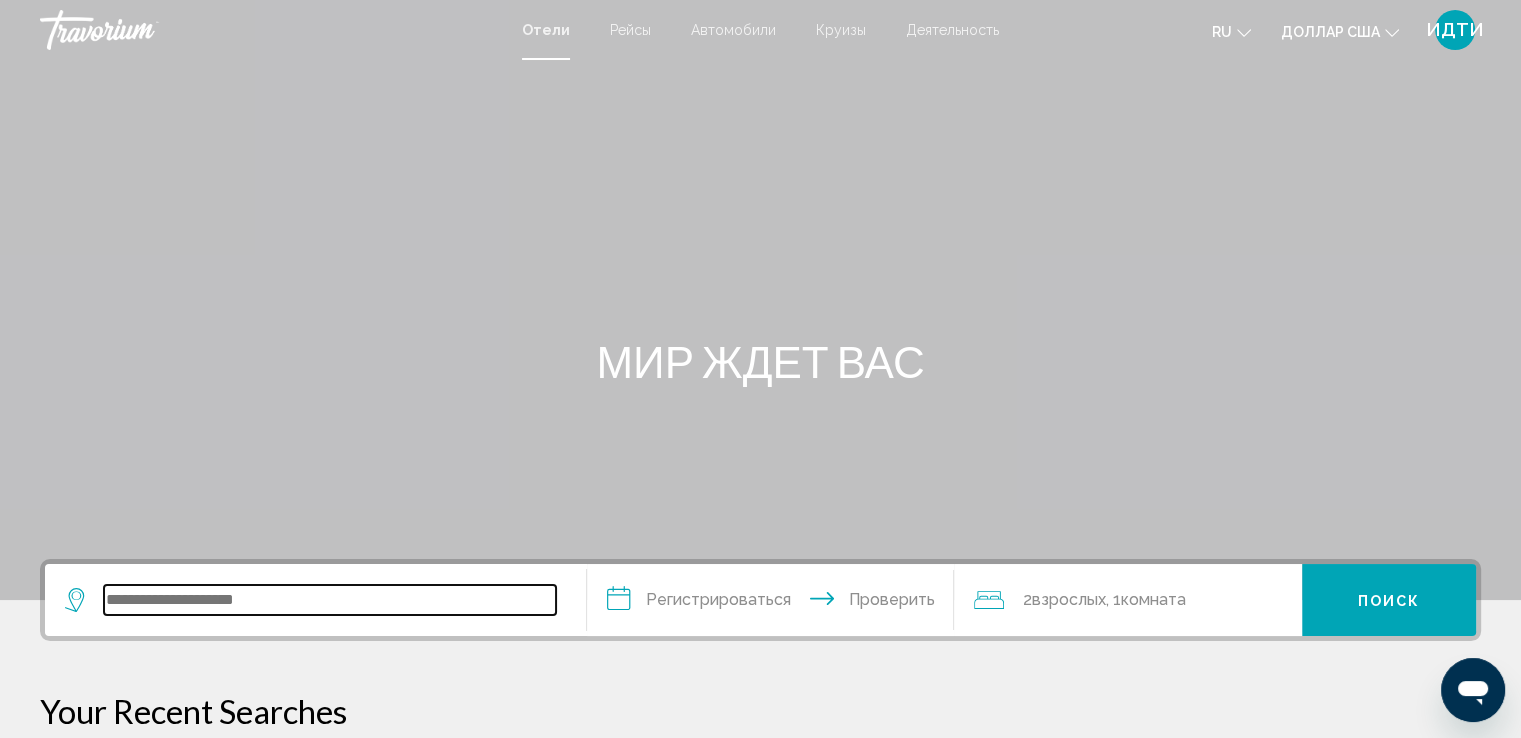 click at bounding box center [330, 600] 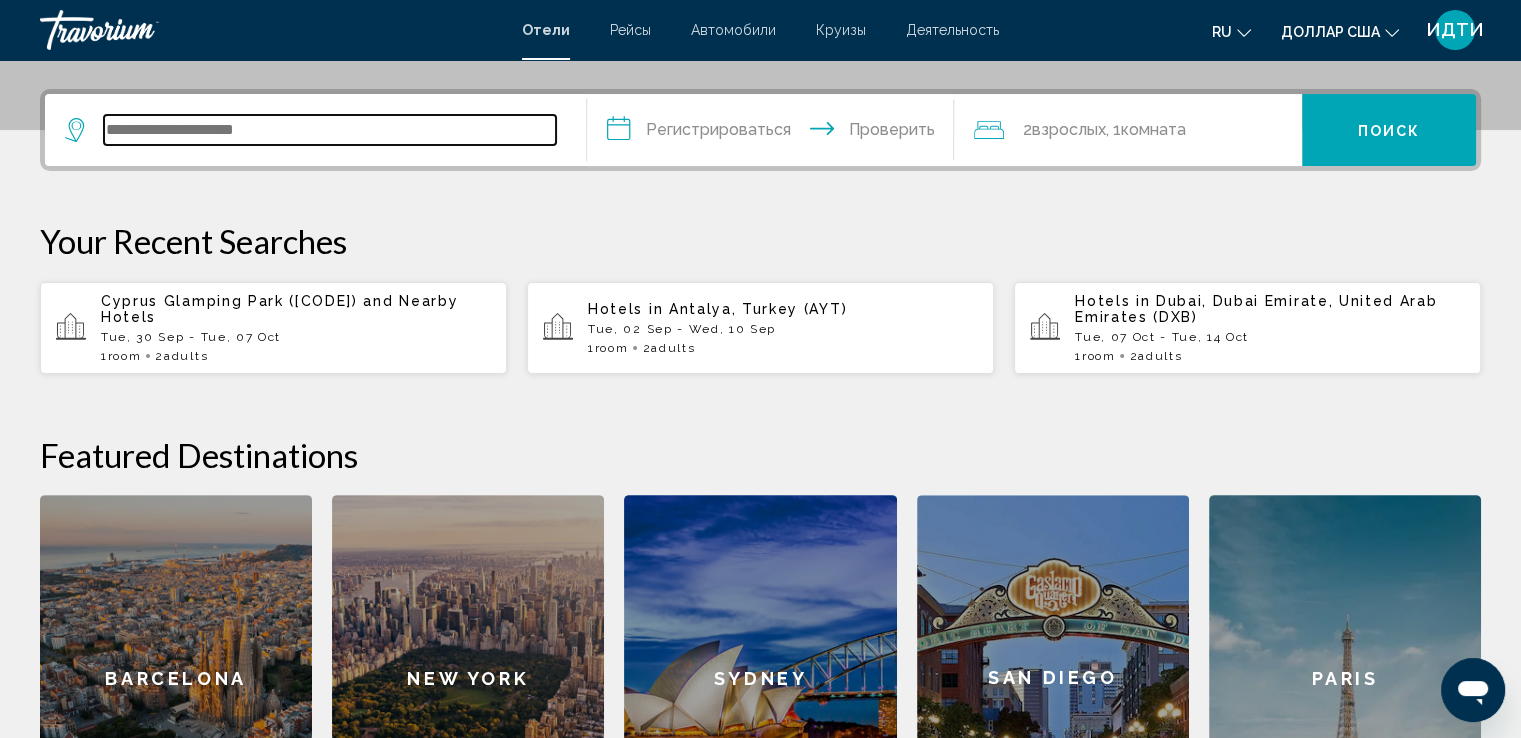 scroll, scrollTop: 493, scrollLeft: 0, axis: vertical 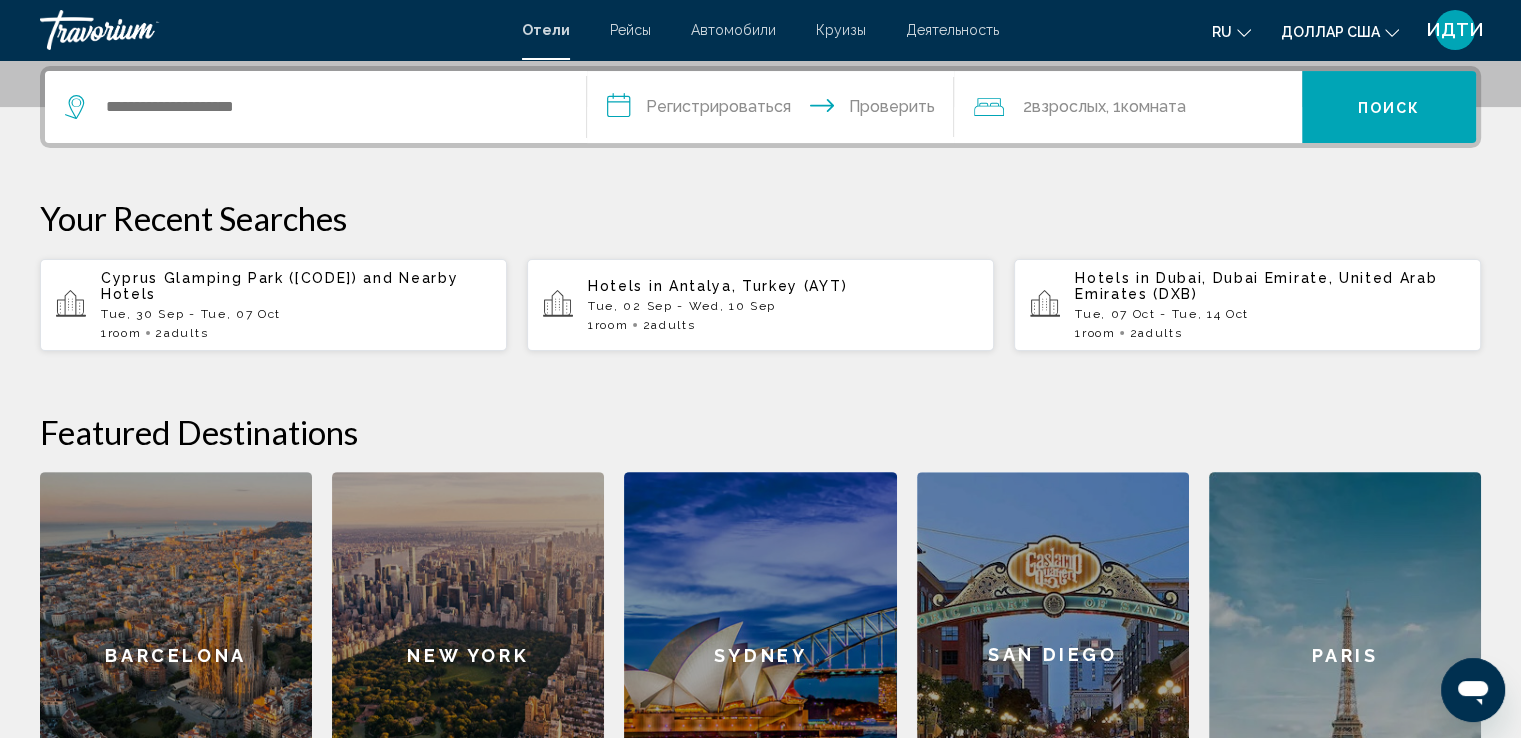 click on "Tue, 07 Oct - Tue, 14 Oct" at bounding box center (1270, 314) 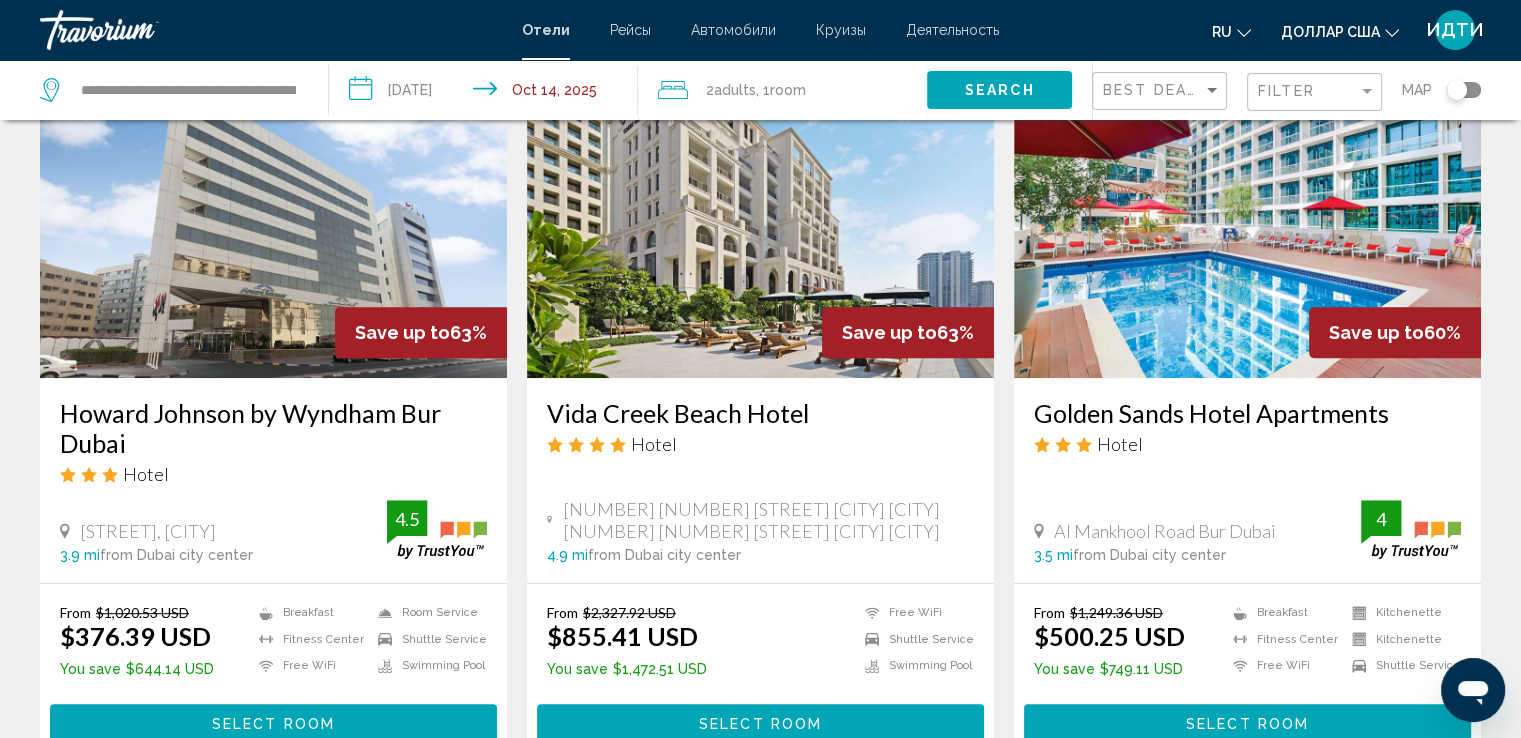 scroll, scrollTop: 592, scrollLeft: 0, axis: vertical 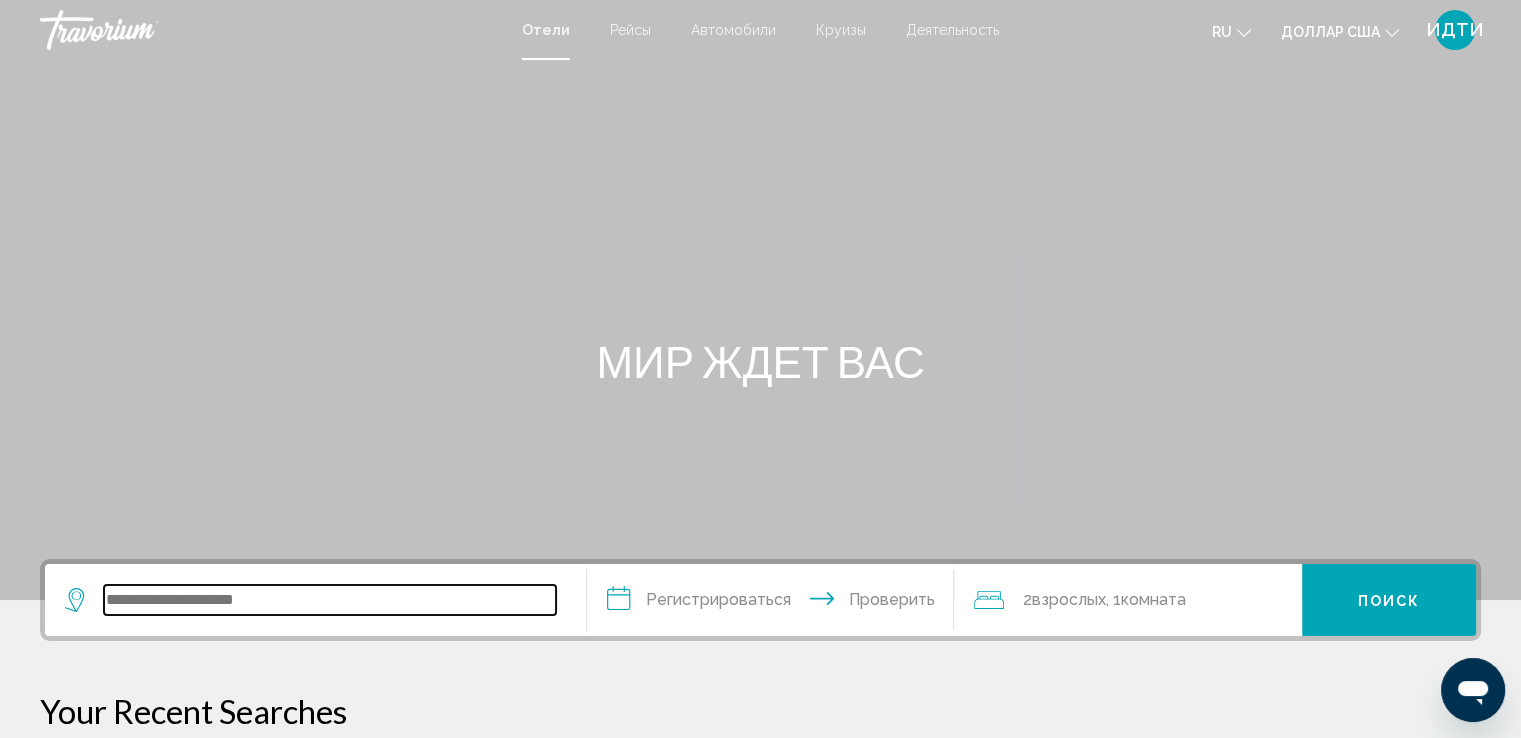 click at bounding box center [330, 600] 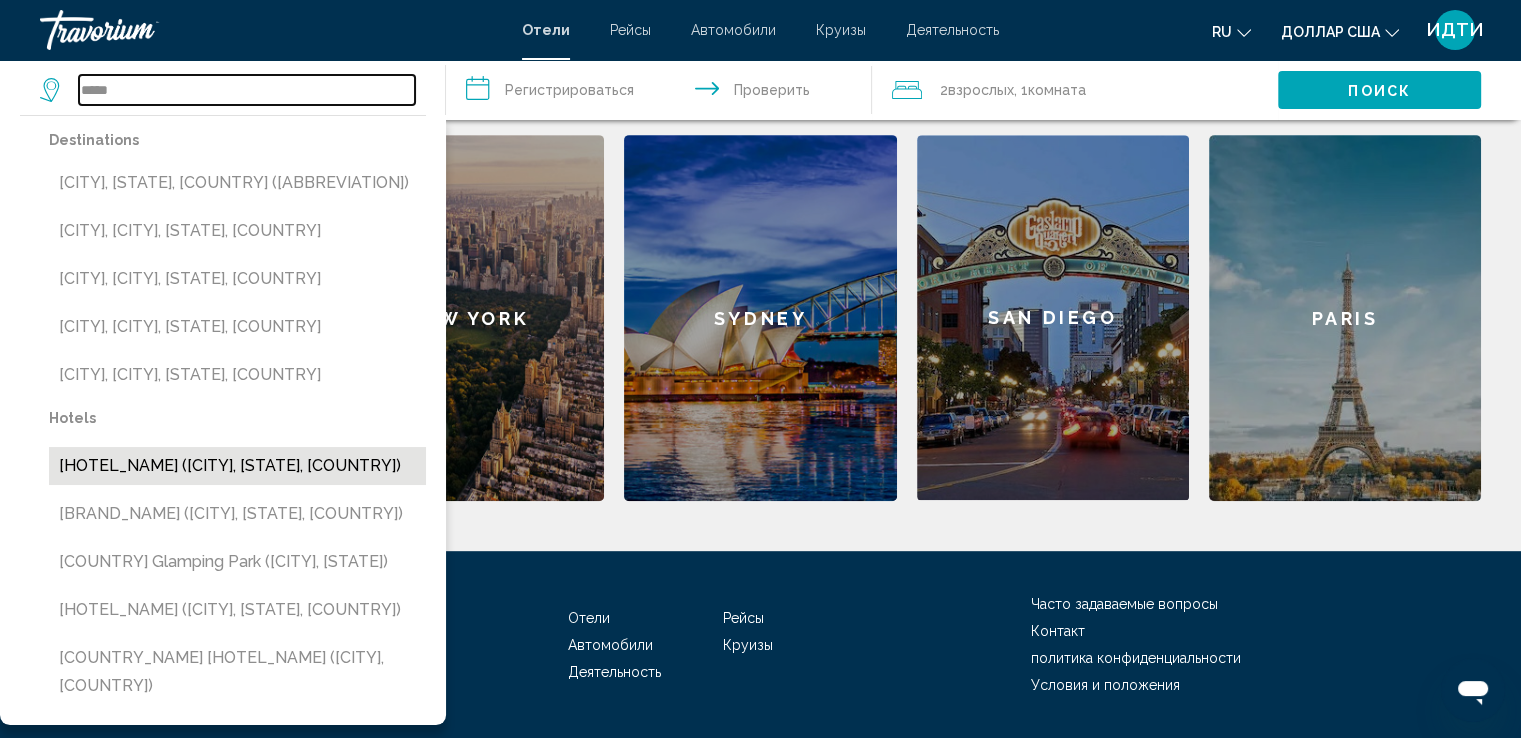 scroll, scrollTop: 888, scrollLeft: 0, axis: vertical 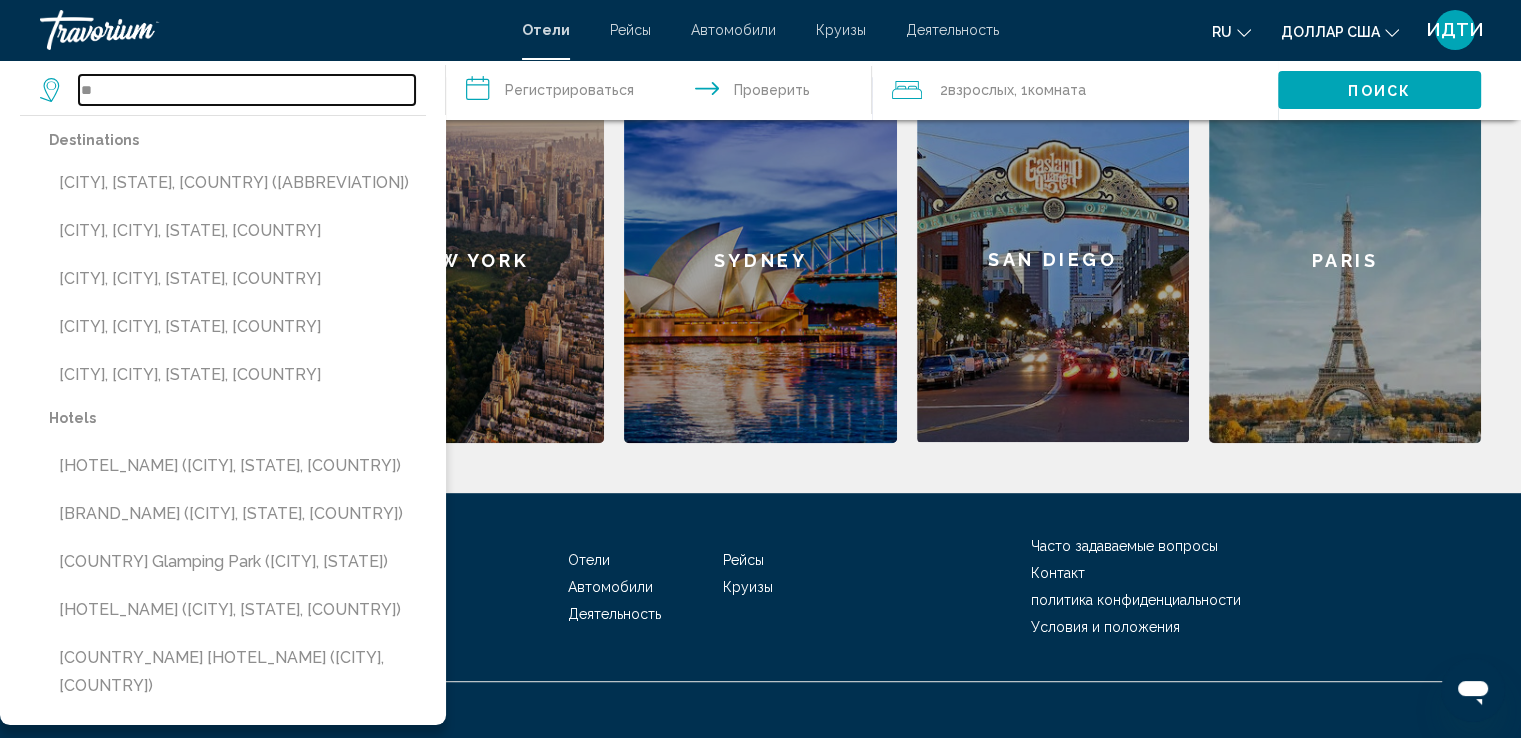 type on "*" 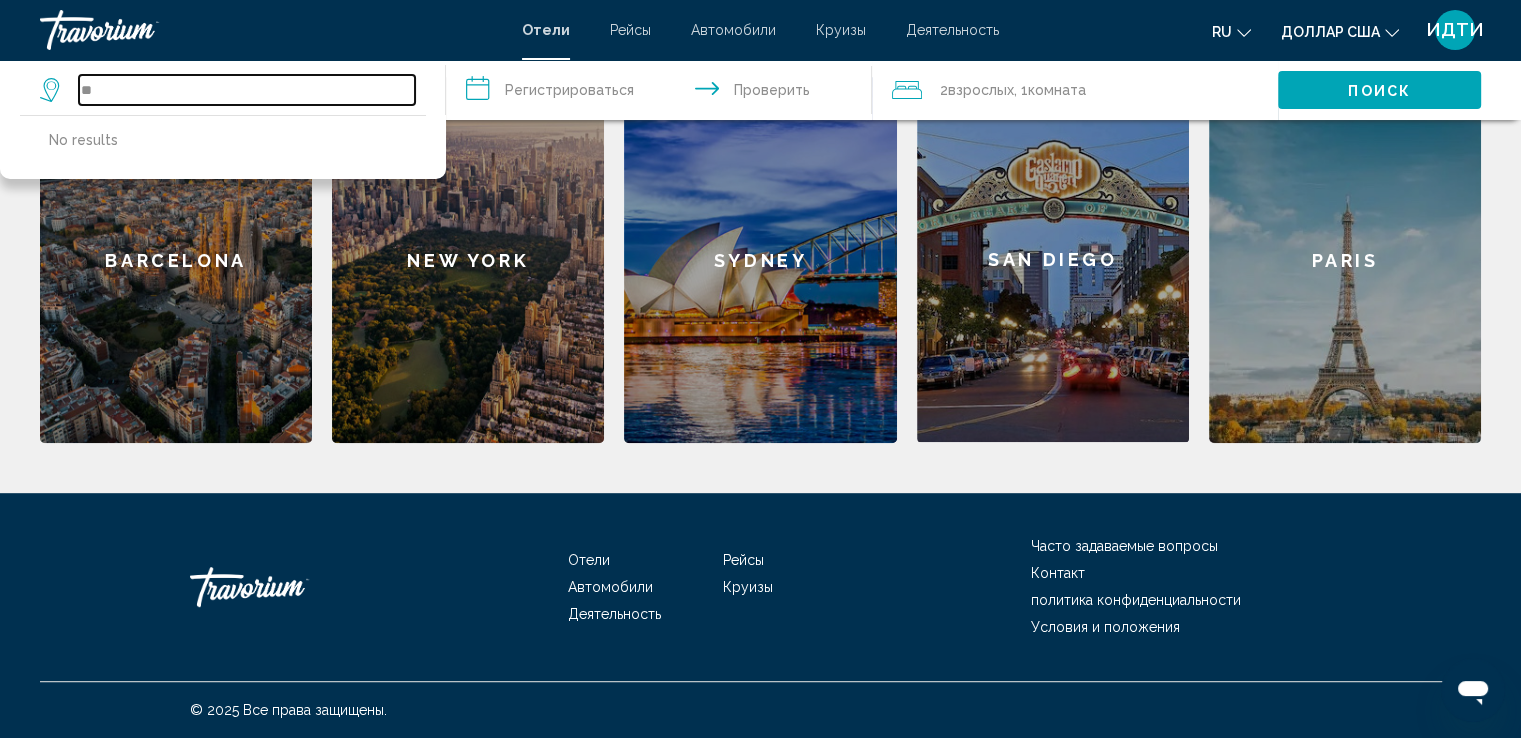 type on "*" 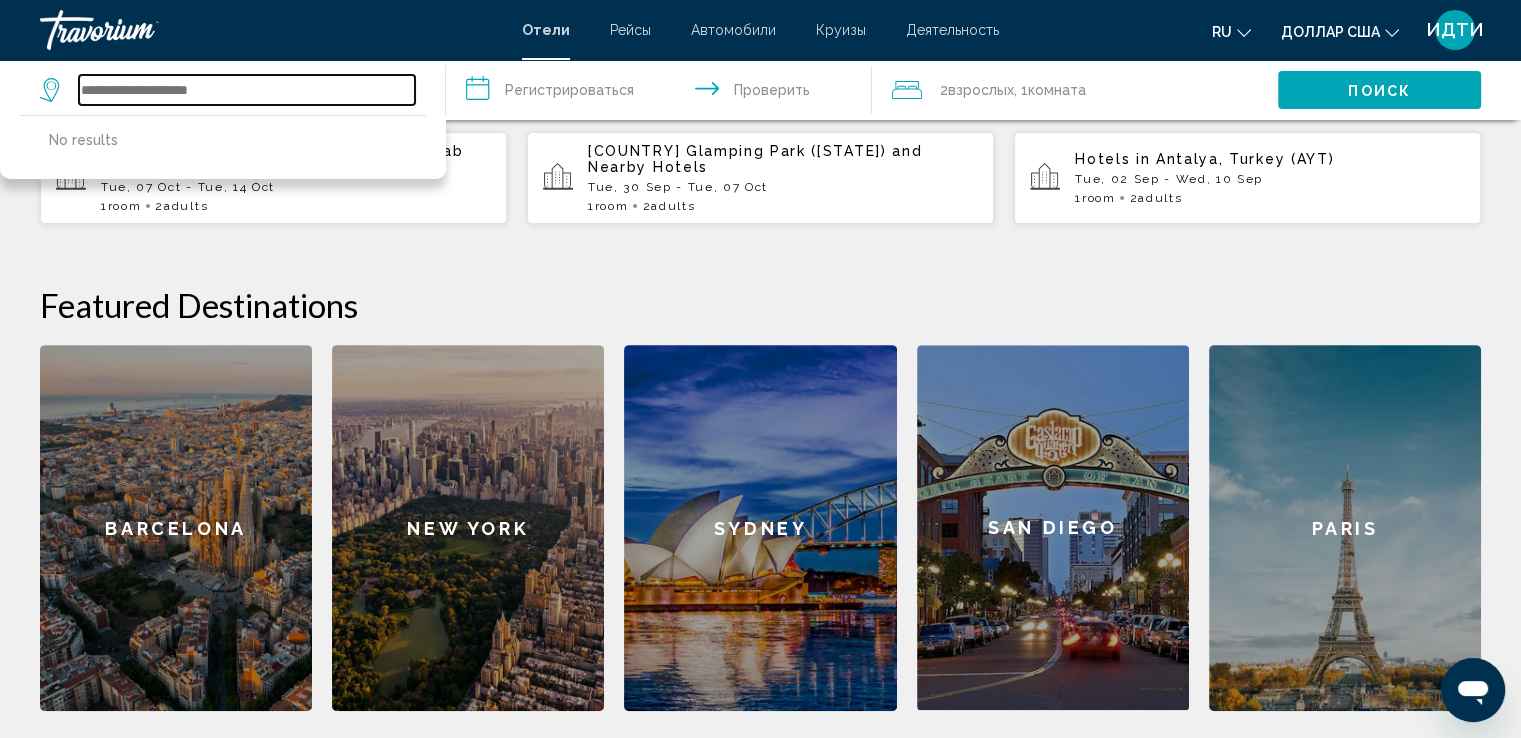 scroll, scrollTop: 588, scrollLeft: 0, axis: vertical 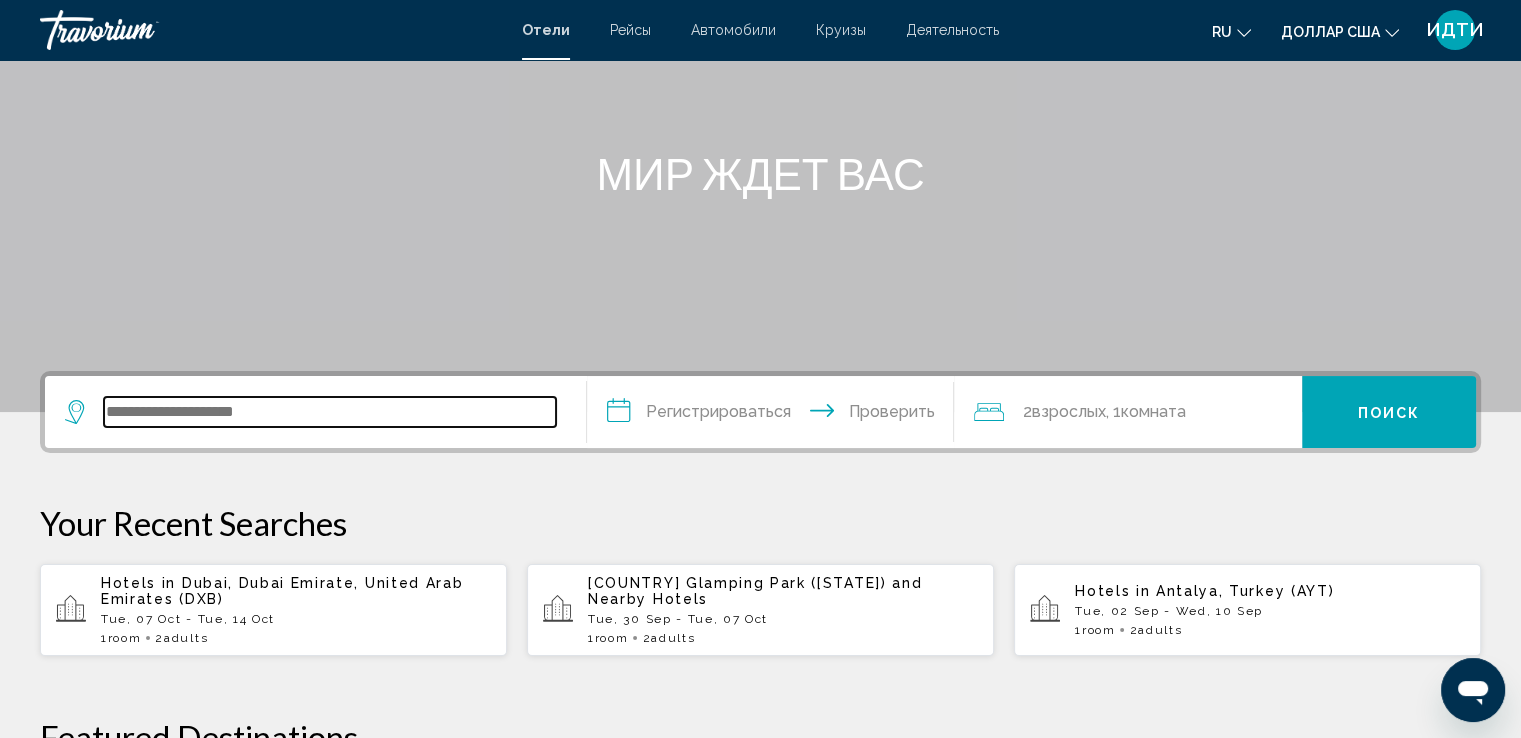 click at bounding box center [330, 412] 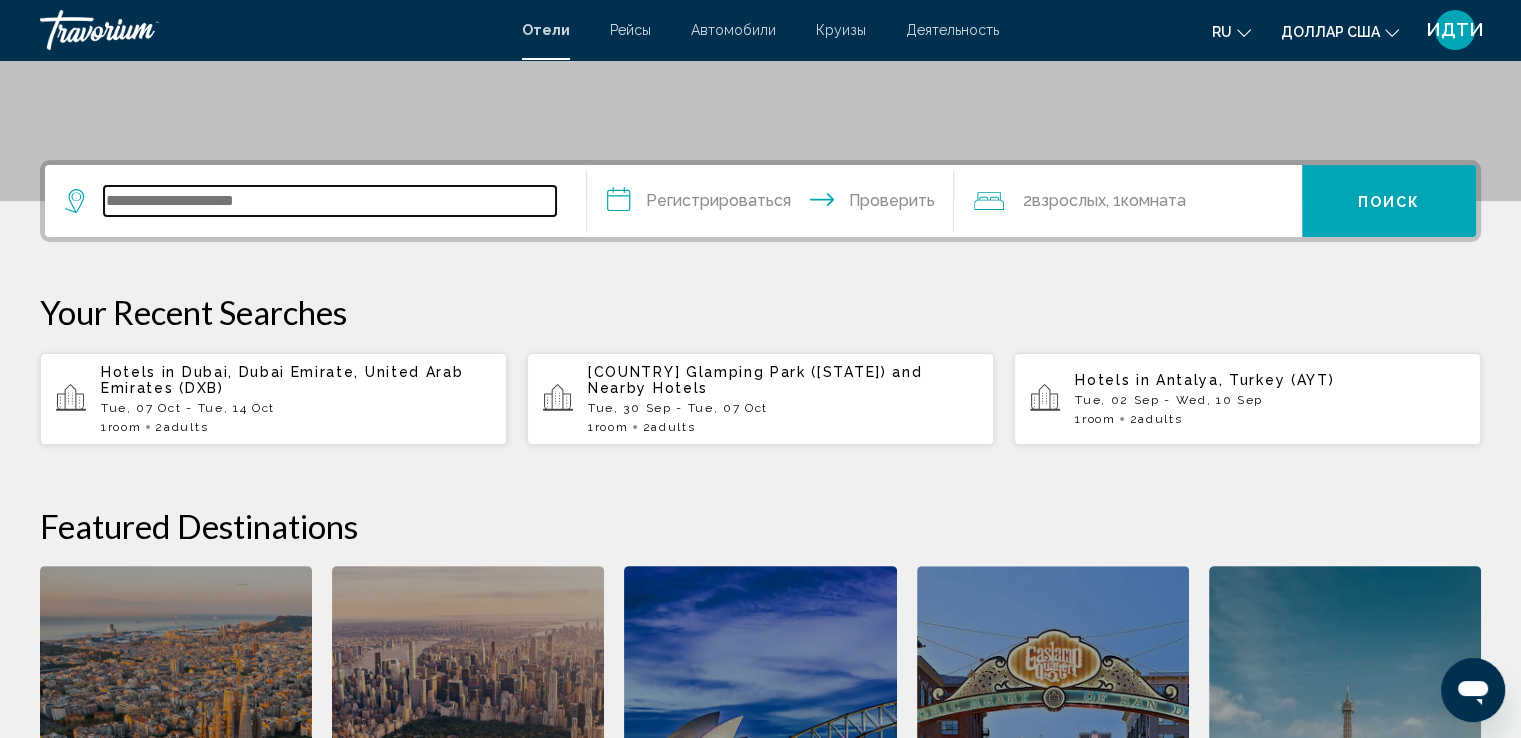 scroll, scrollTop: 493, scrollLeft: 0, axis: vertical 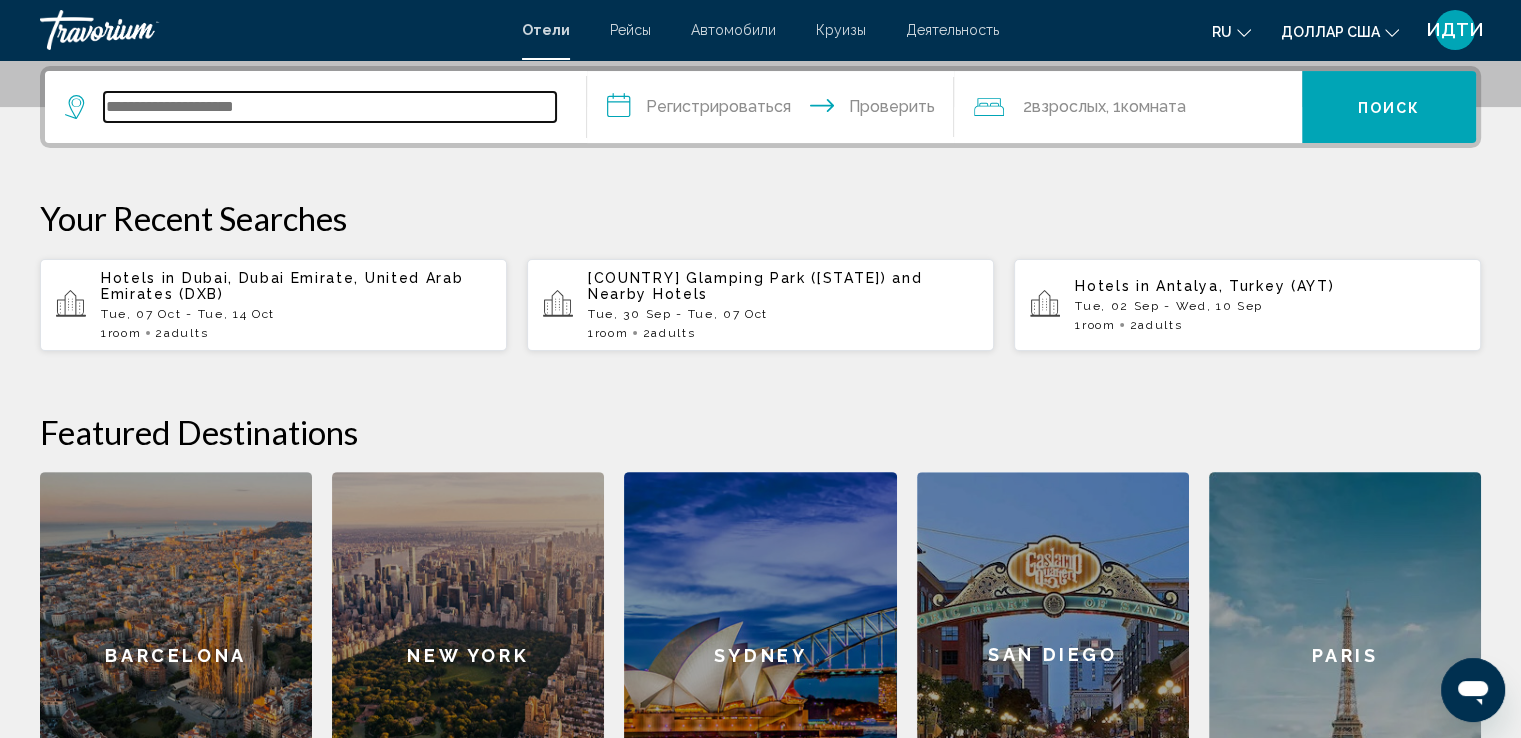 type on "*" 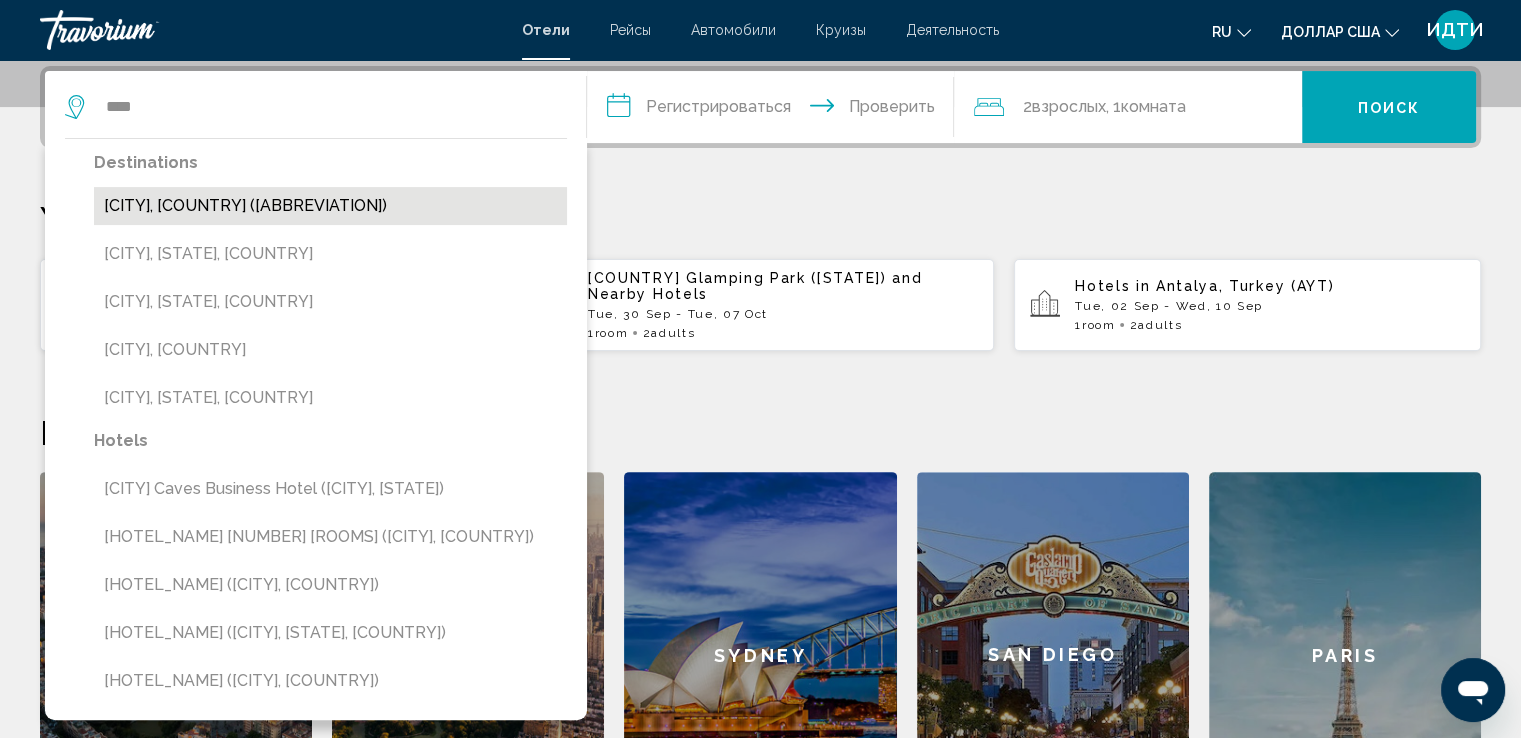click on "Batumi, Georgia (BUS)" at bounding box center (330, 206) 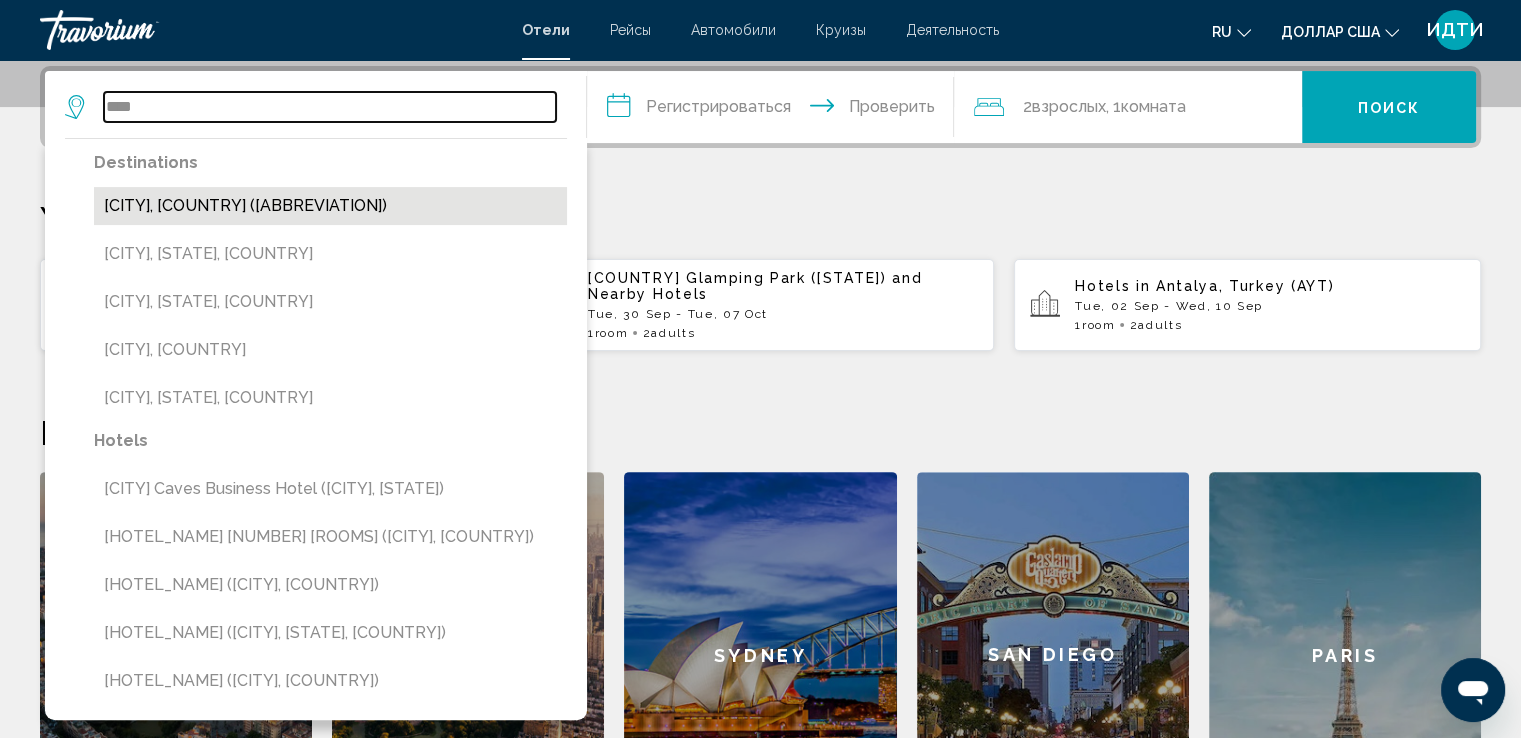 type on "**********" 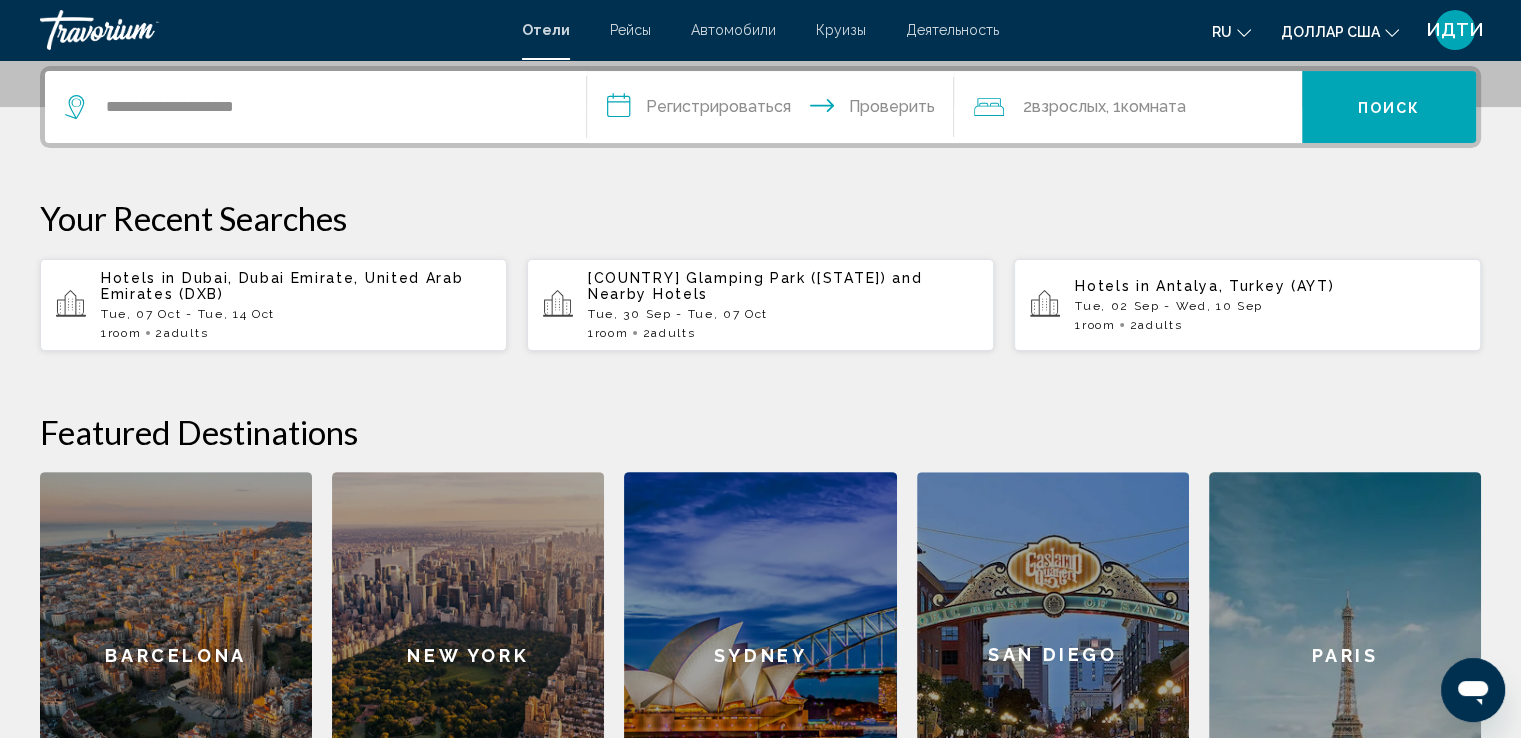 click on "**********" at bounding box center (775, 110) 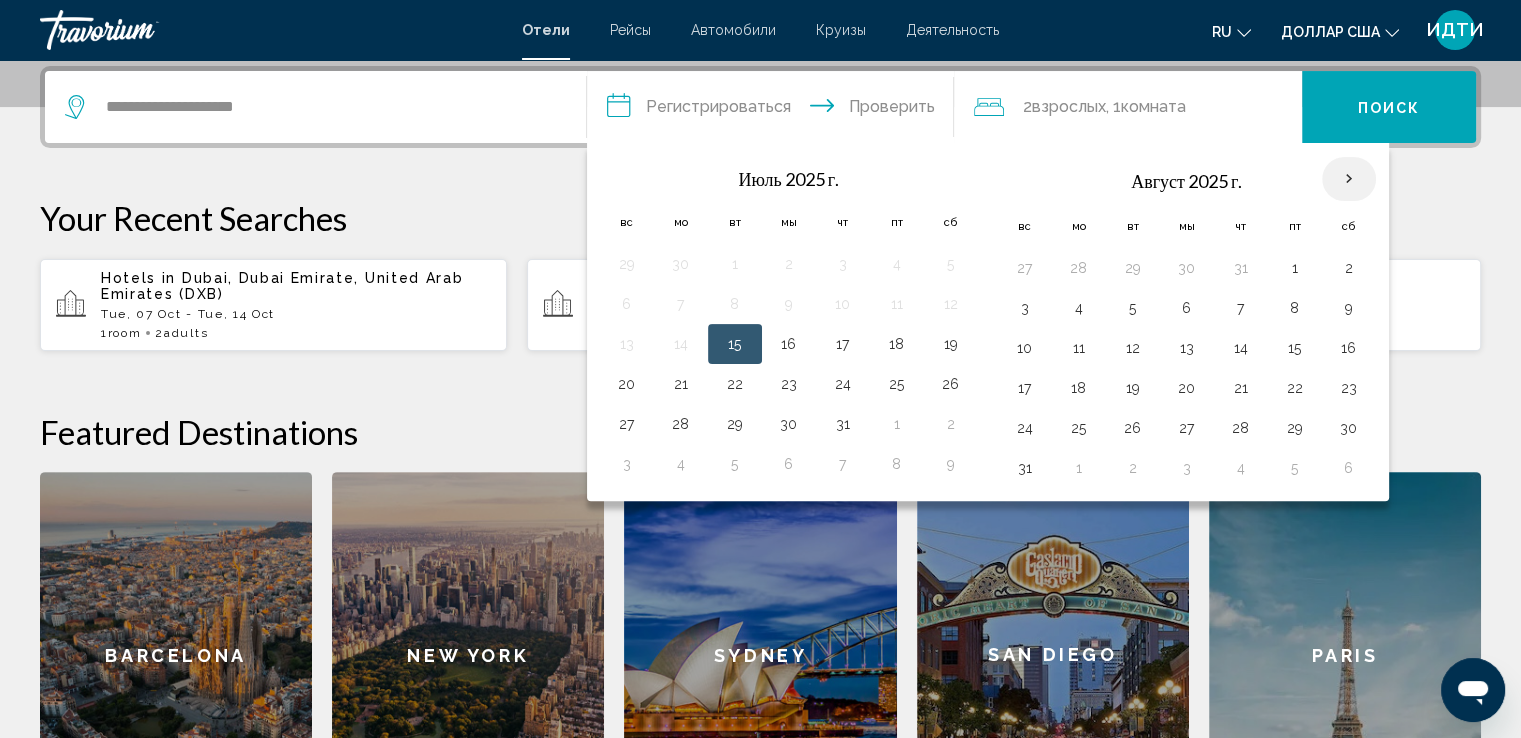click at bounding box center (1349, 179) 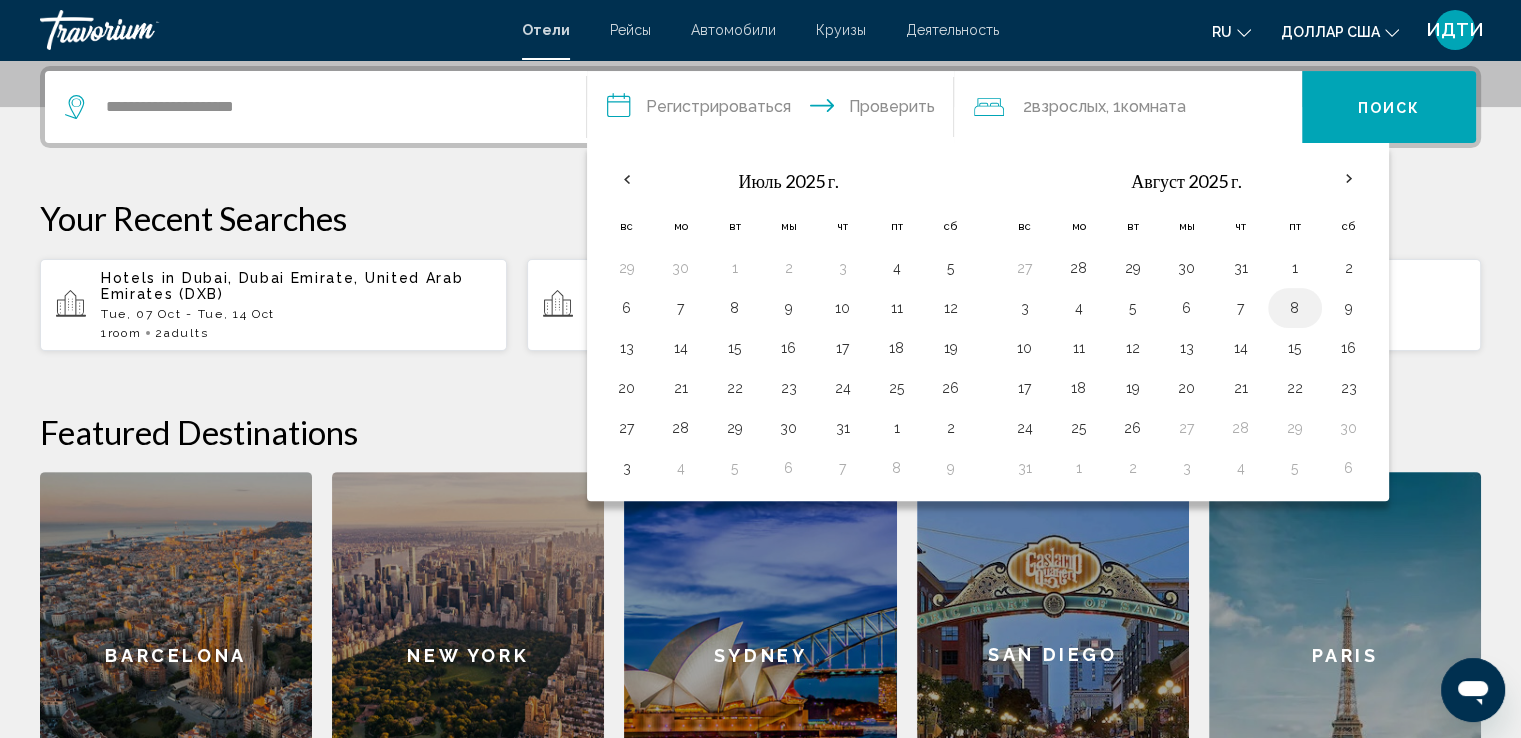 click on "8" at bounding box center [1295, 308] 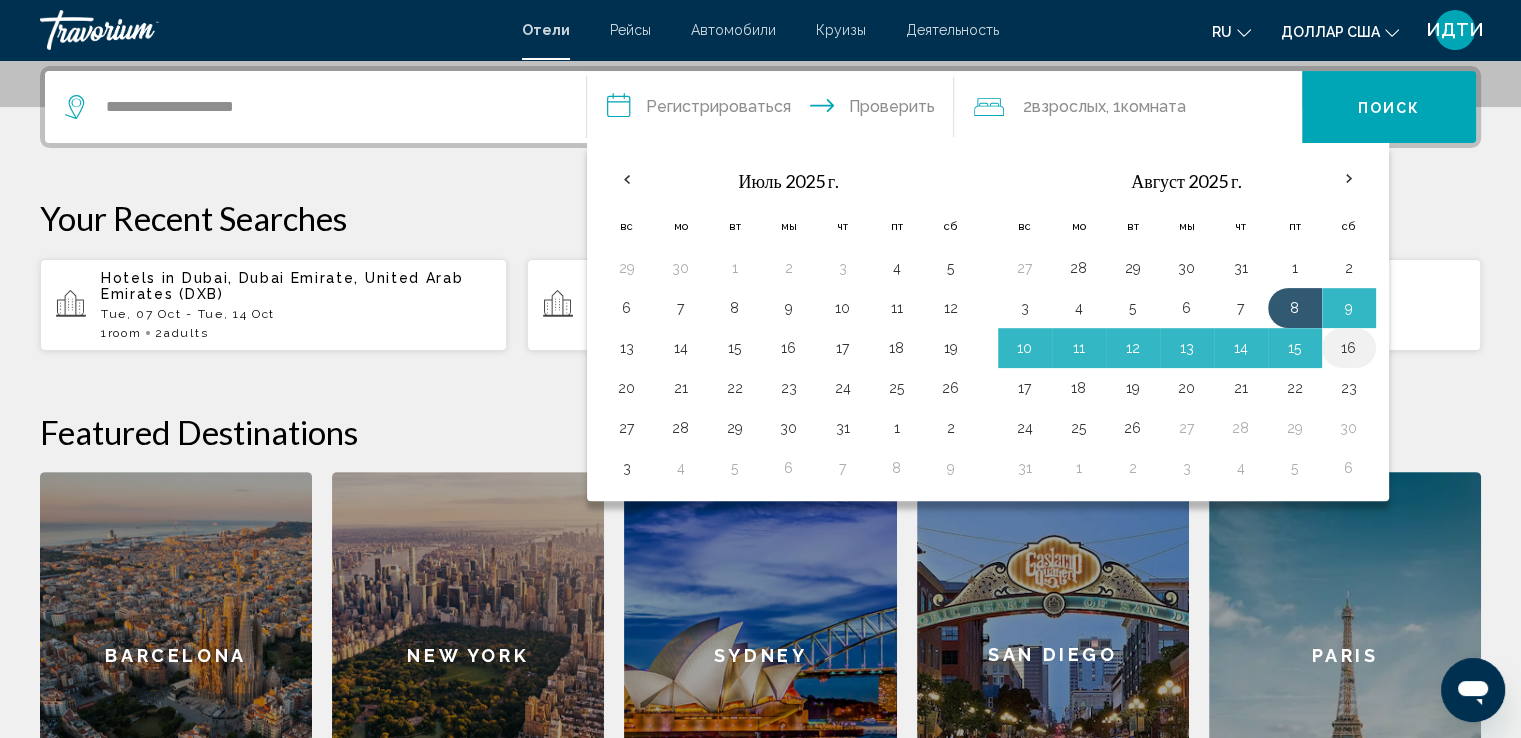 drag, startPoint x: 1284, startPoint y: 306, endPoint x: 1319, endPoint y: 350, distance: 56.22277 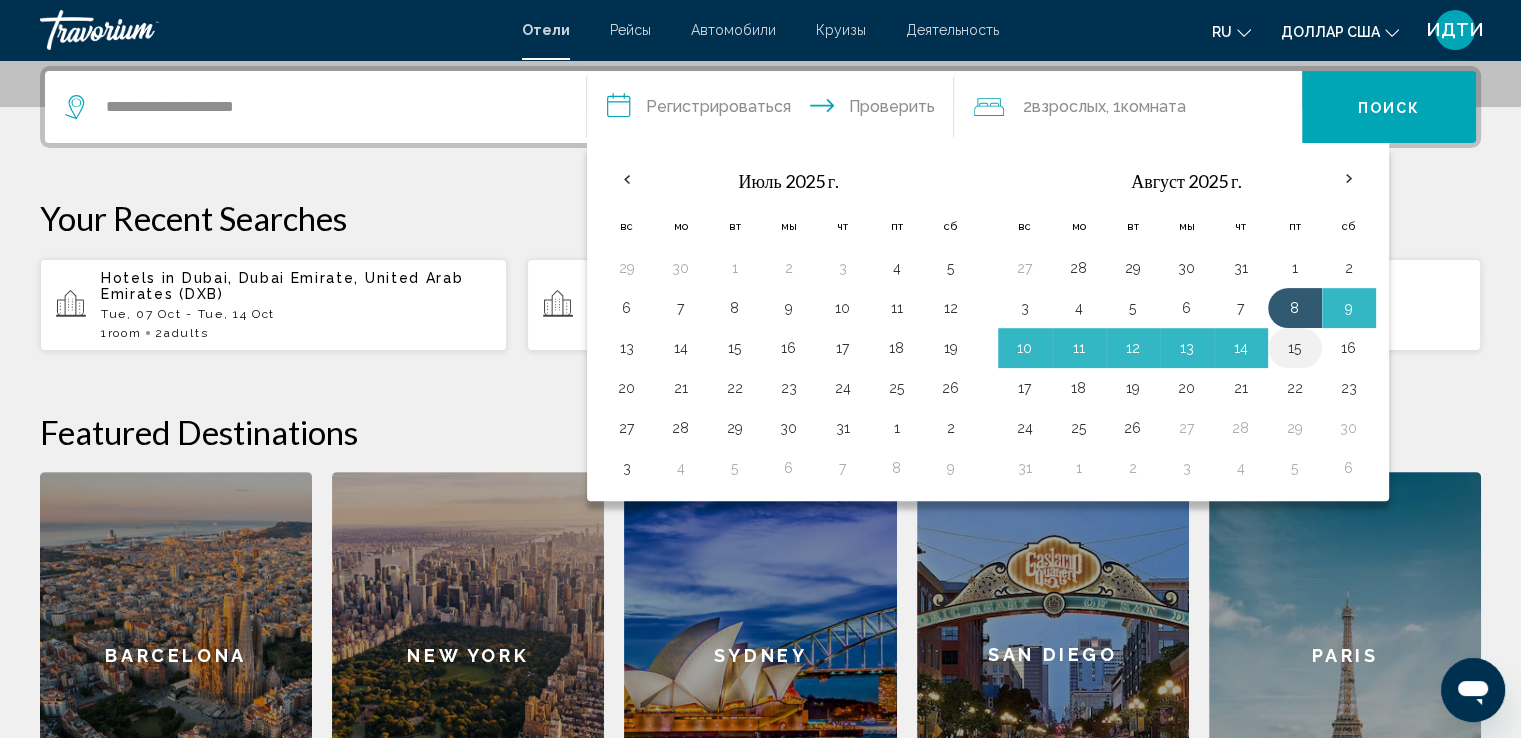 click on "15" at bounding box center [1295, 348] 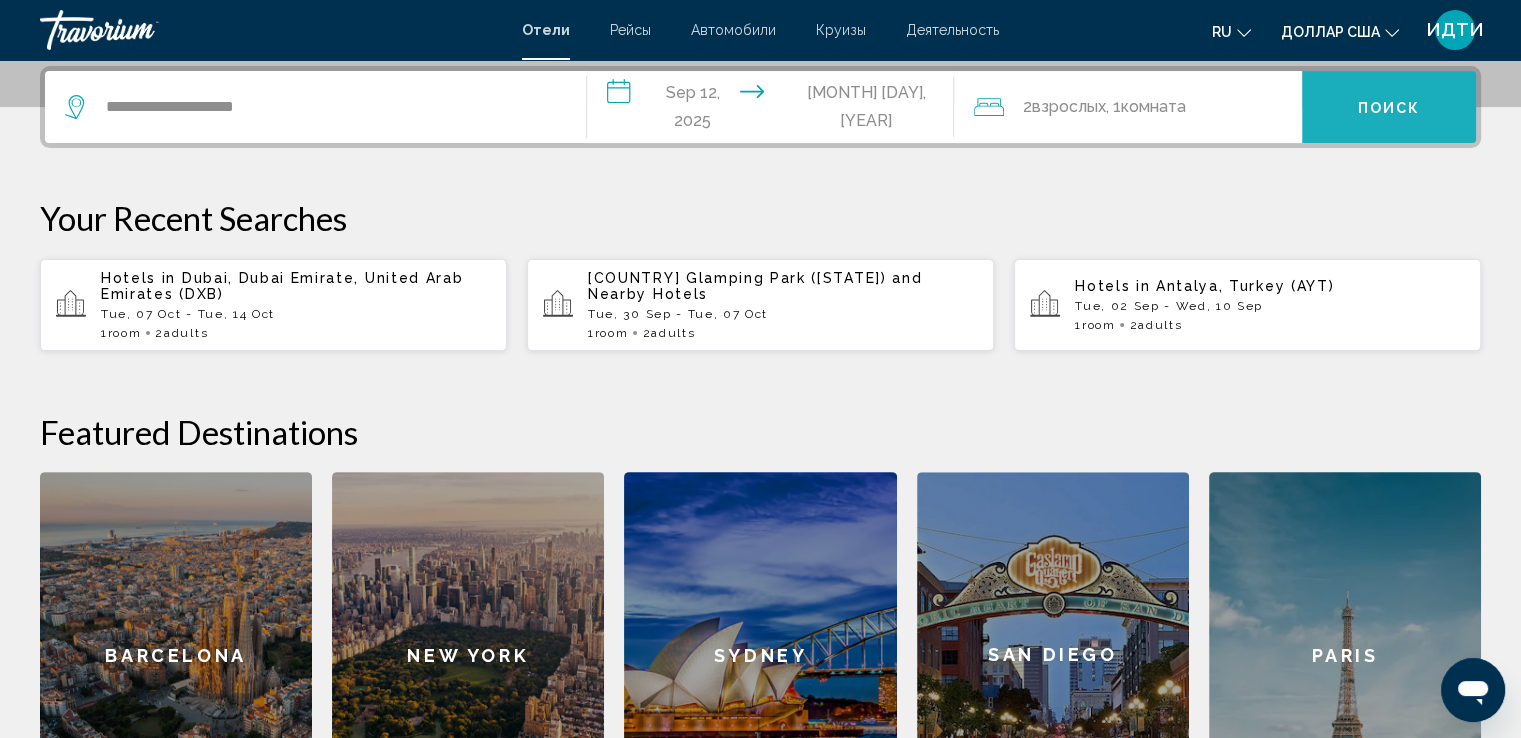 click on "Поиск" at bounding box center [1389, 108] 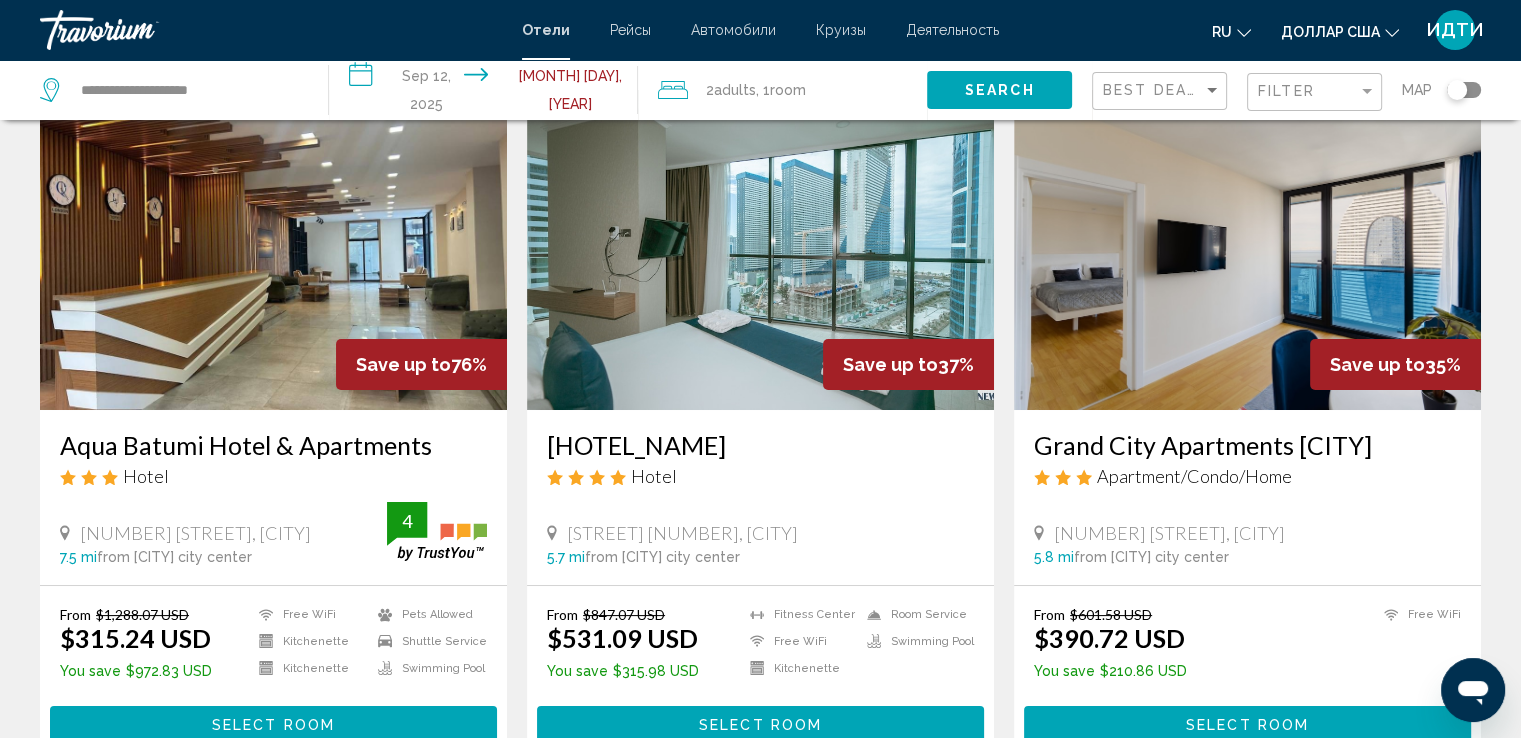 scroll, scrollTop: 200, scrollLeft: 0, axis: vertical 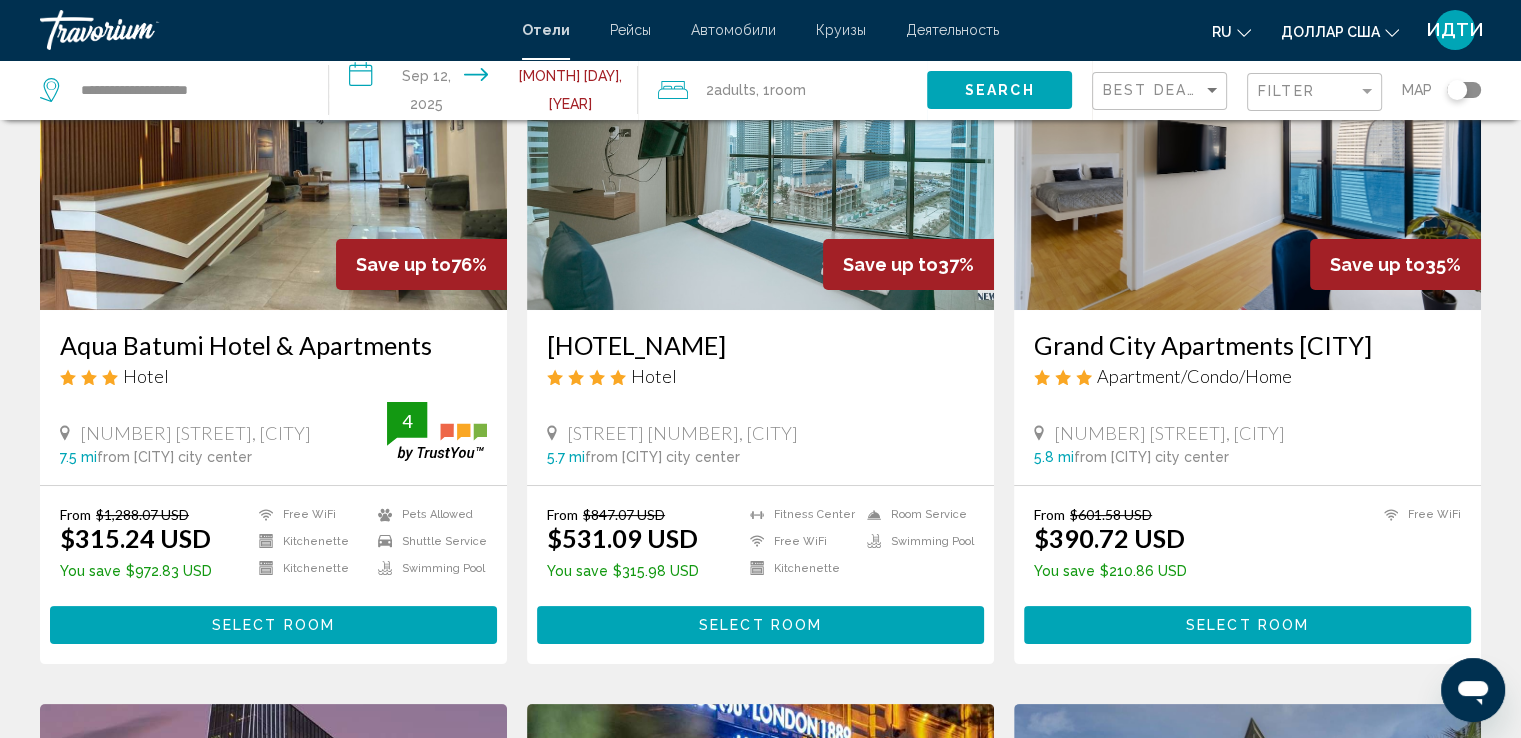 click at bounding box center [760, 150] 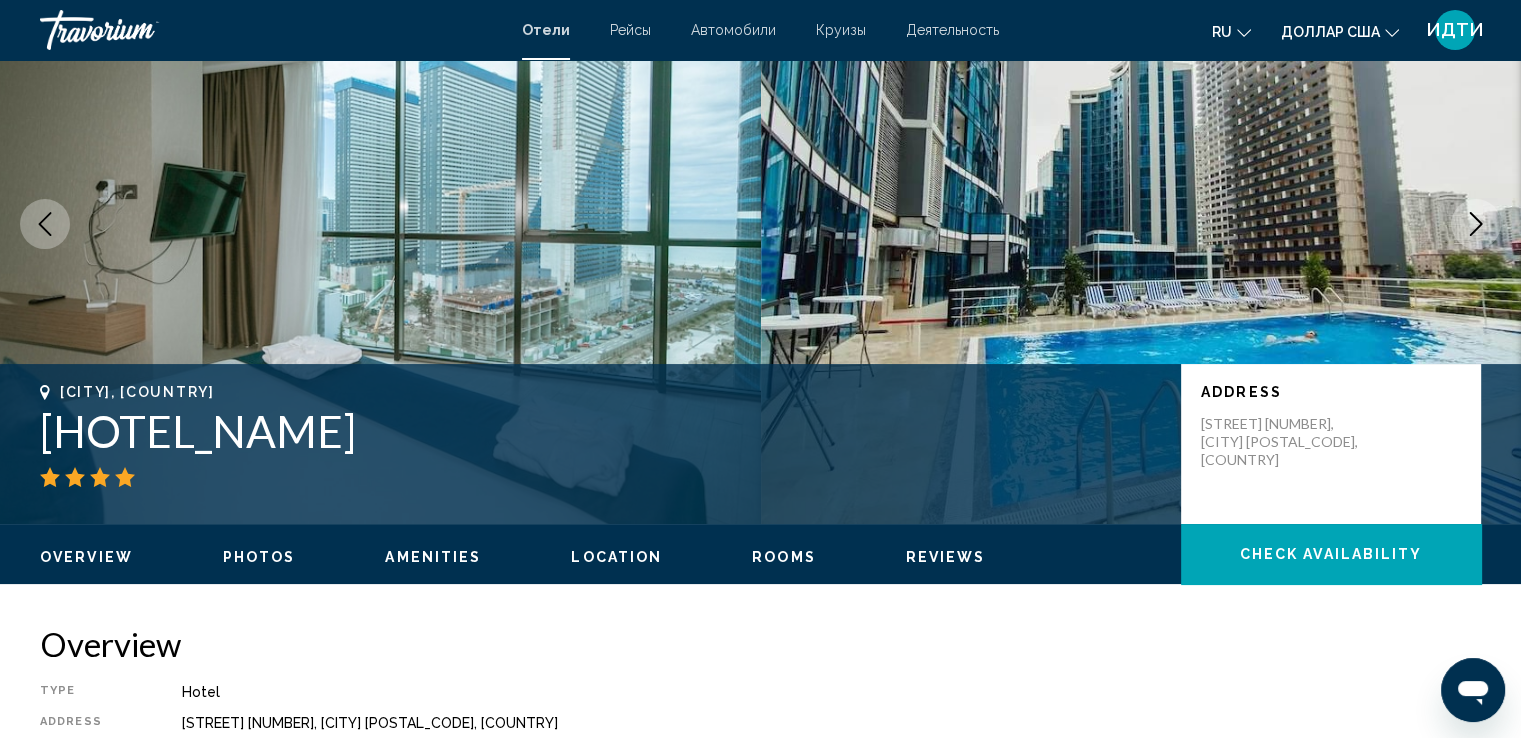 scroll, scrollTop: 0, scrollLeft: 0, axis: both 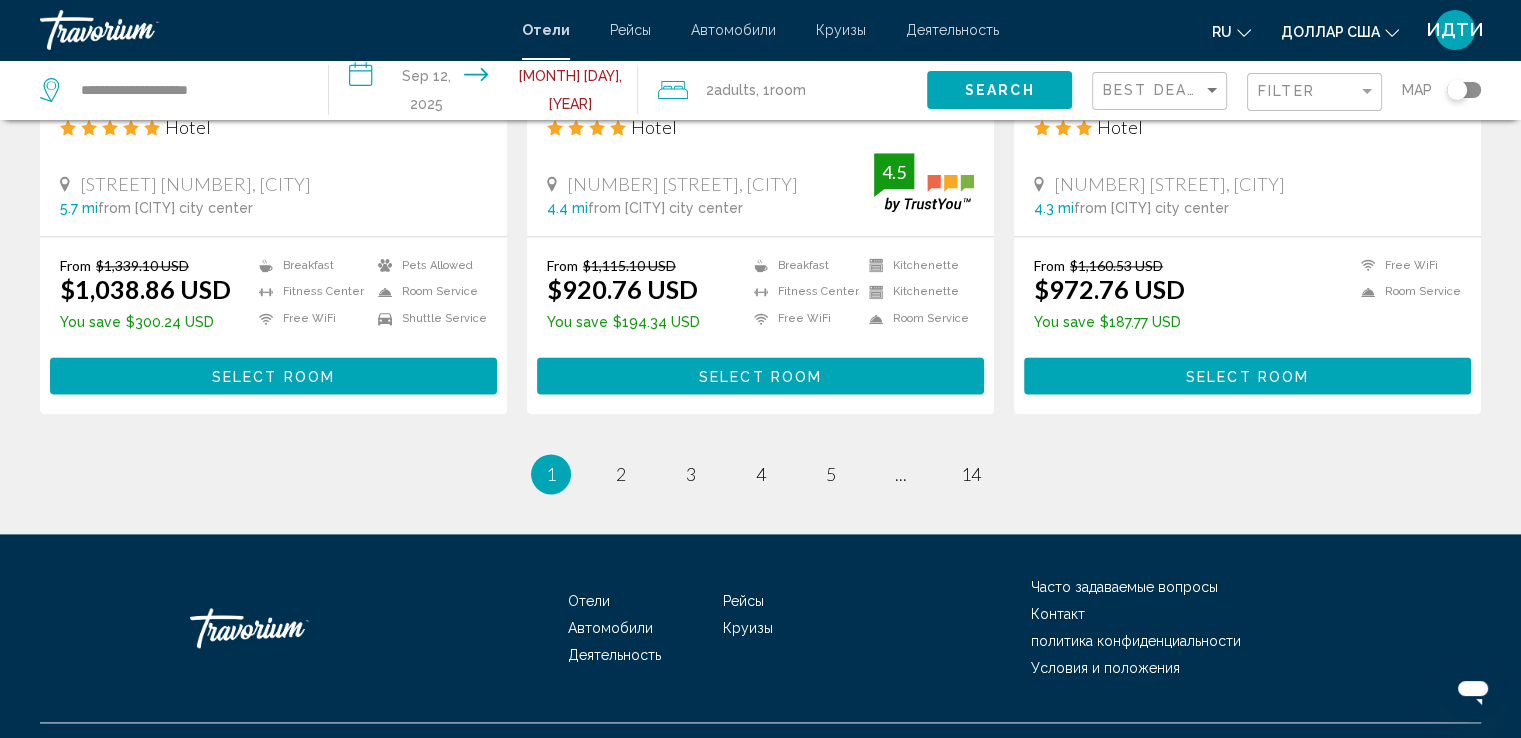 drag, startPoint x: 635, startPoint y: 480, endPoint x: 712, endPoint y: 557, distance: 108.89445 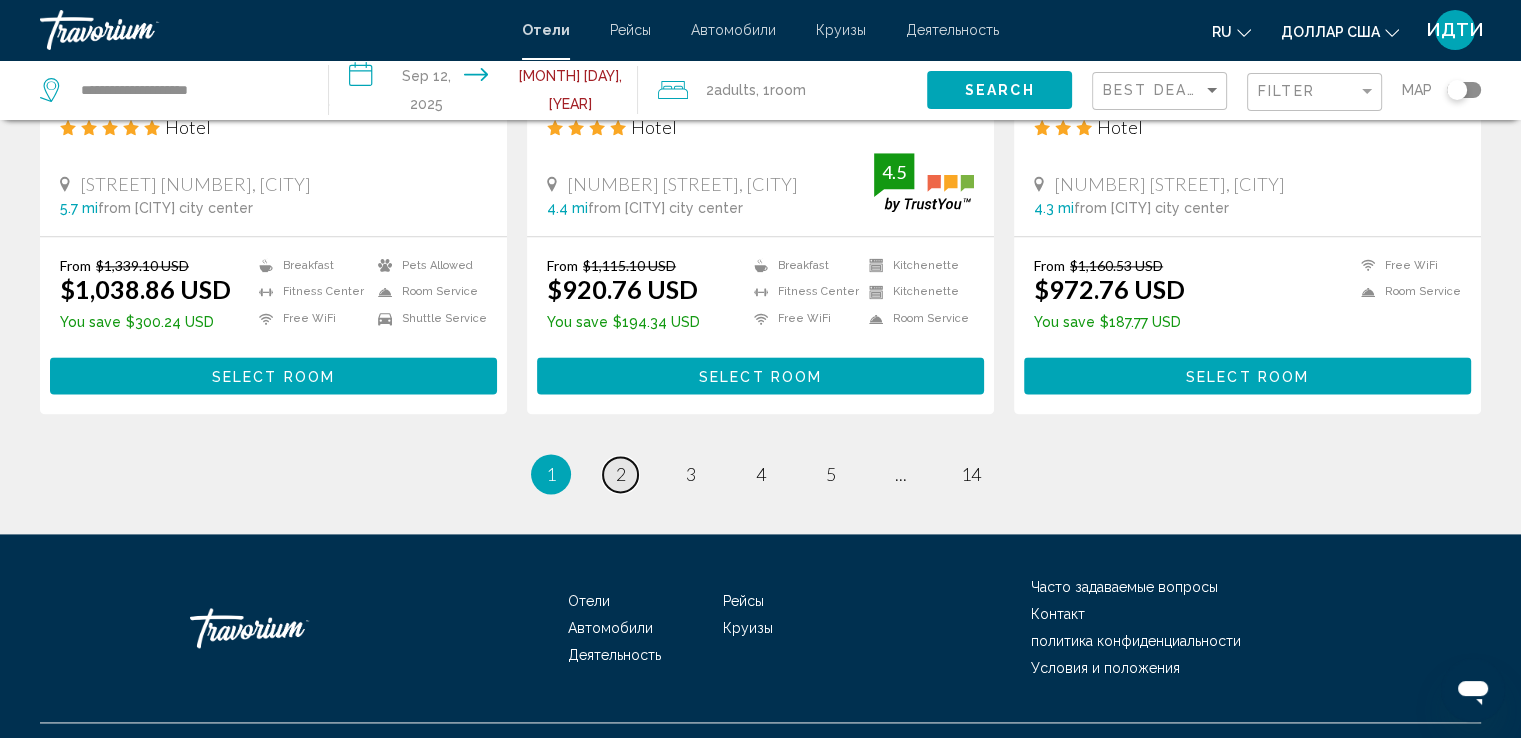 click on "2" at bounding box center (621, 474) 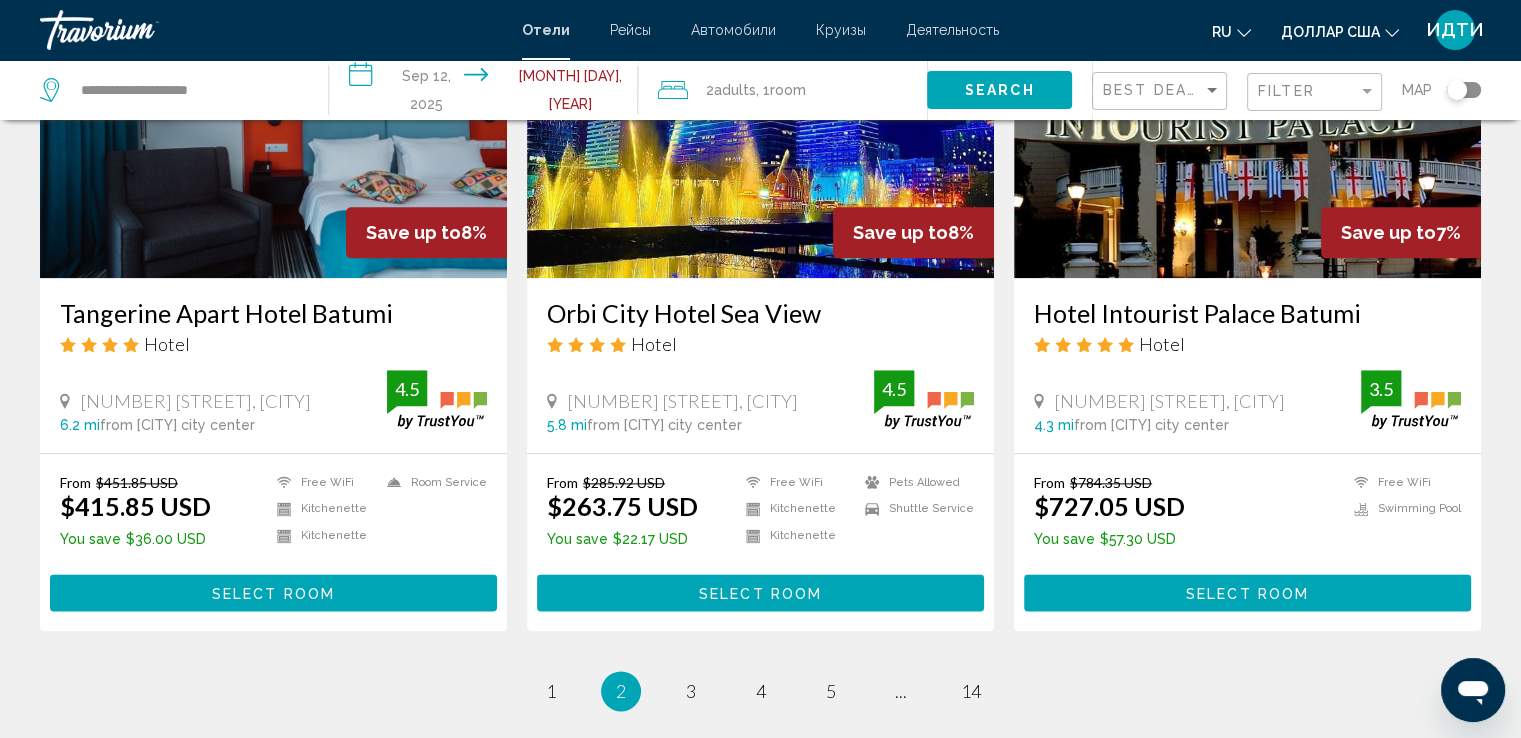 scroll, scrollTop: 2500, scrollLeft: 0, axis: vertical 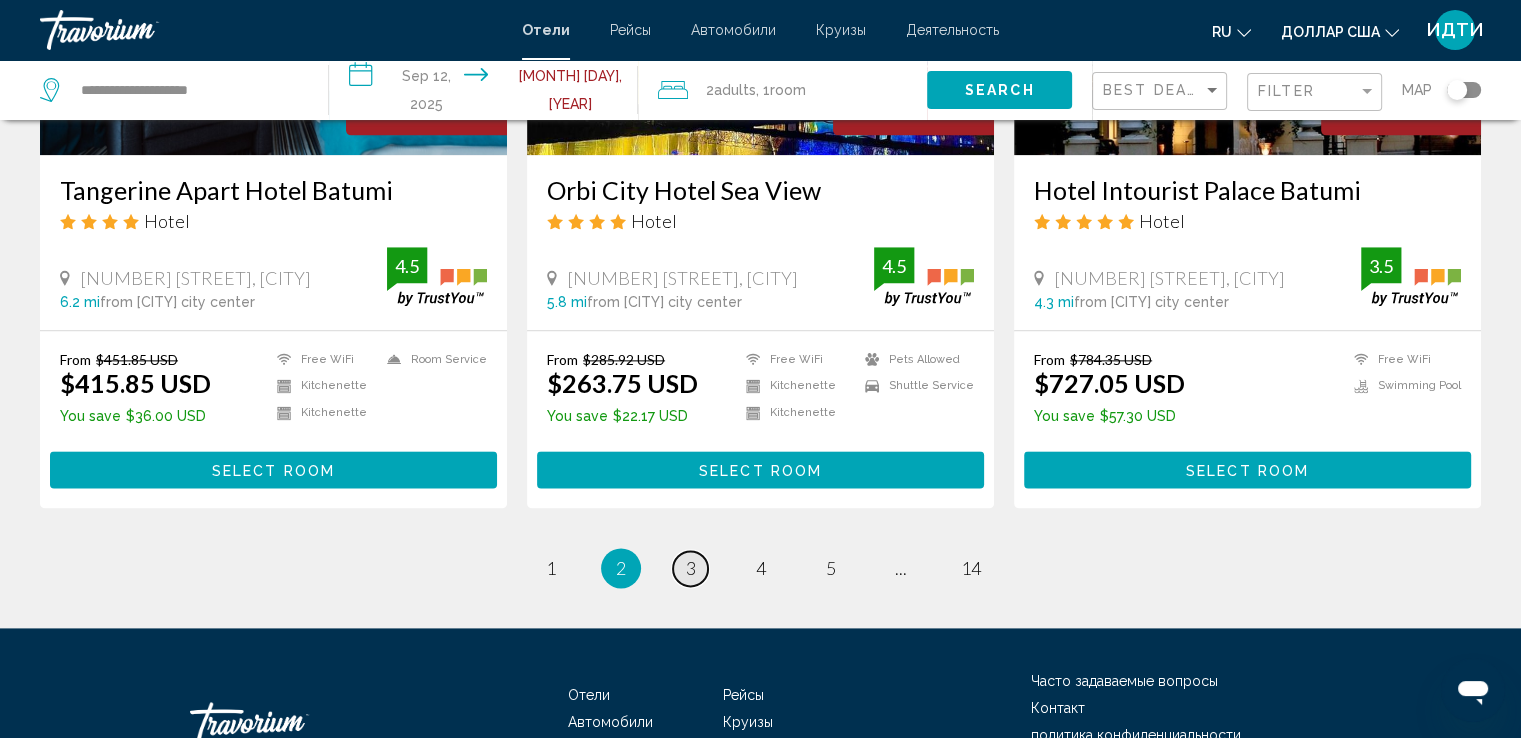 click on "3" at bounding box center (691, 568) 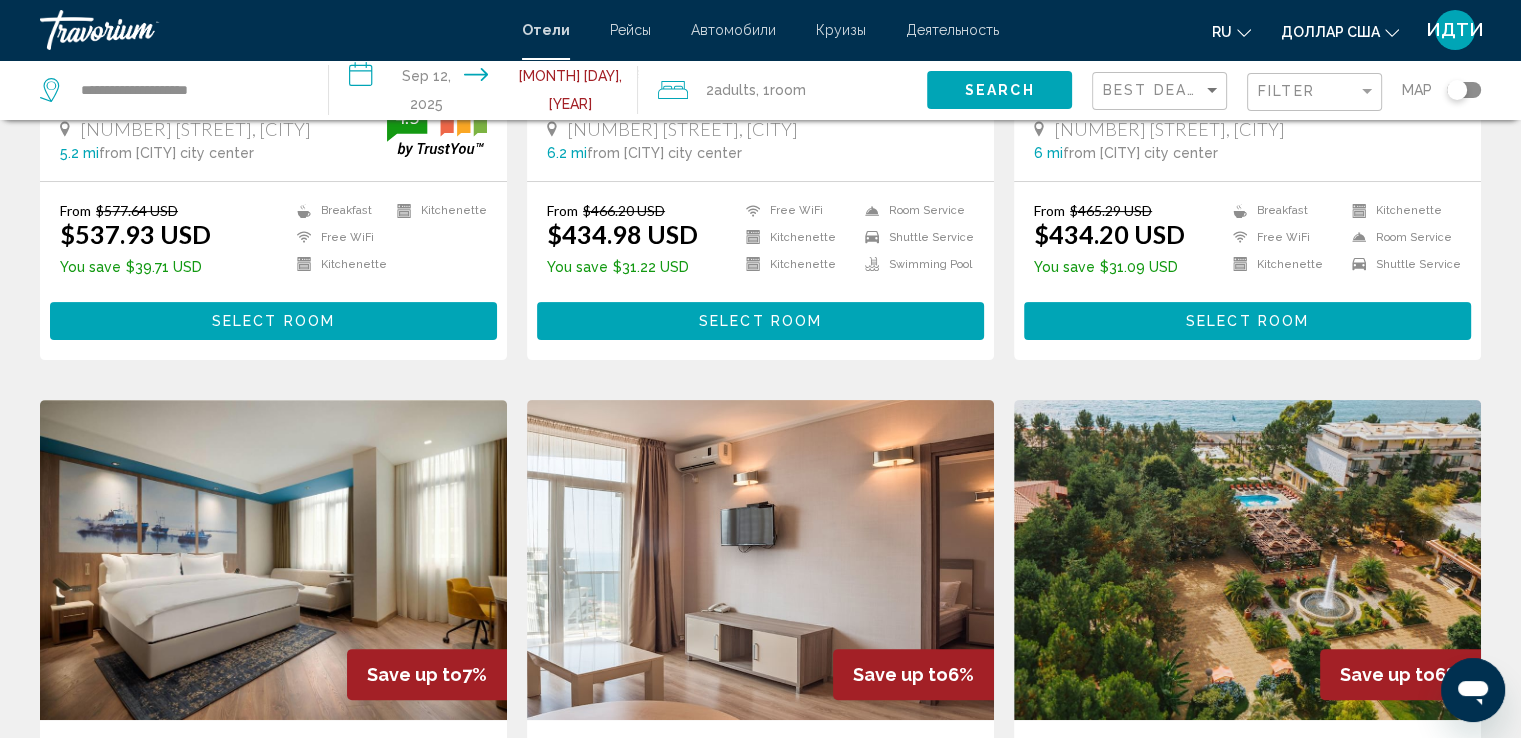 scroll, scrollTop: 700, scrollLeft: 0, axis: vertical 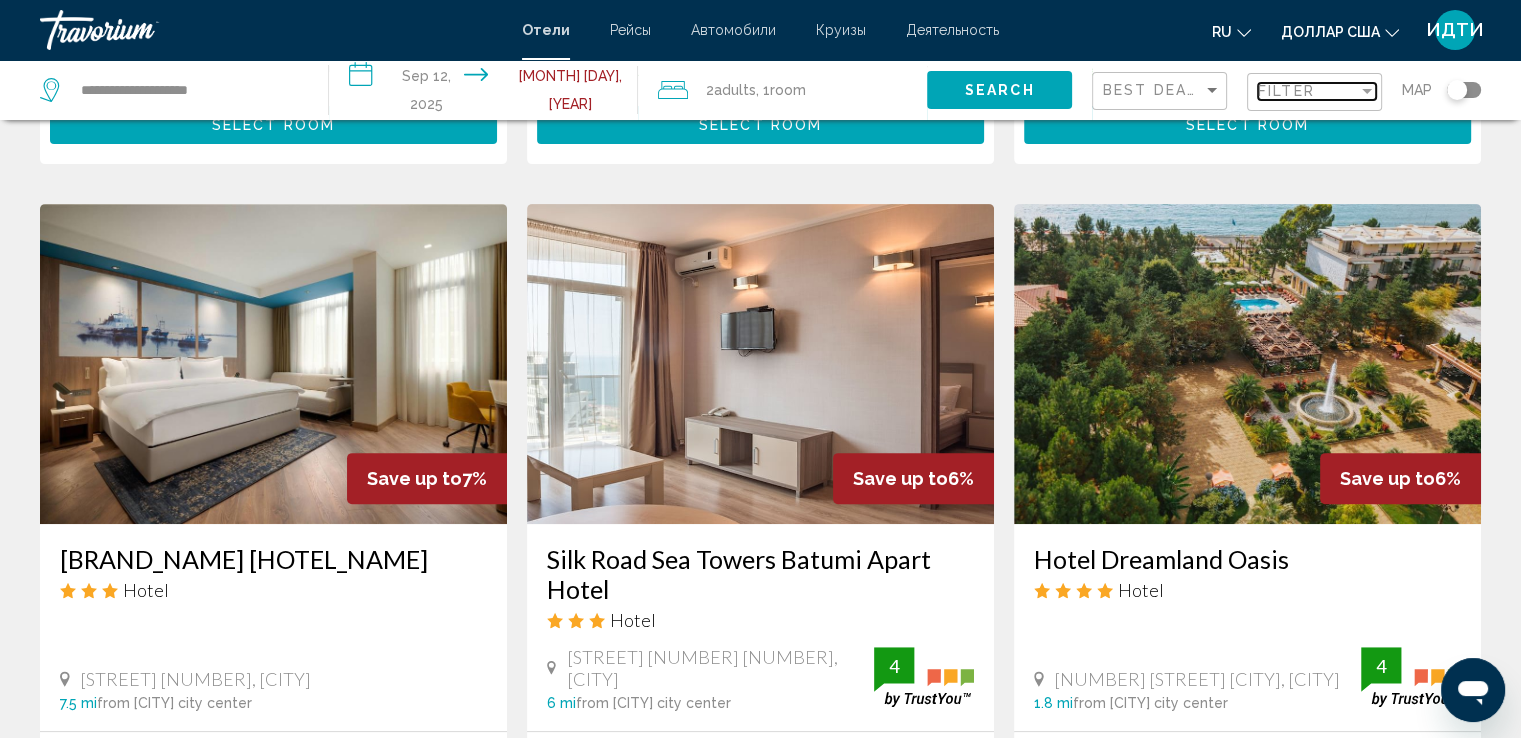 click at bounding box center [1367, 91] 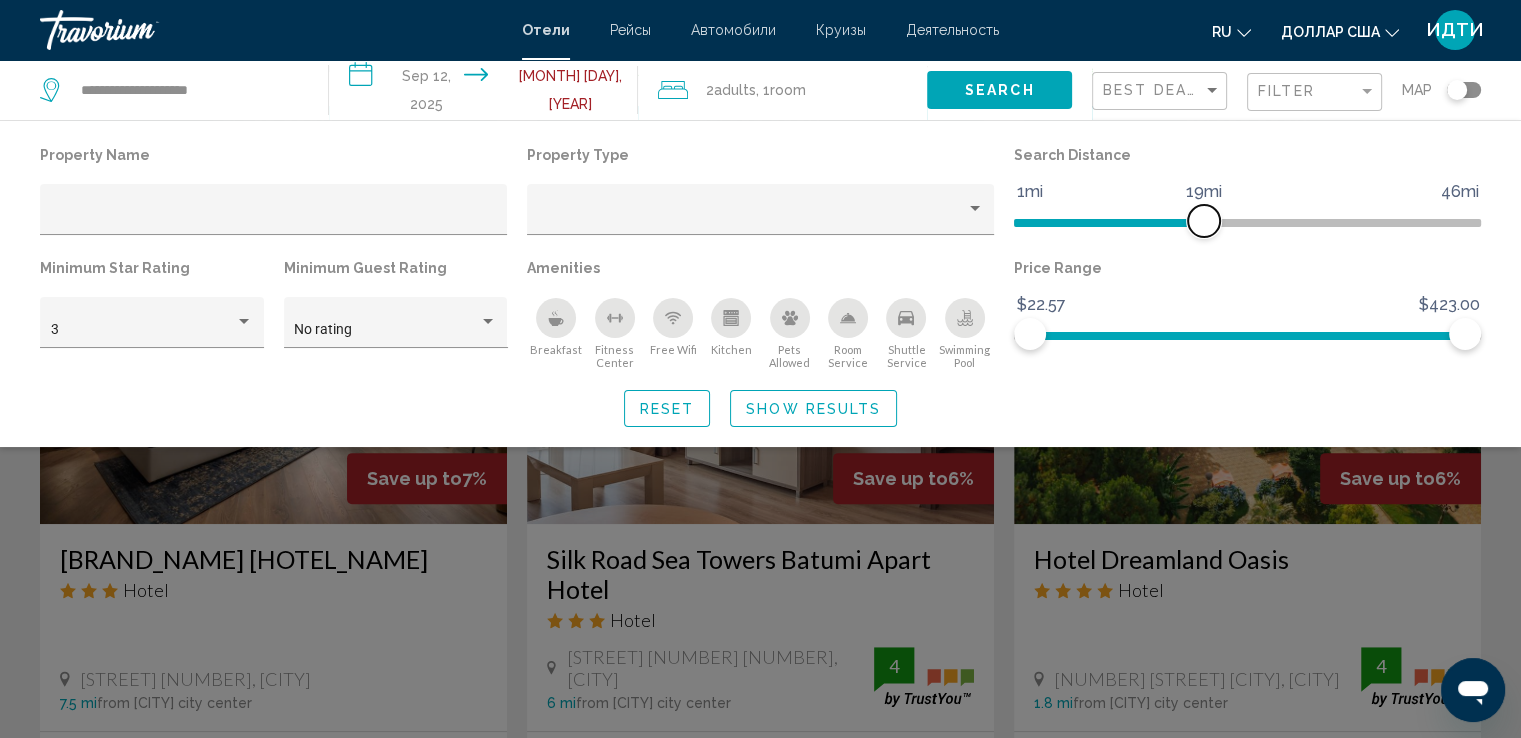 click 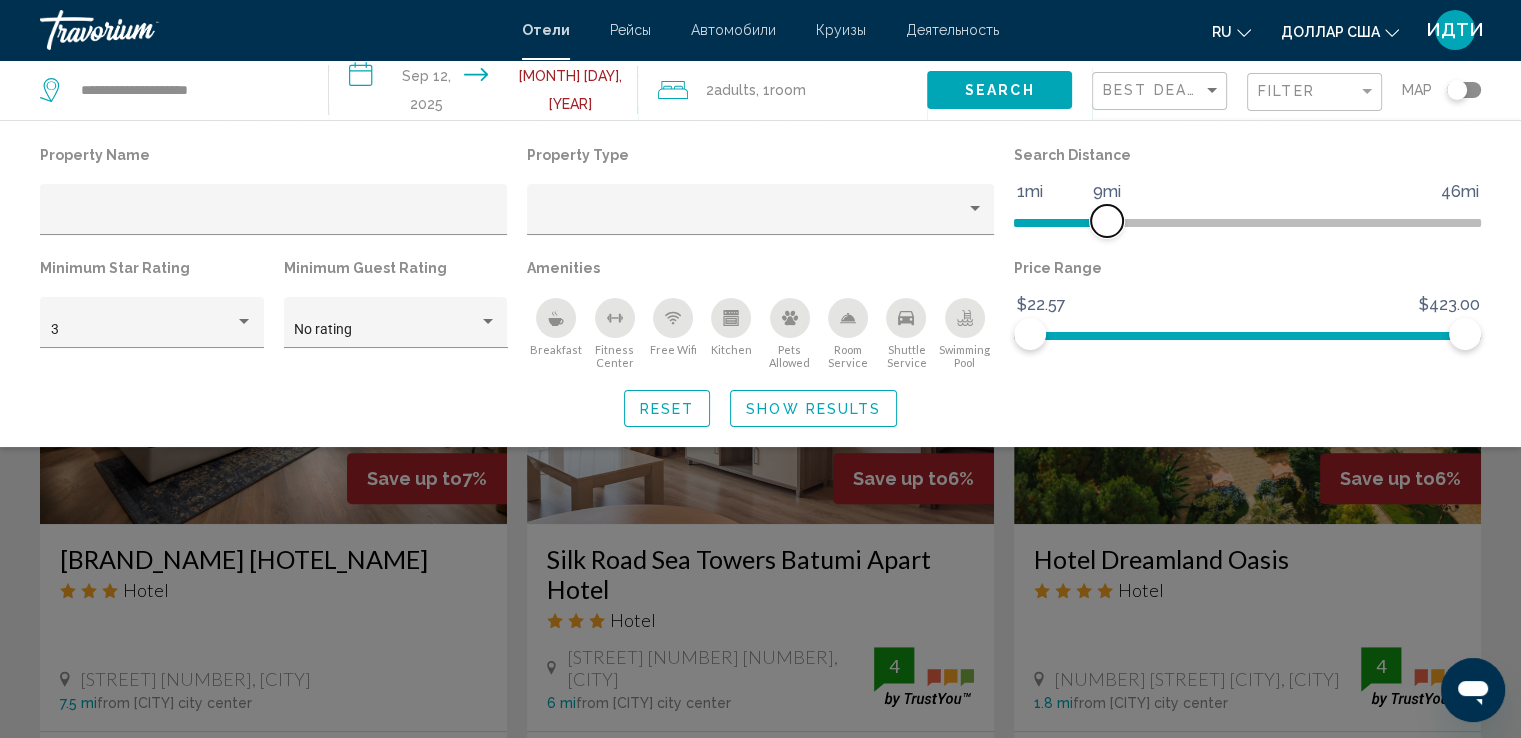 click 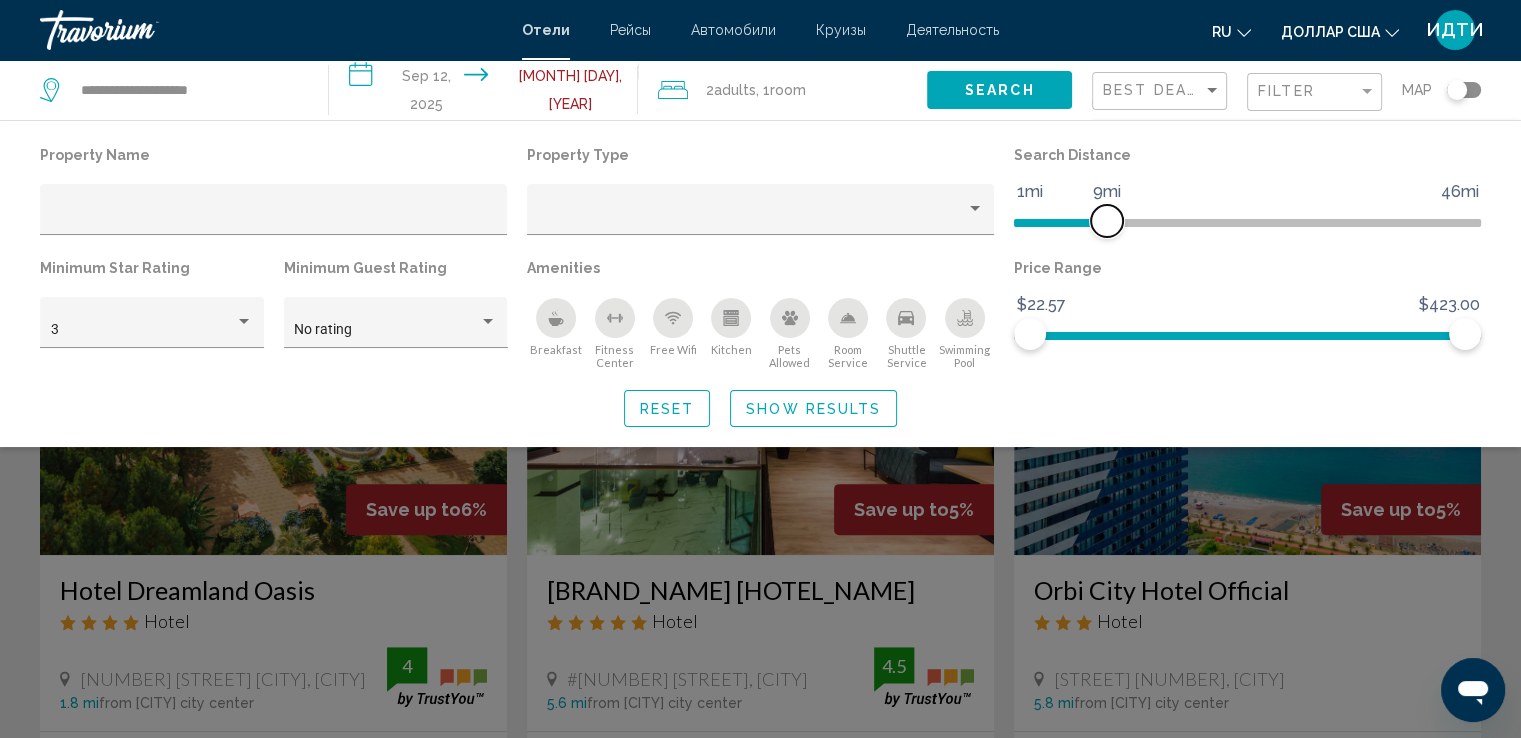 scroll, scrollTop: 731, scrollLeft: 0, axis: vertical 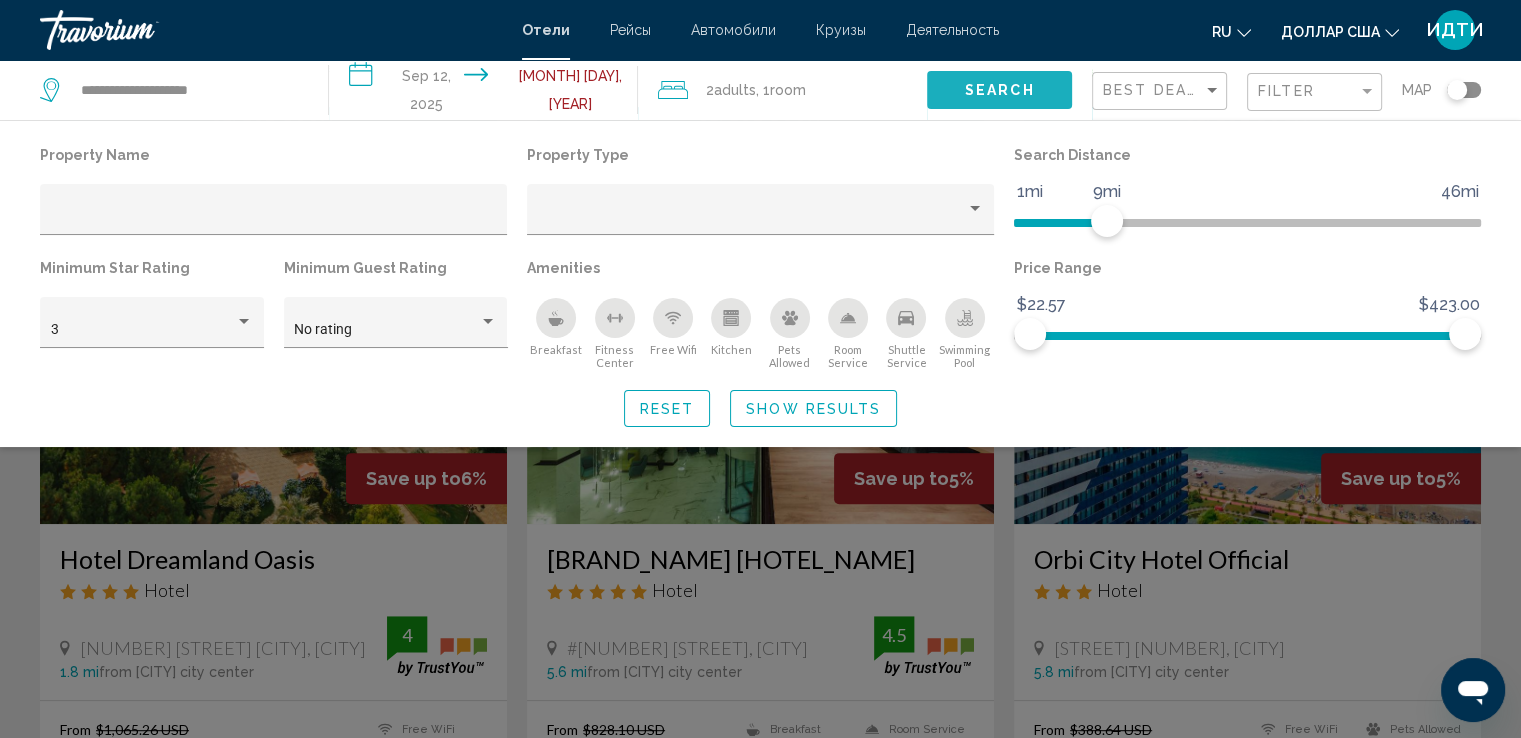 click on "Search" 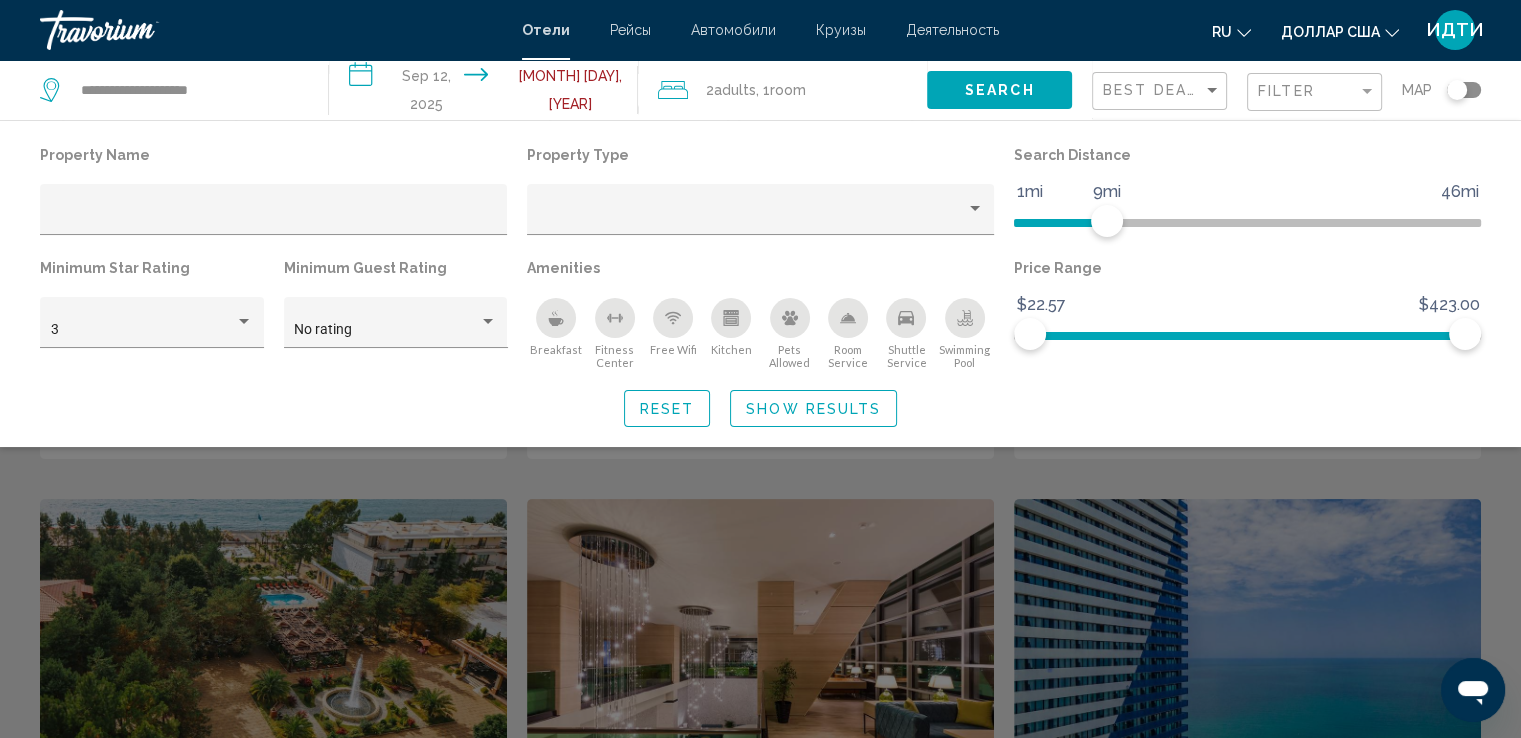 scroll, scrollTop: 431, scrollLeft: 0, axis: vertical 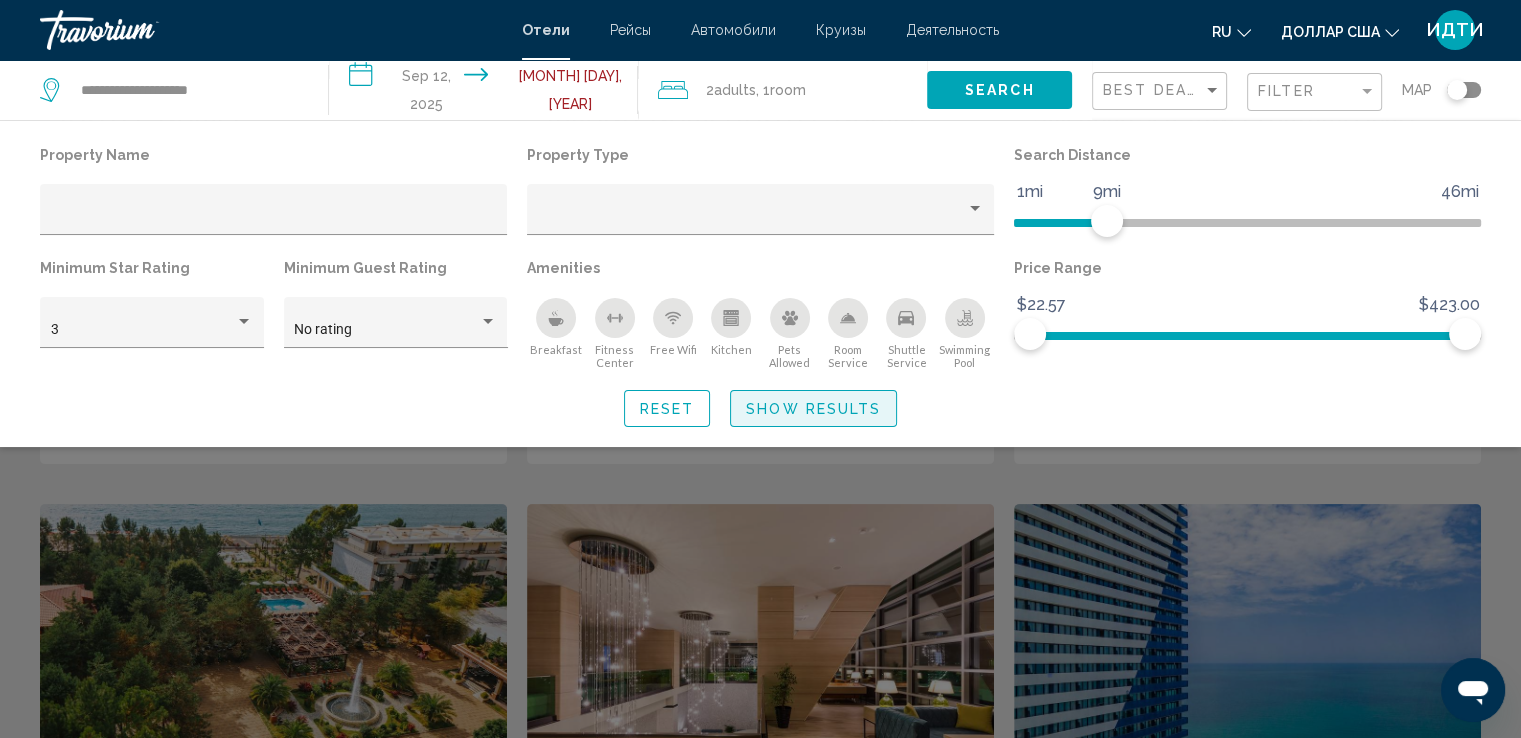 click on "Show Results" 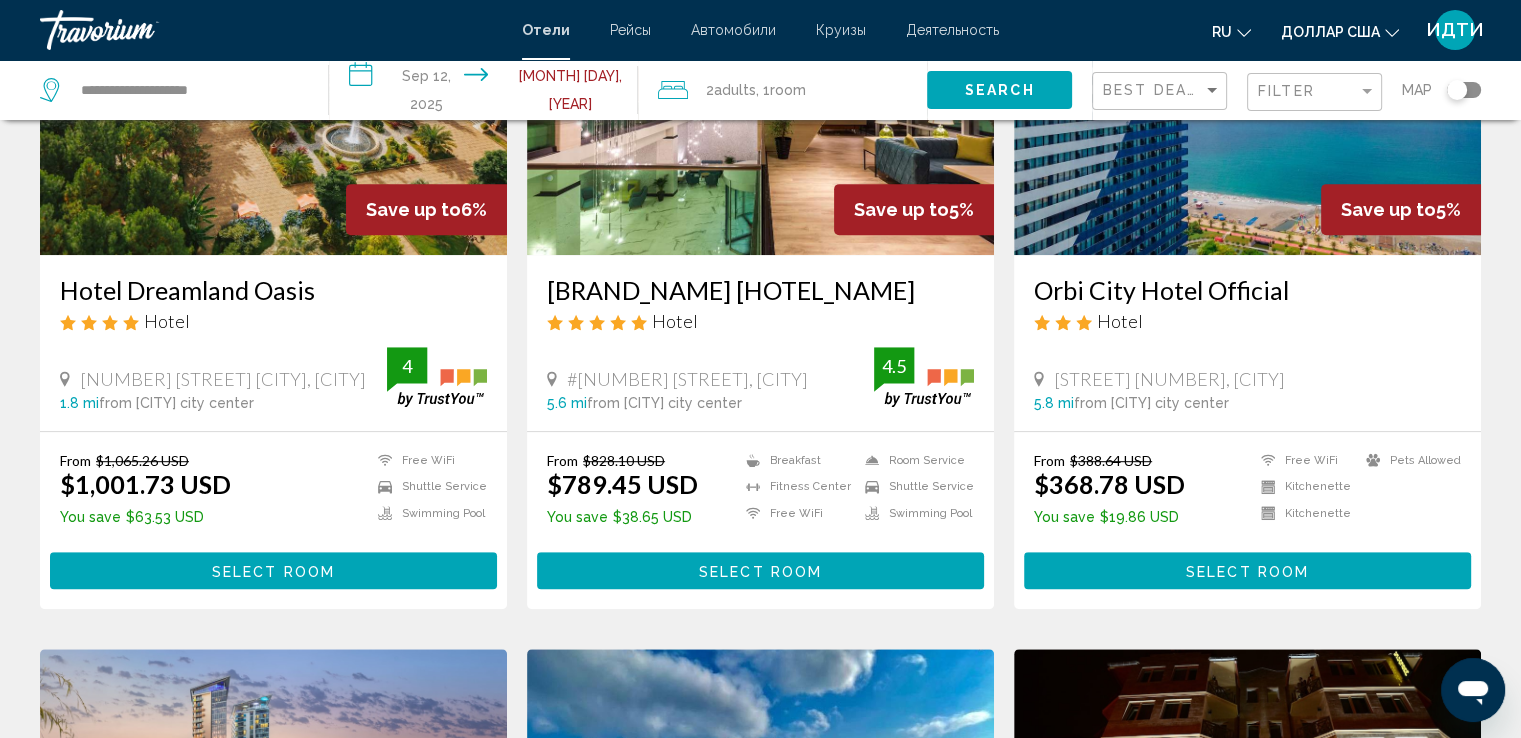 scroll, scrollTop: 400, scrollLeft: 0, axis: vertical 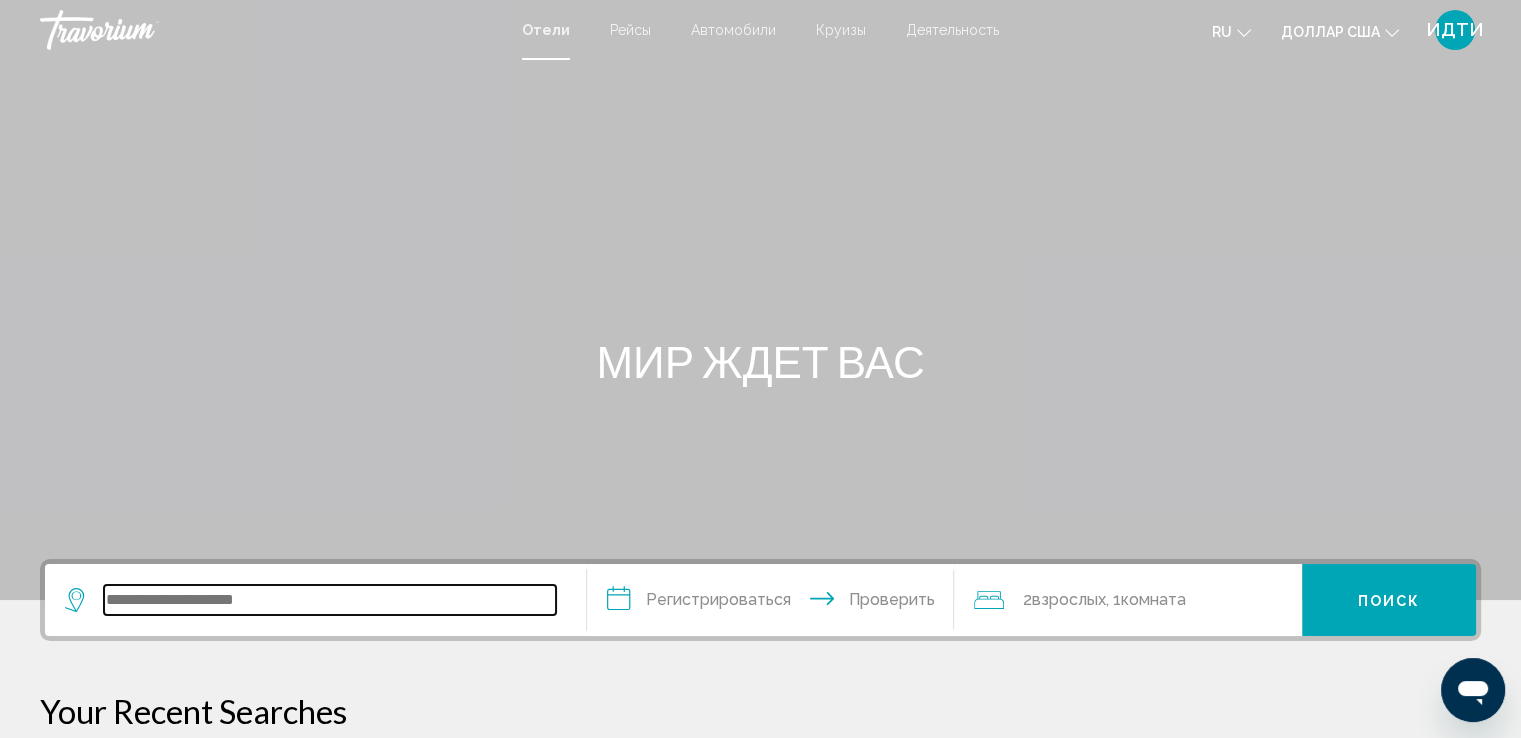 click at bounding box center [330, 600] 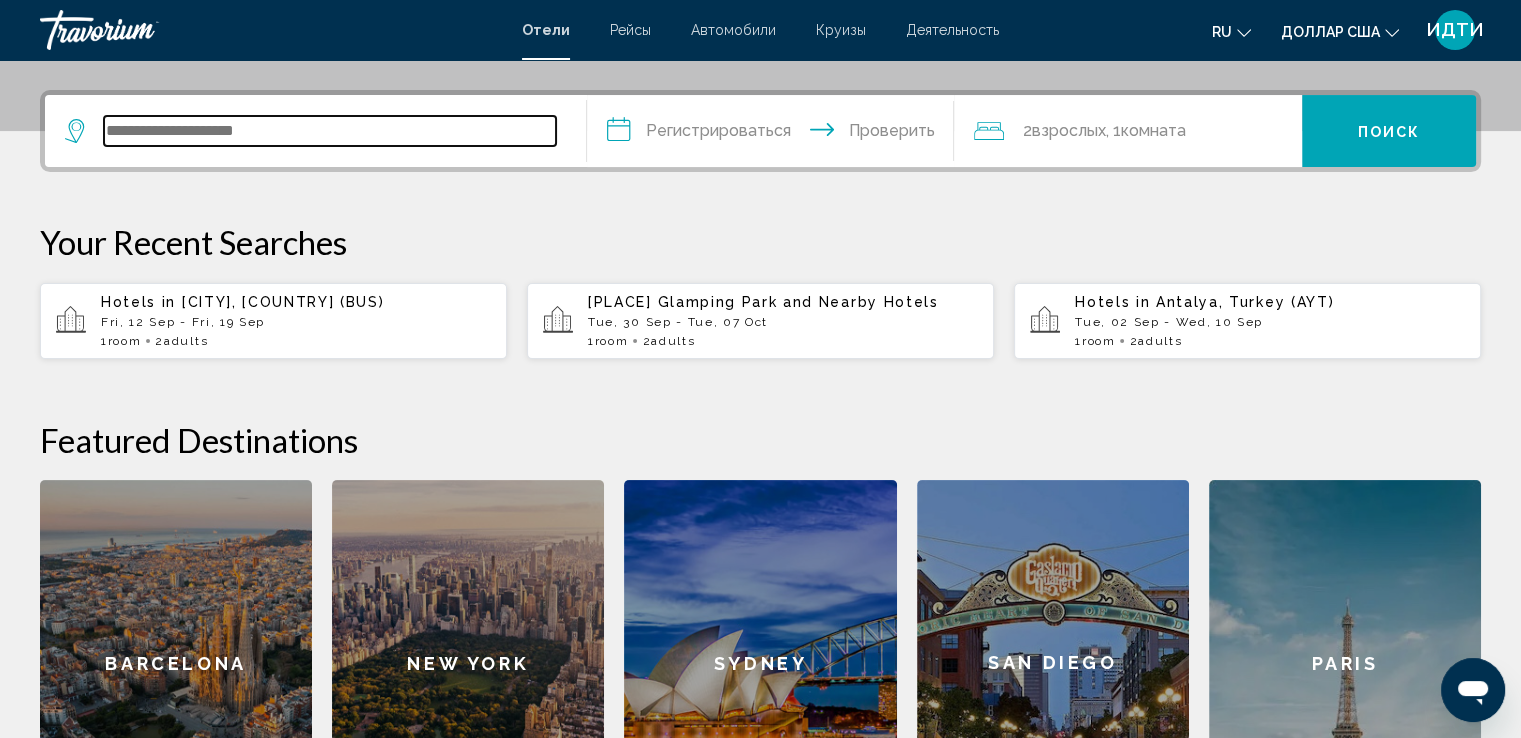 scroll, scrollTop: 493, scrollLeft: 0, axis: vertical 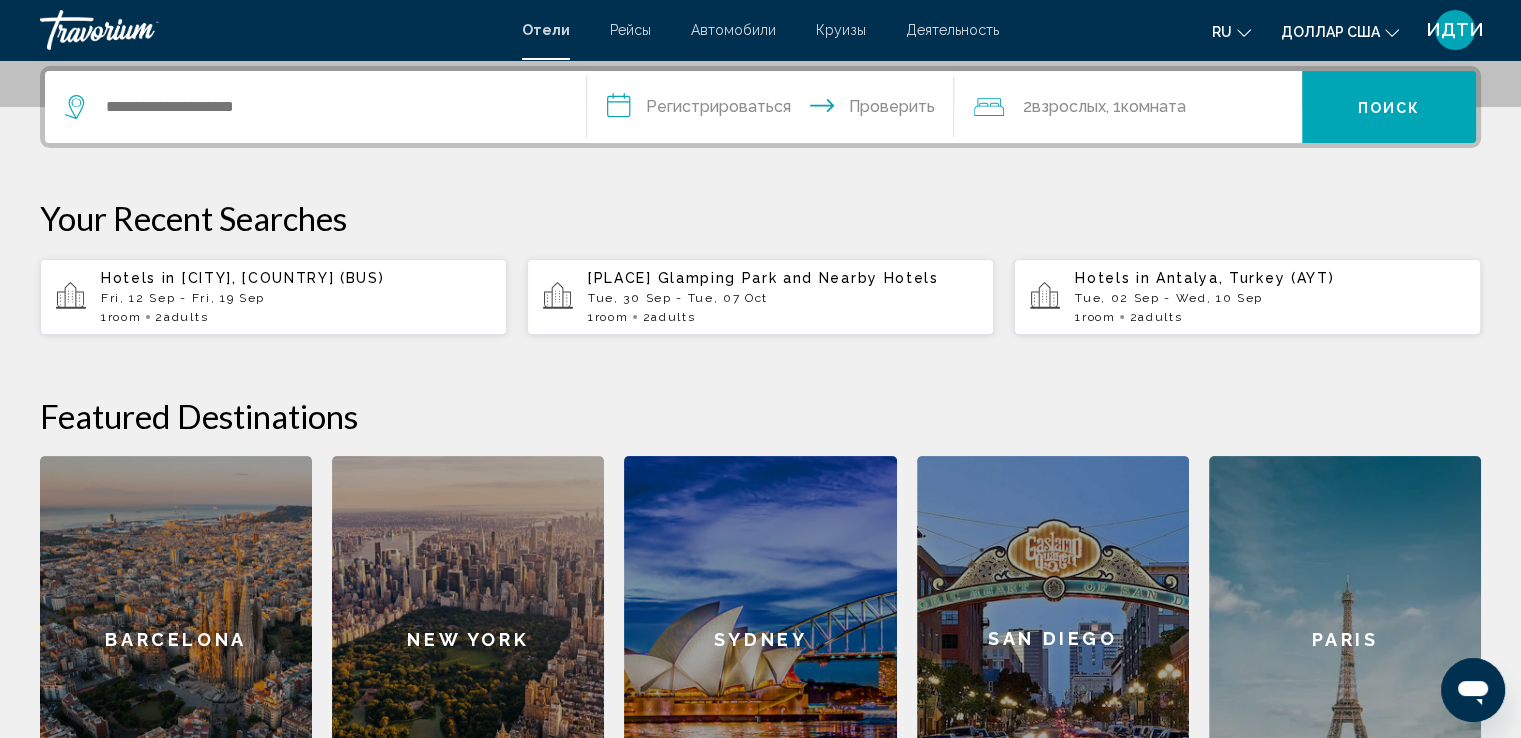 click on "[COUNTRY] Glamping Park ([STATE])" at bounding box center [682, 278] 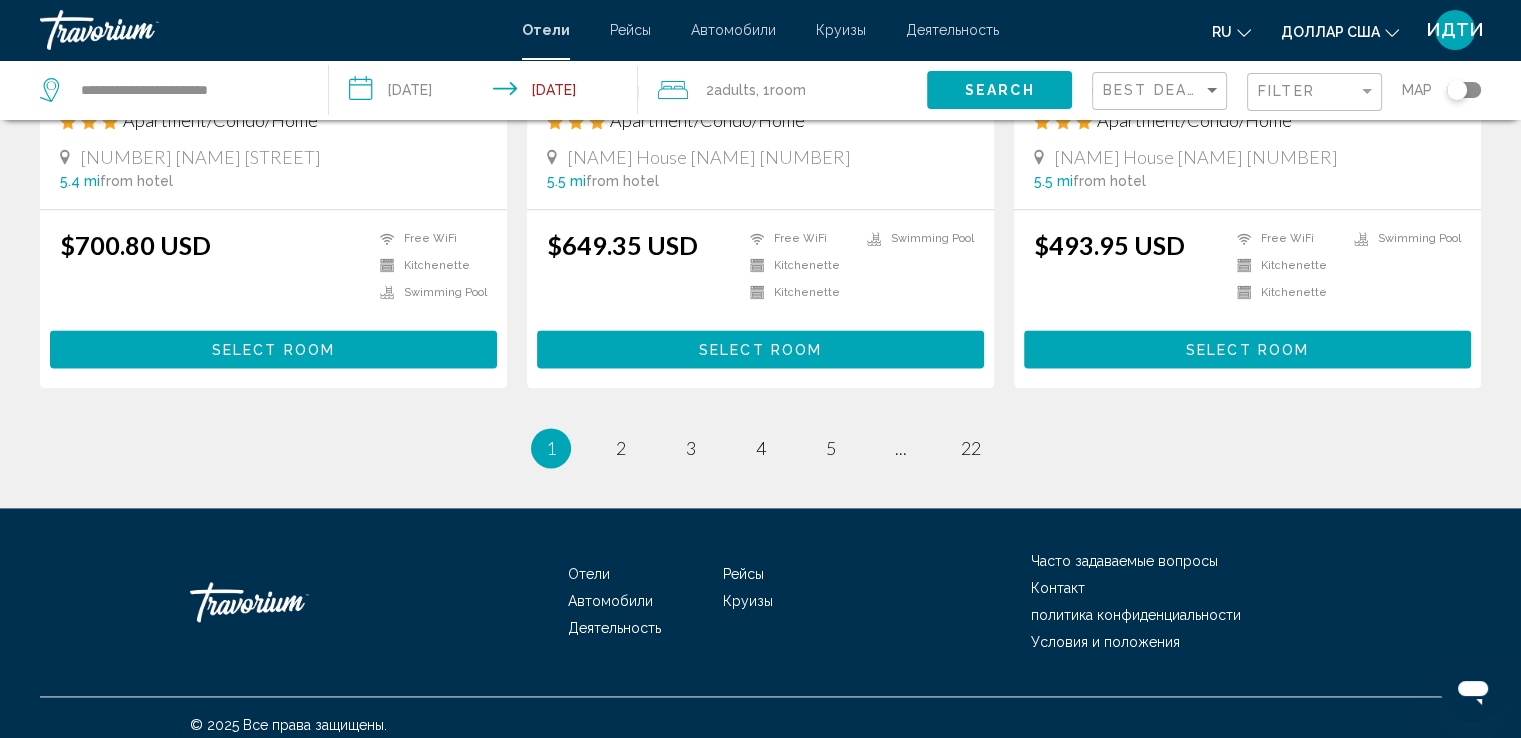 scroll, scrollTop: 2640, scrollLeft: 0, axis: vertical 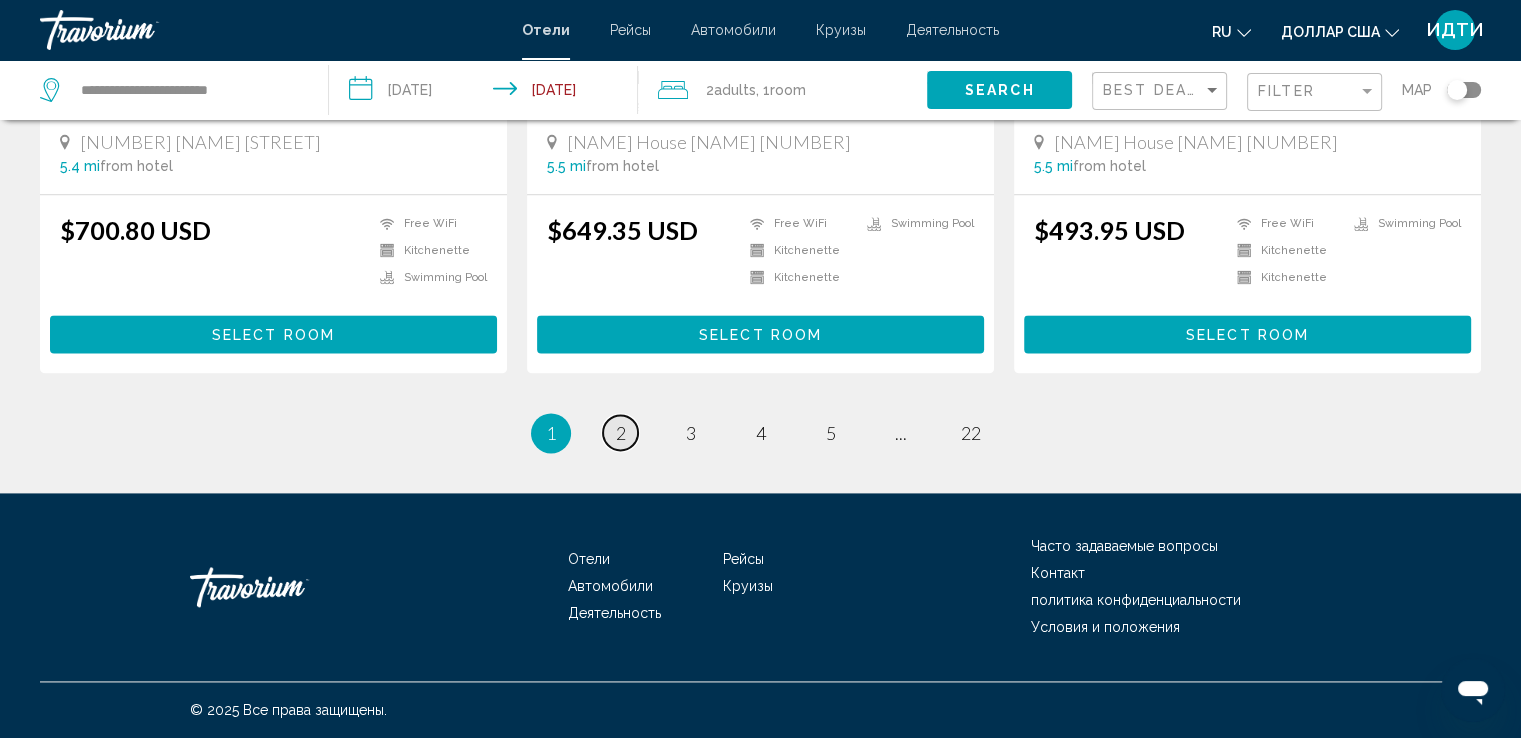 click on "2" at bounding box center [621, 433] 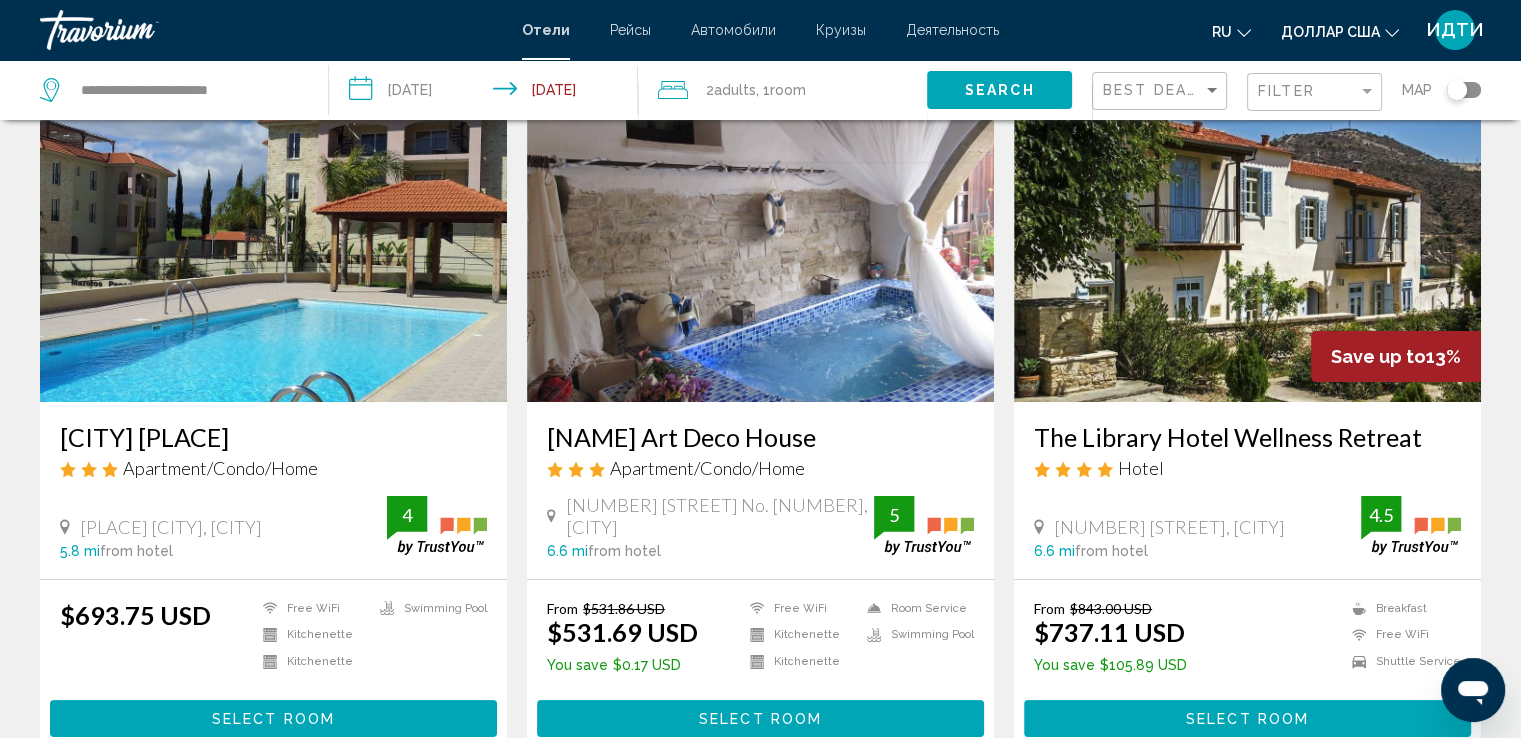 scroll, scrollTop: 0, scrollLeft: 0, axis: both 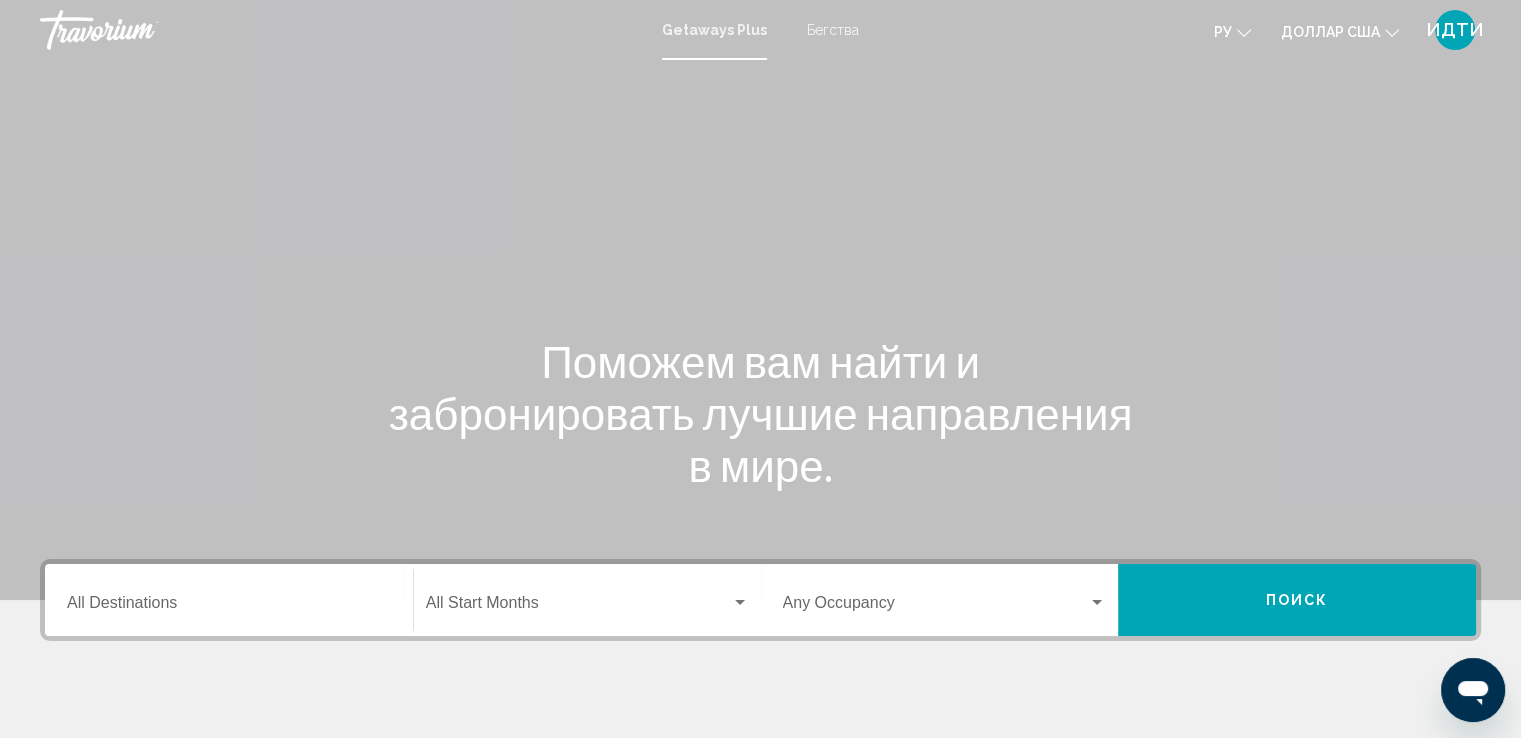 click on "Бегства" at bounding box center (833, 30) 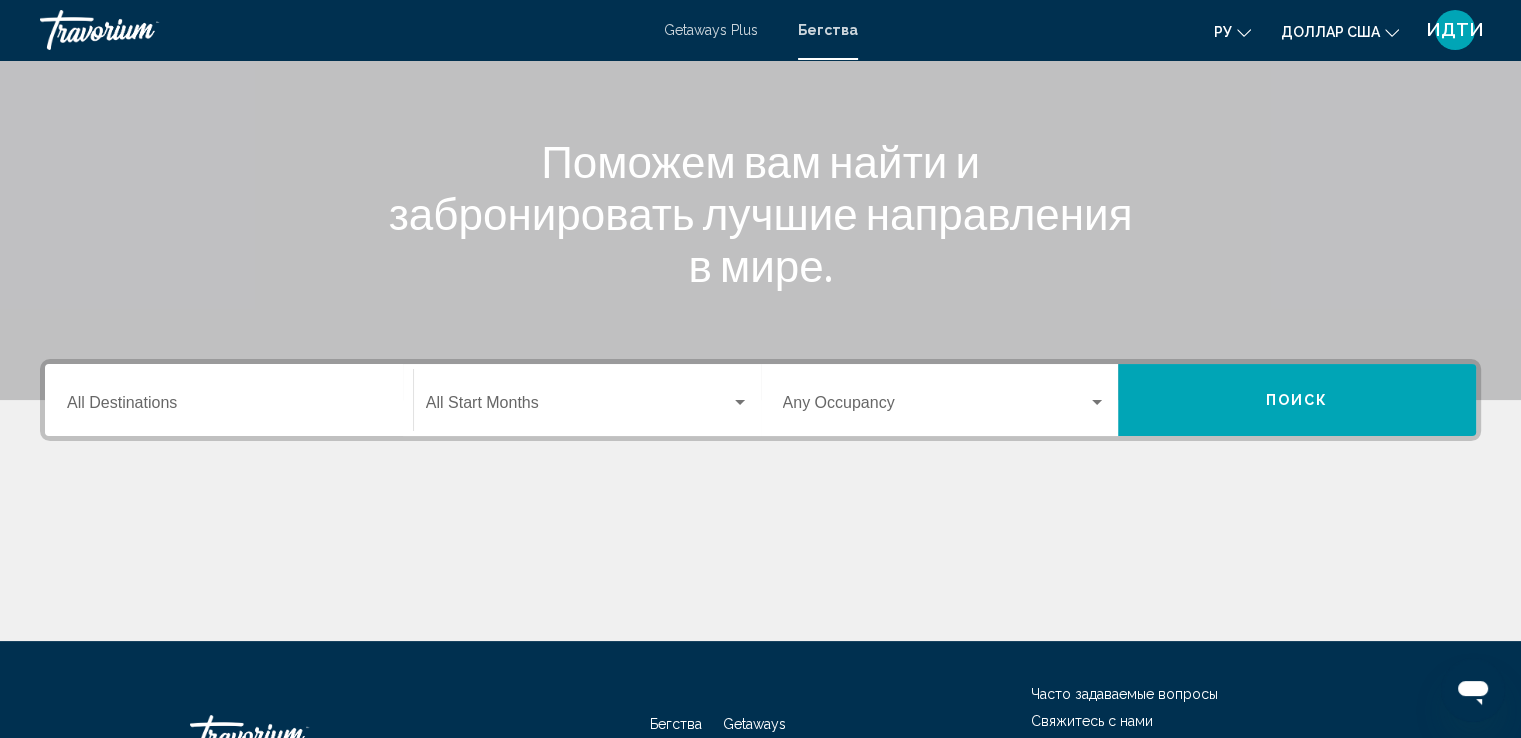 click on "Destination All Destinations" at bounding box center (229, 400) 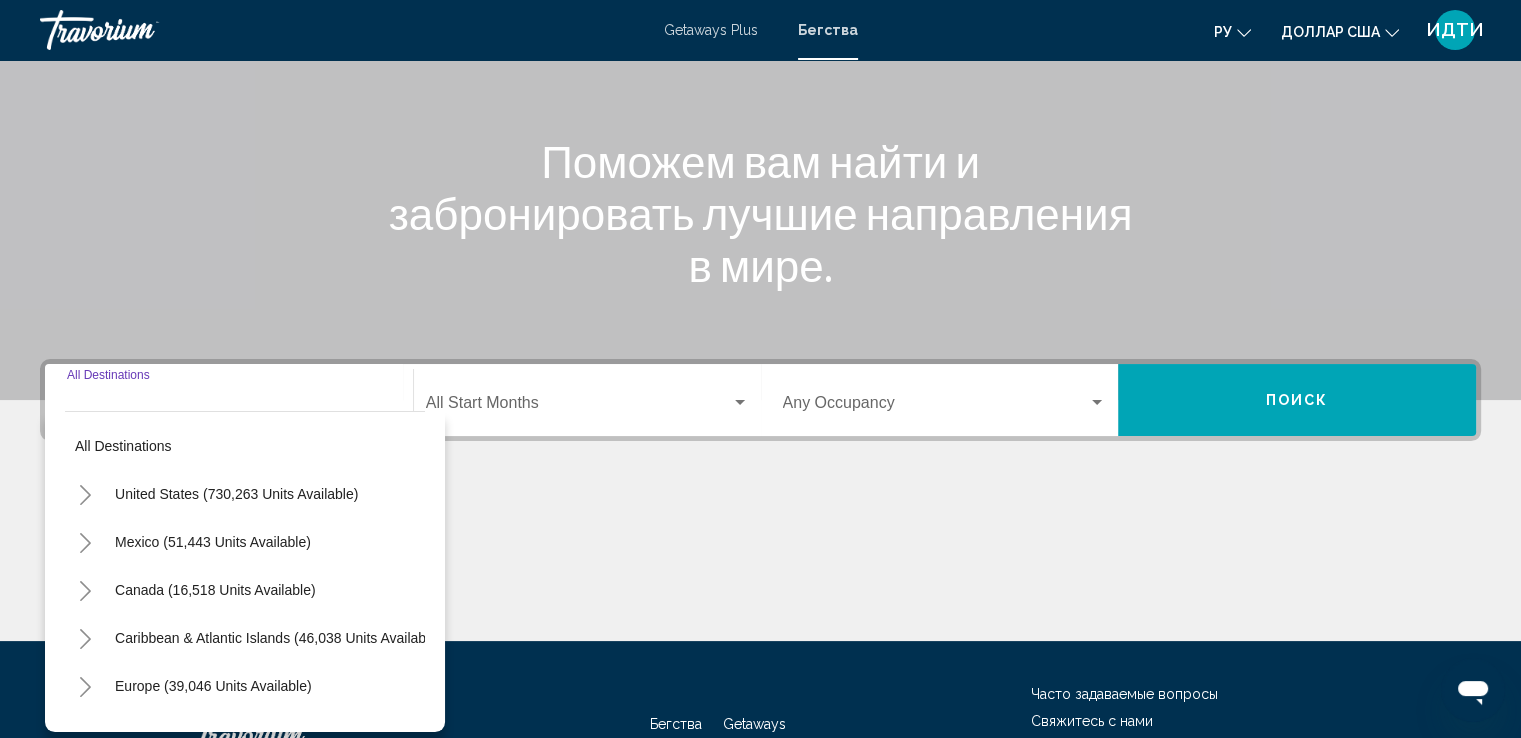scroll, scrollTop: 348, scrollLeft: 0, axis: vertical 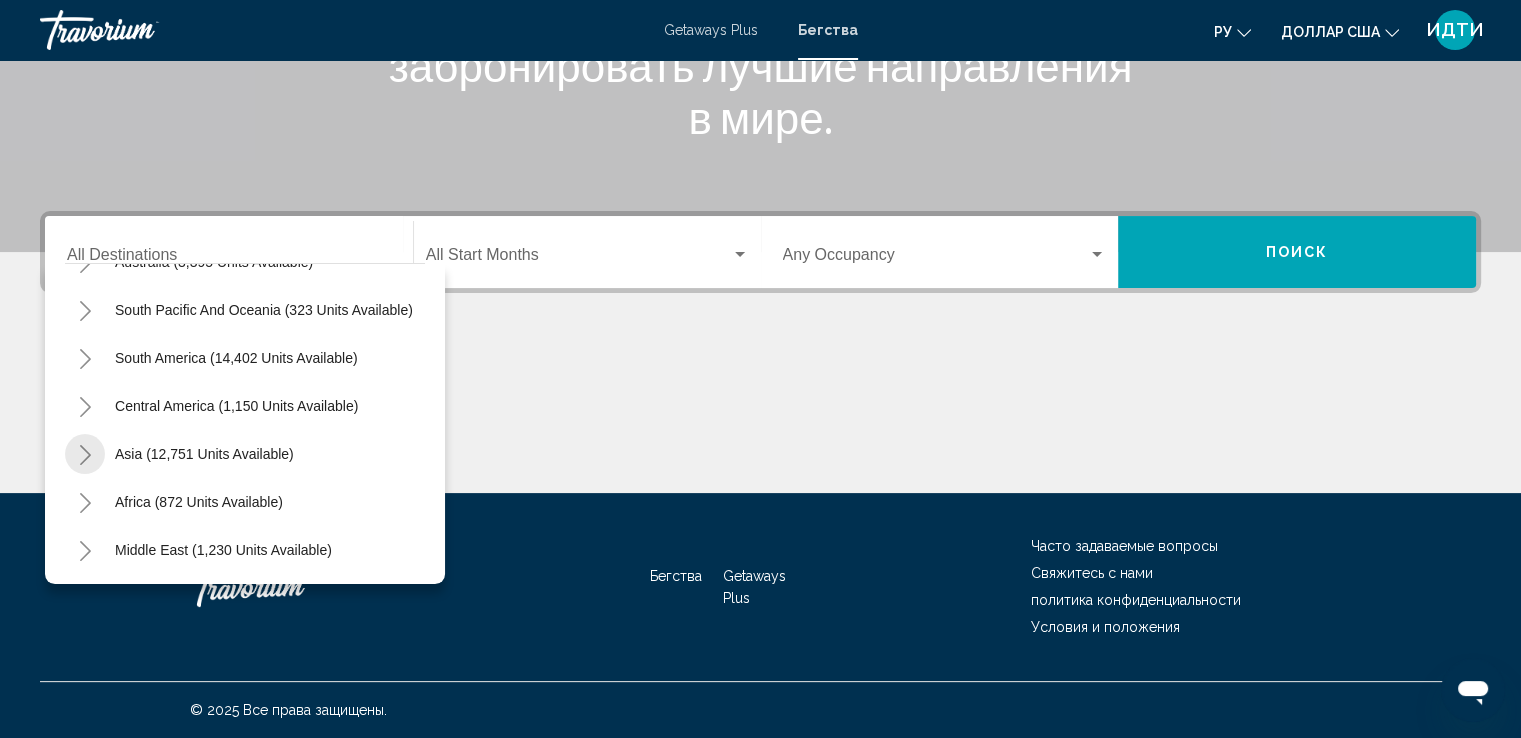 click 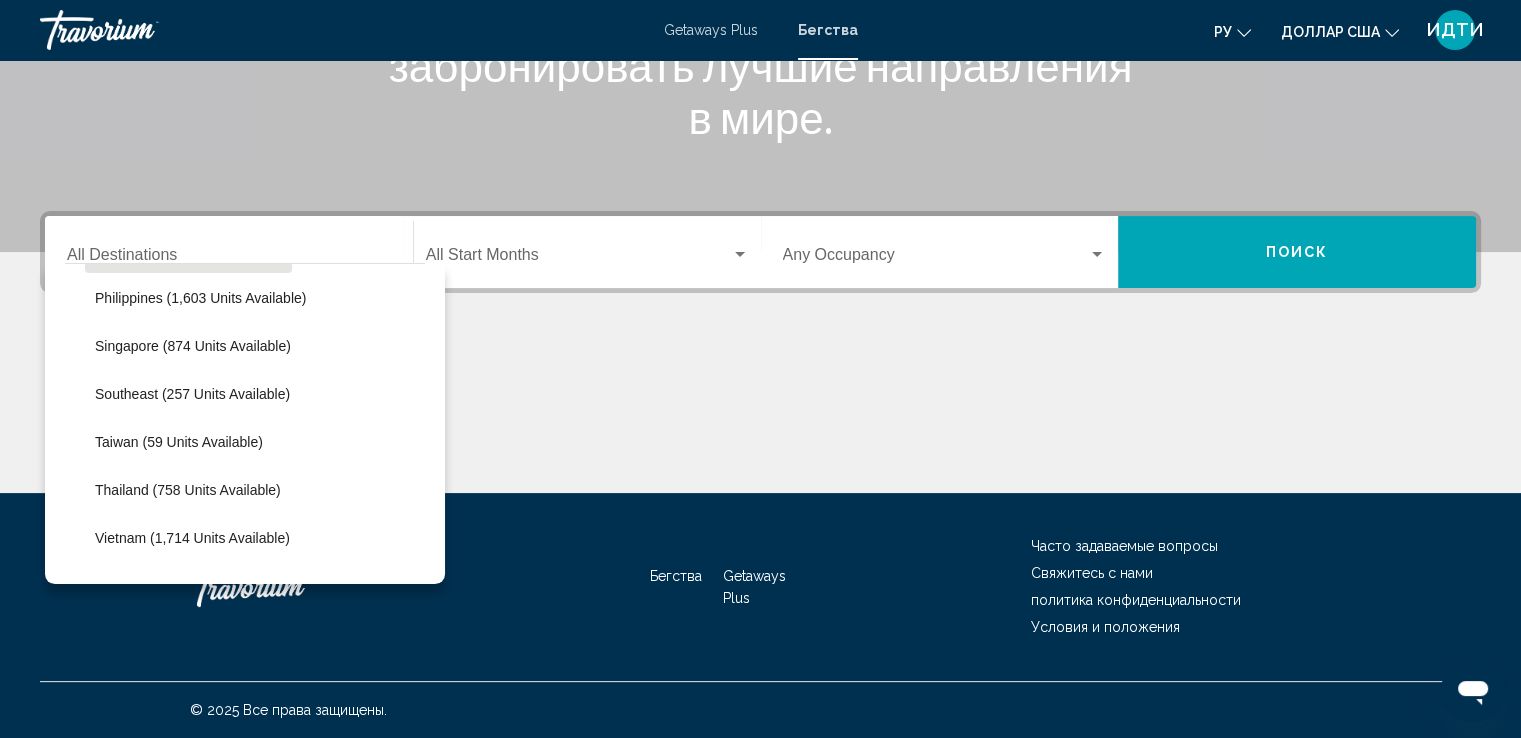 scroll, scrollTop: 939, scrollLeft: 0, axis: vertical 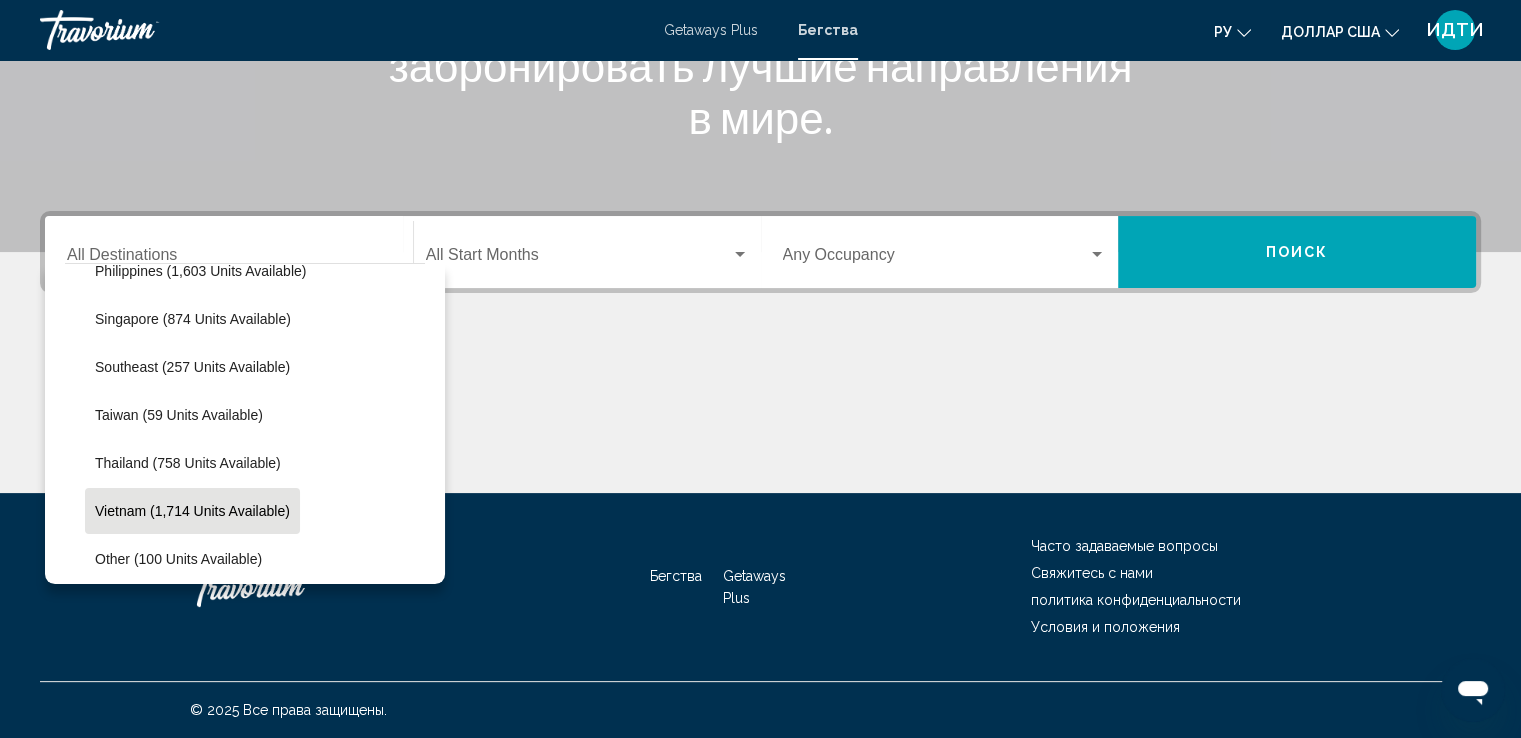 click on "Vietnam (1,714 units available)" 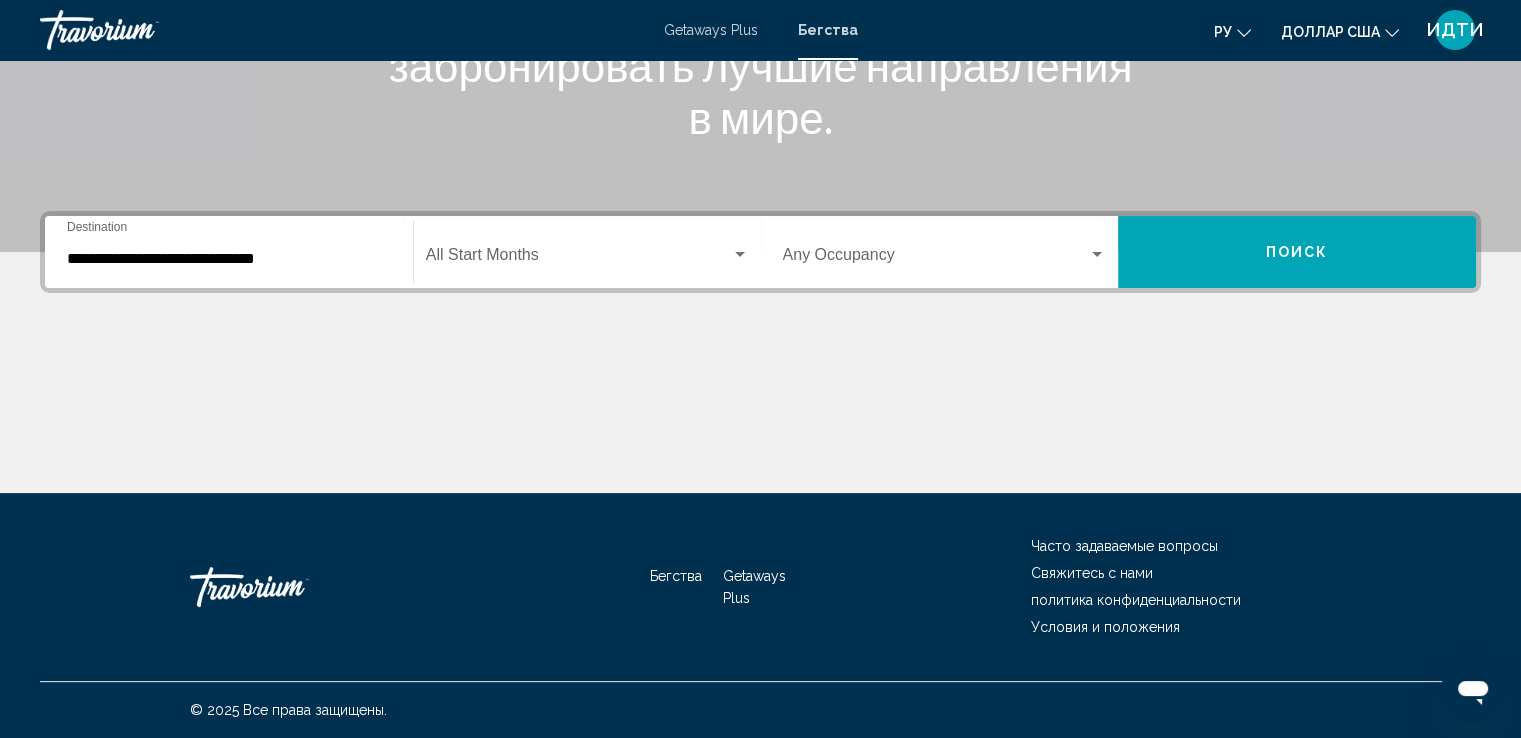 click on "Start Month All Start Months" 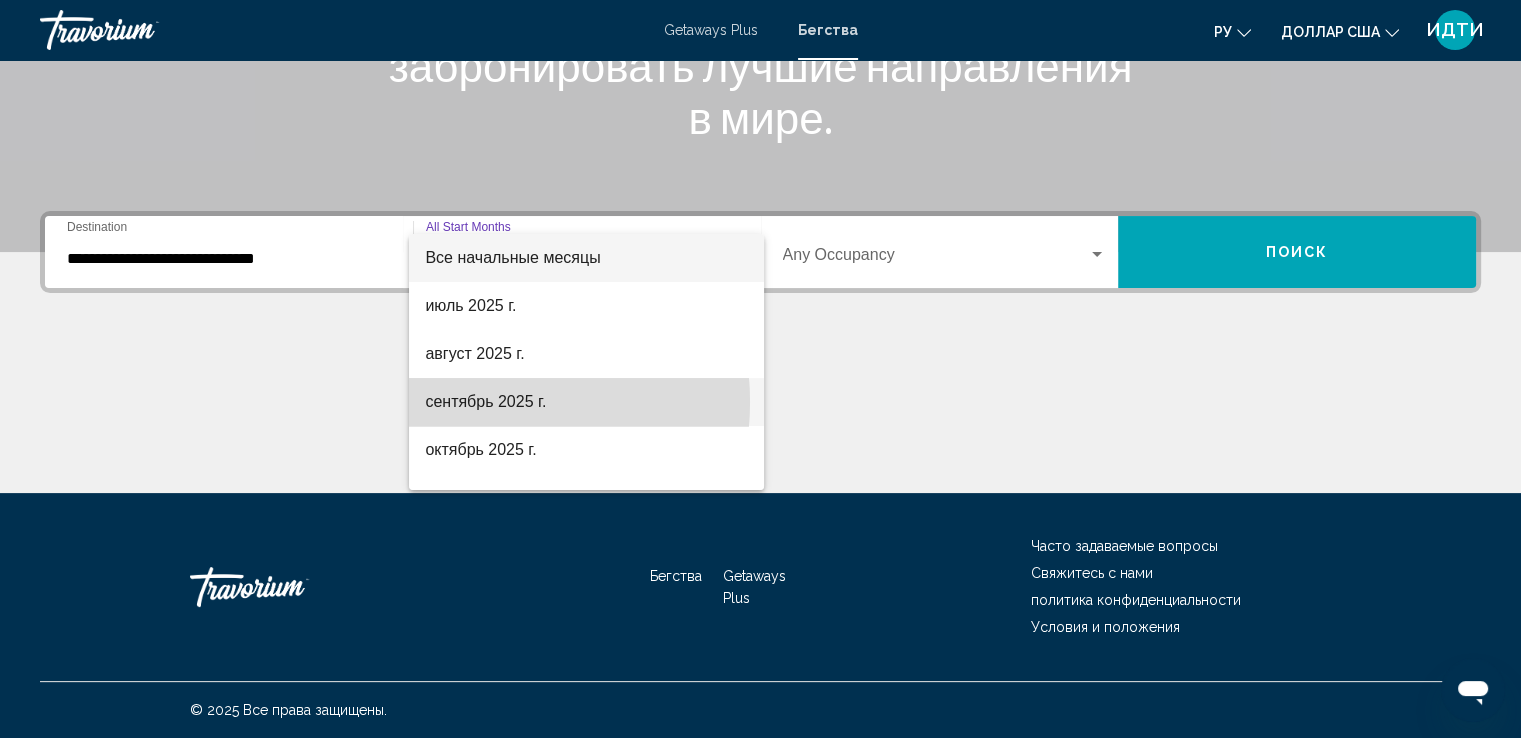 click on "сентябрь 2025 г." at bounding box center [485, 401] 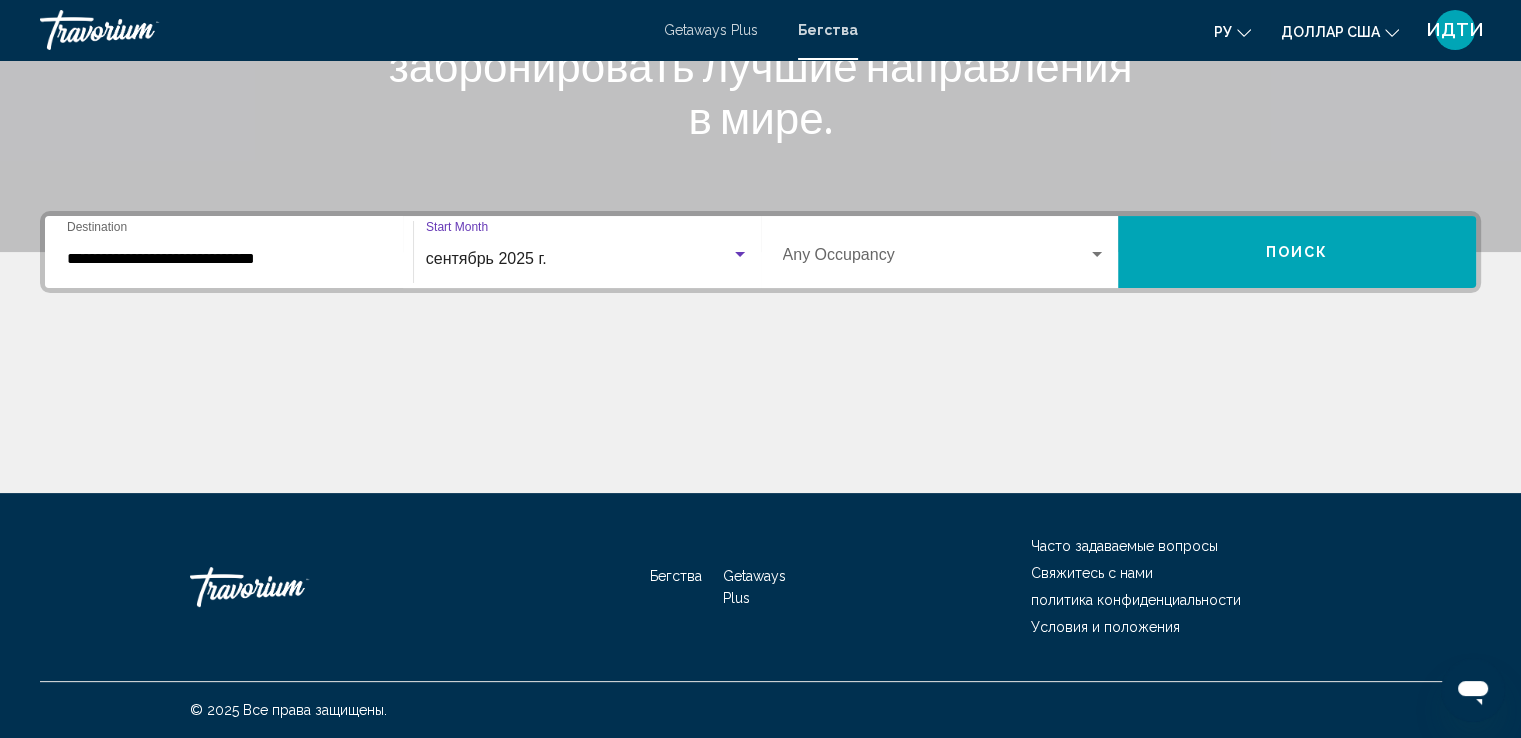 click at bounding box center (1097, 255) 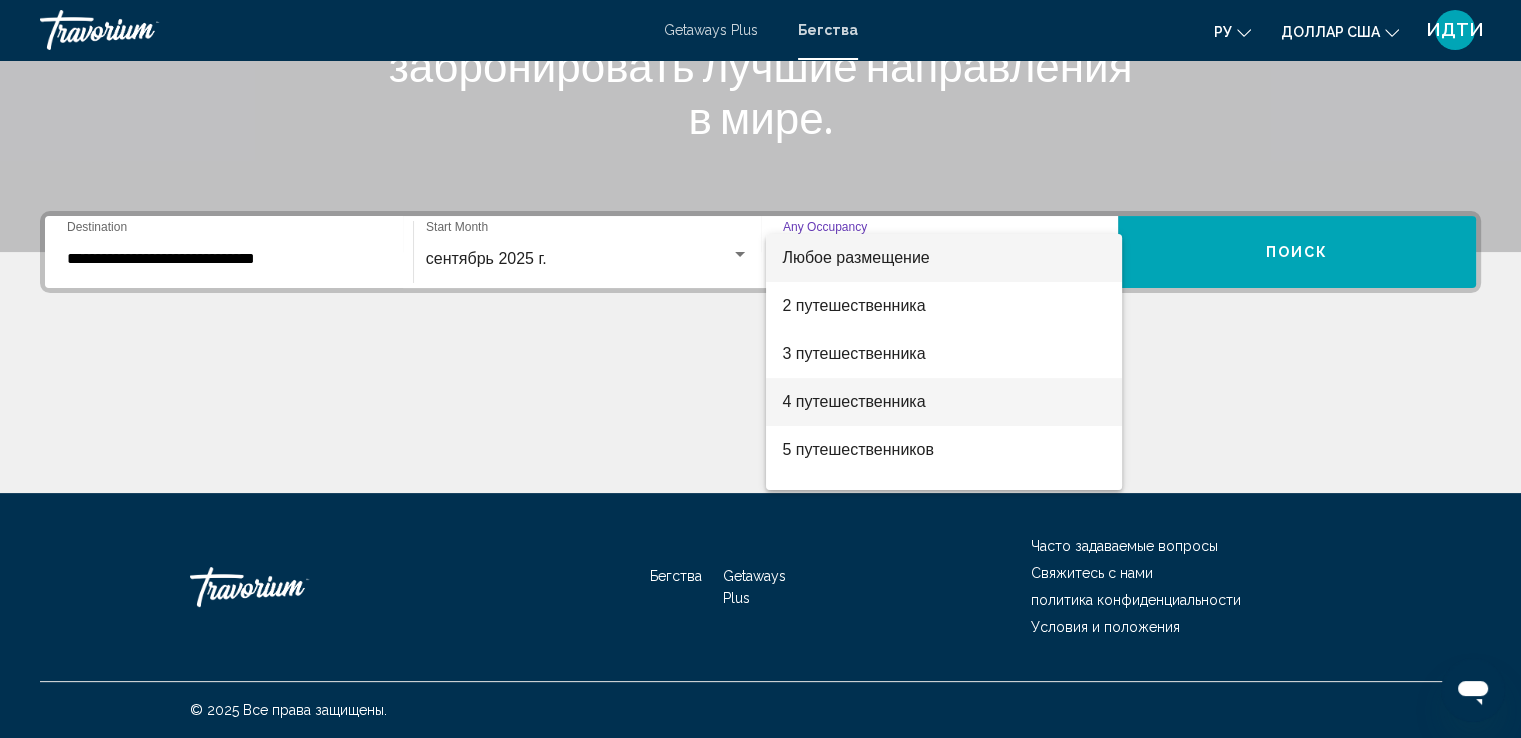scroll, scrollTop: 100, scrollLeft: 0, axis: vertical 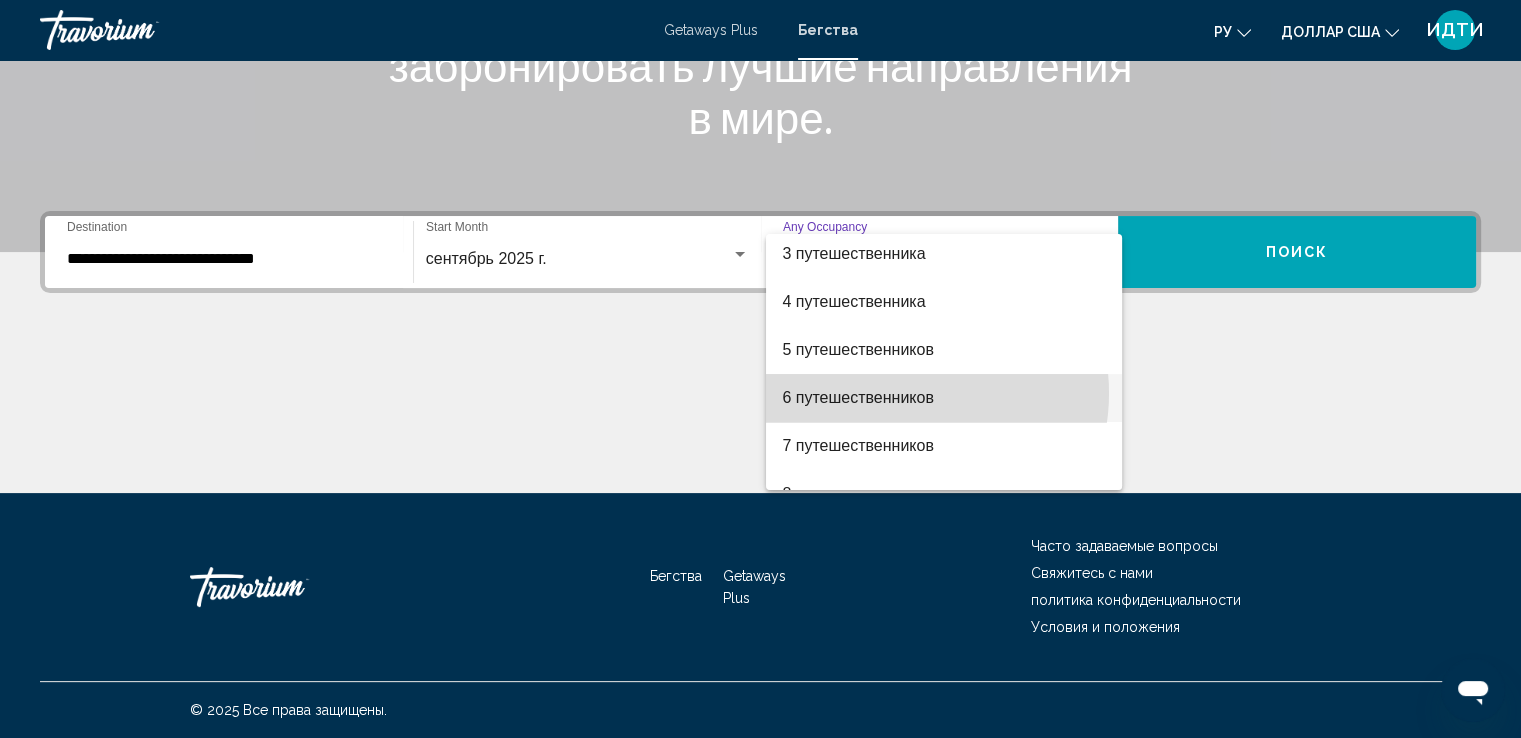 click on "6 путешественников" at bounding box center [858, 397] 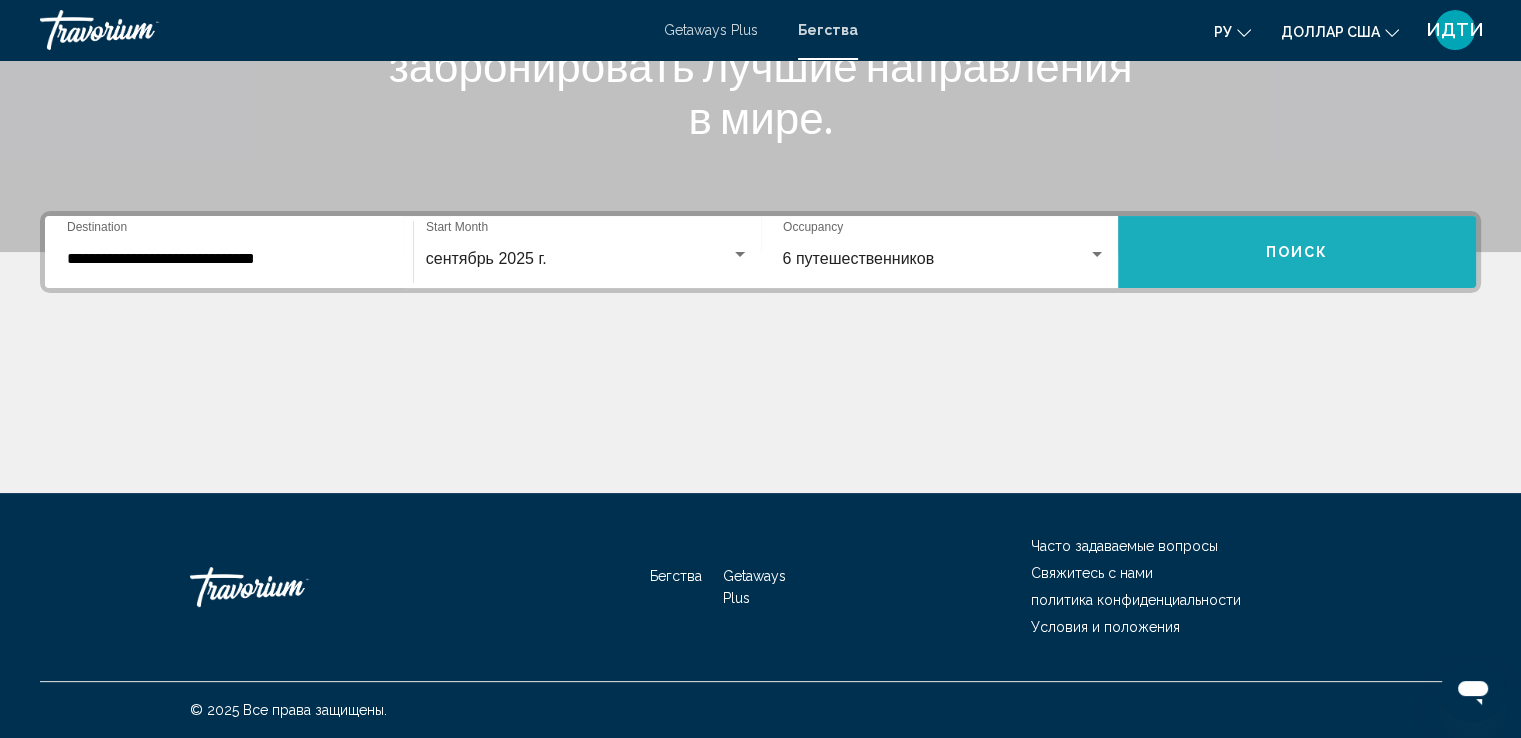 click on "Поиск" at bounding box center [1297, 252] 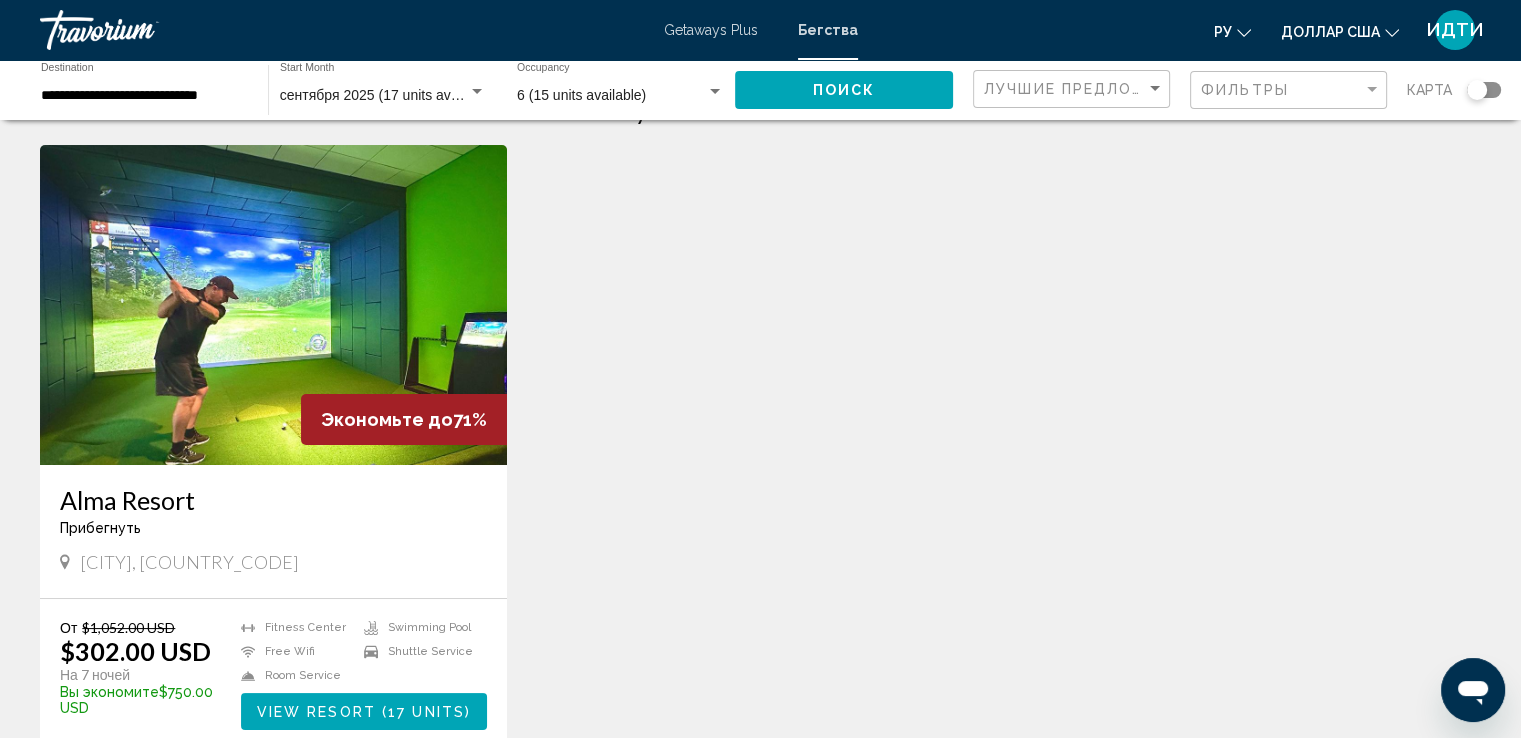 scroll, scrollTop: 100, scrollLeft: 0, axis: vertical 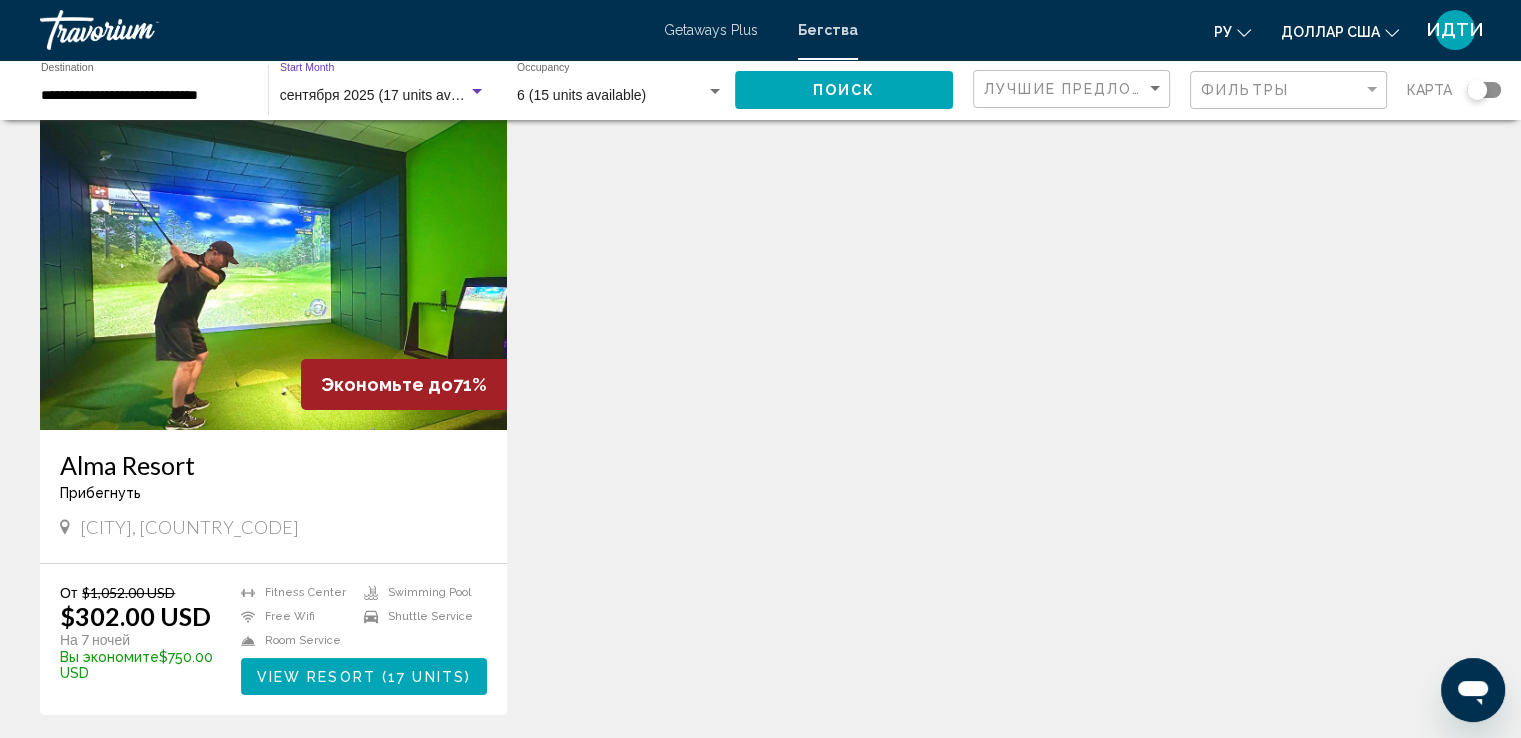 click at bounding box center (477, 92) 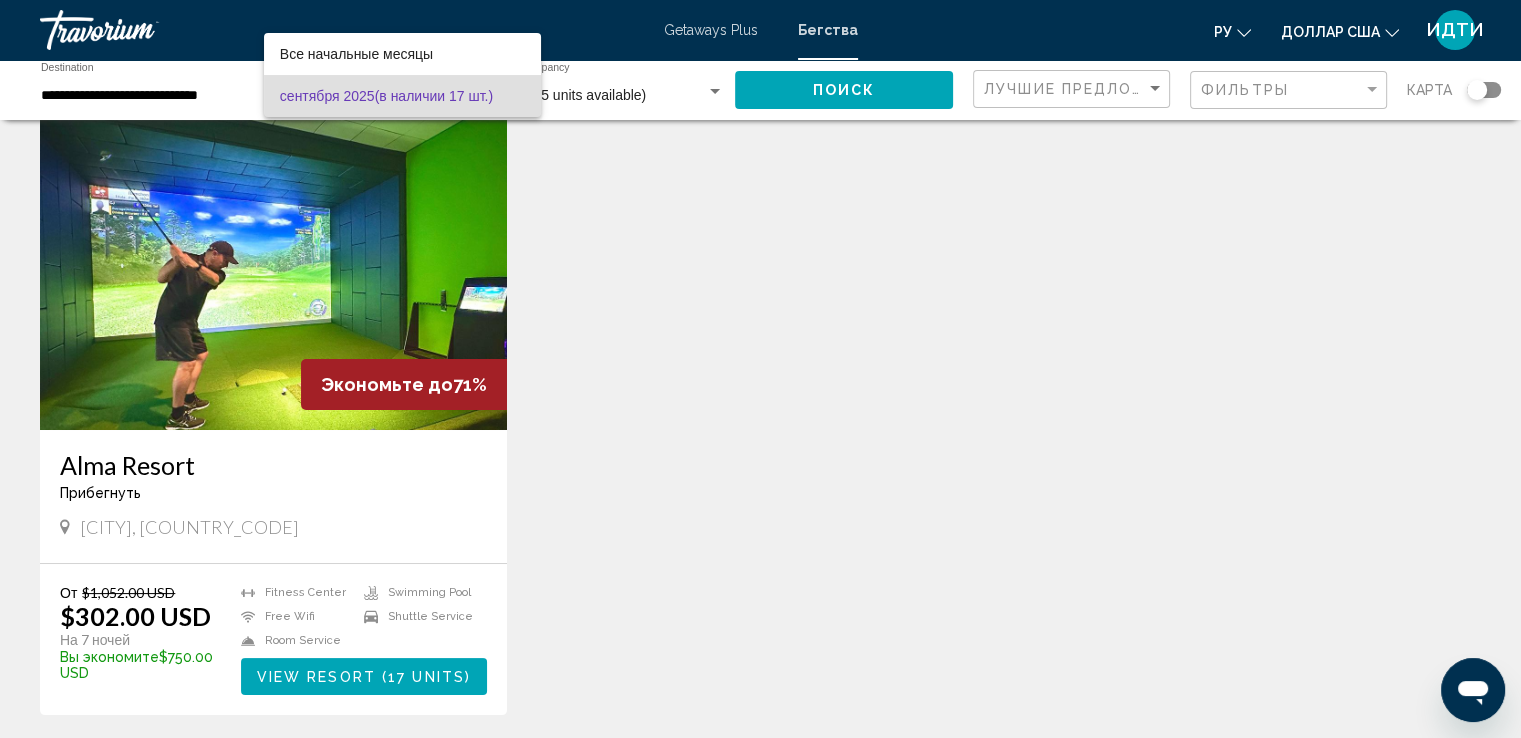 click at bounding box center (760, 369) 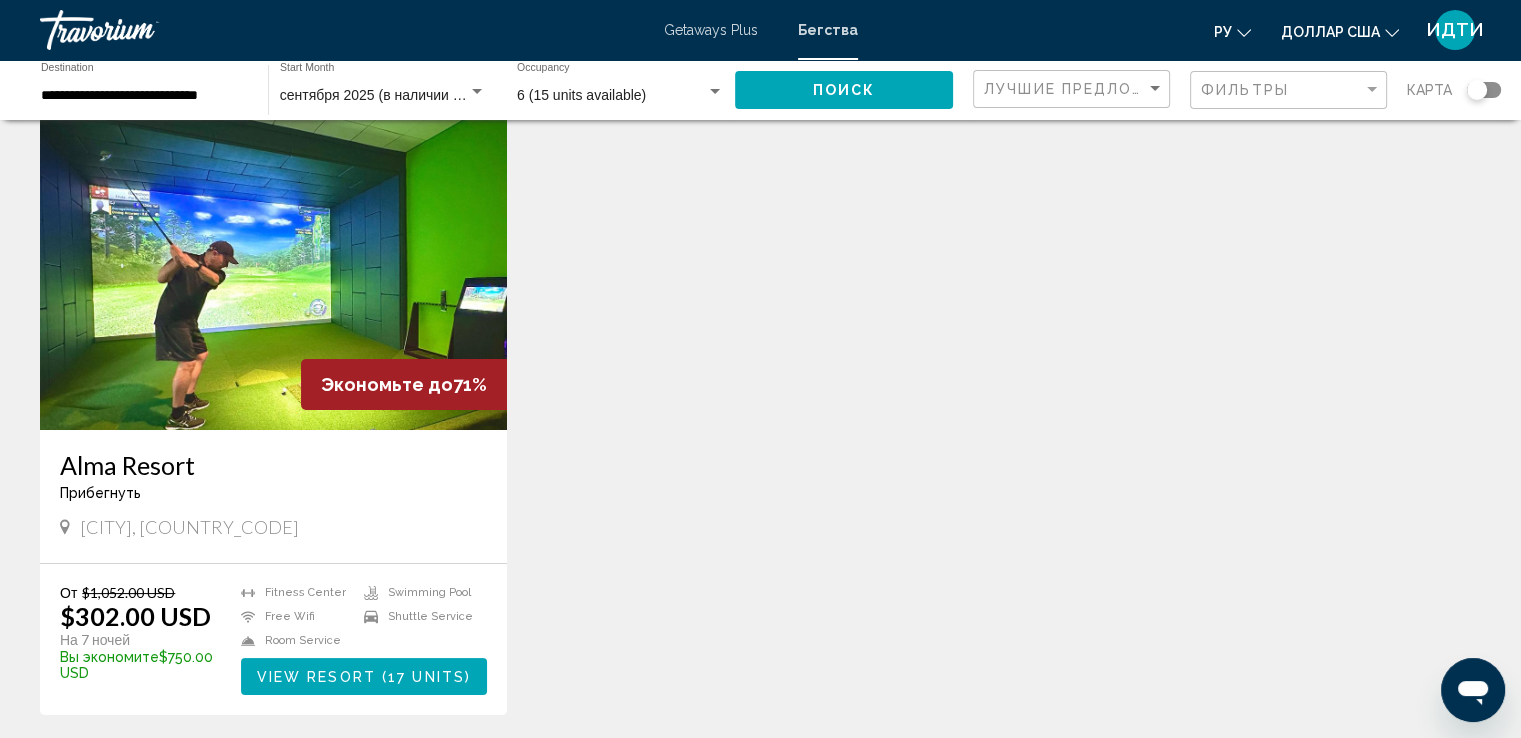 scroll, scrollTop: 0, scrollLeft: 0, axis: both 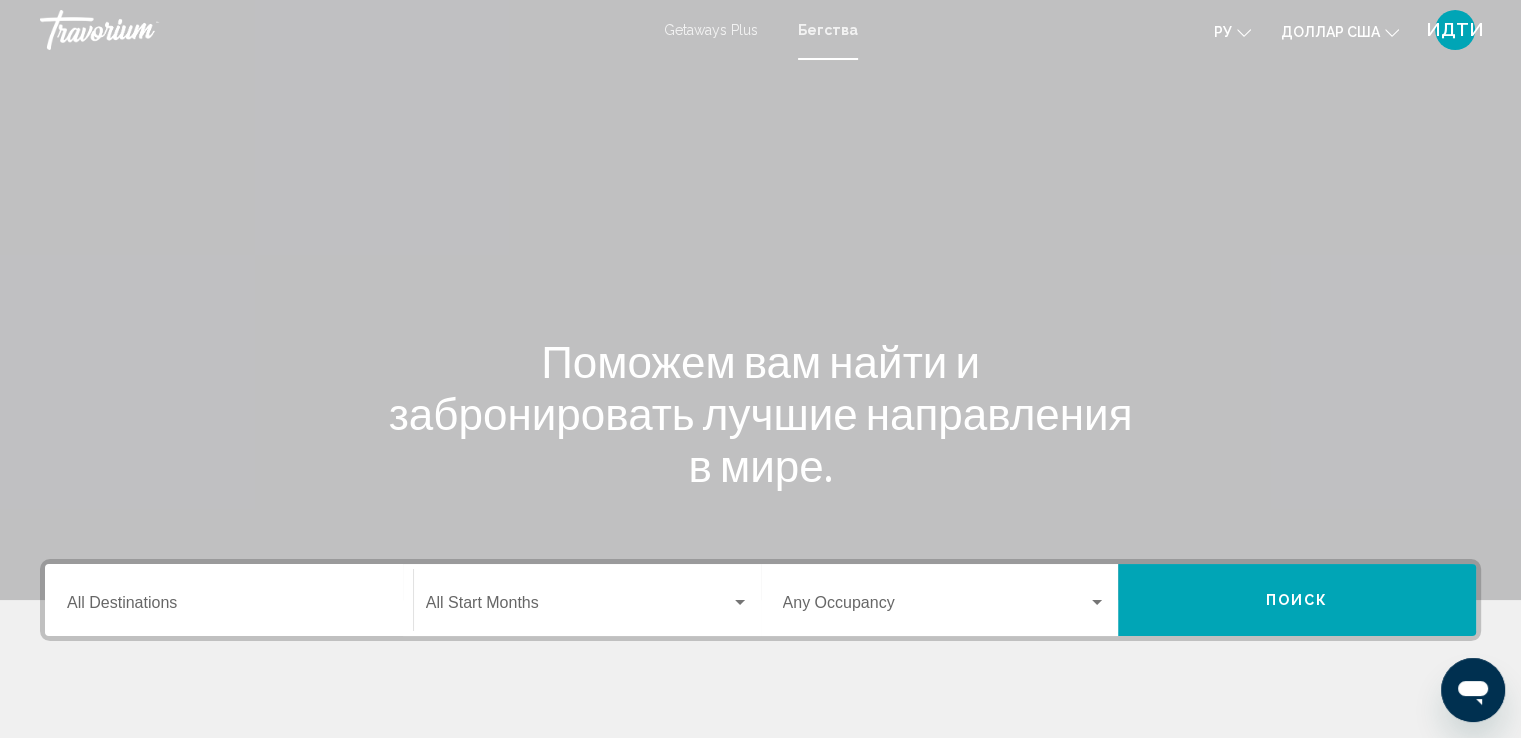 click on "Destination All Destinations" at bounding box center [229, 600] 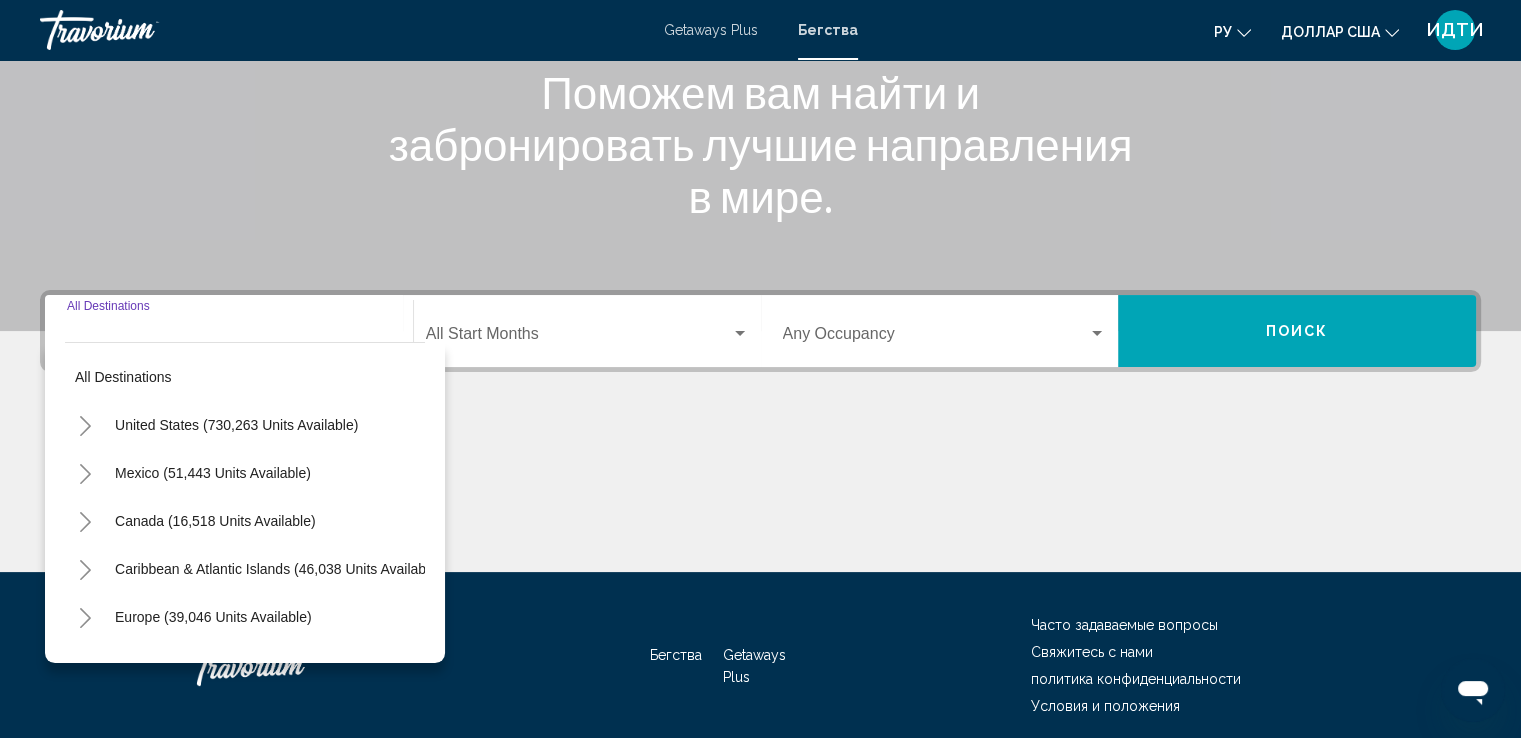 scroll, scrollTop: 348, scrollLeft: 0, axis: vertical 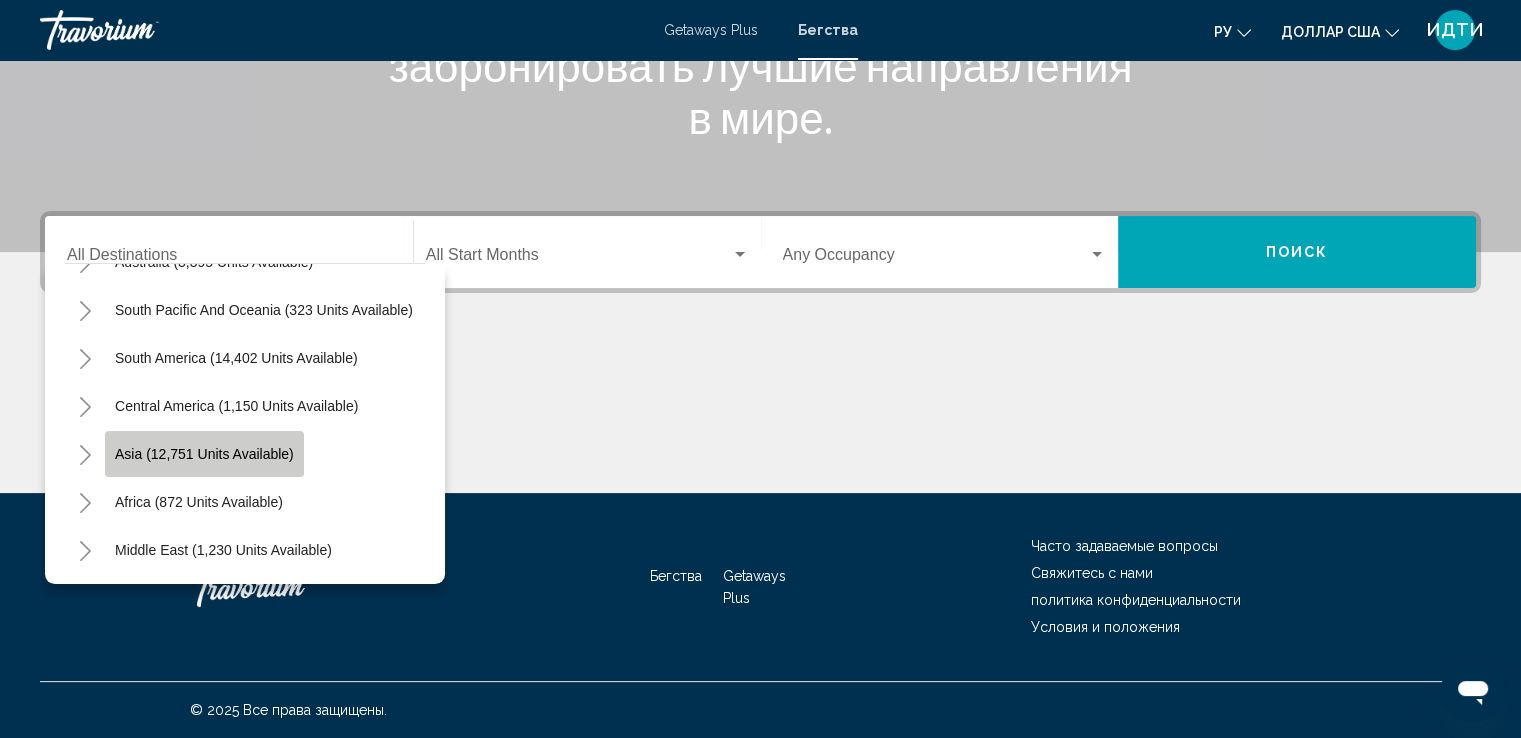 click on "Asia (12,751 units available)" 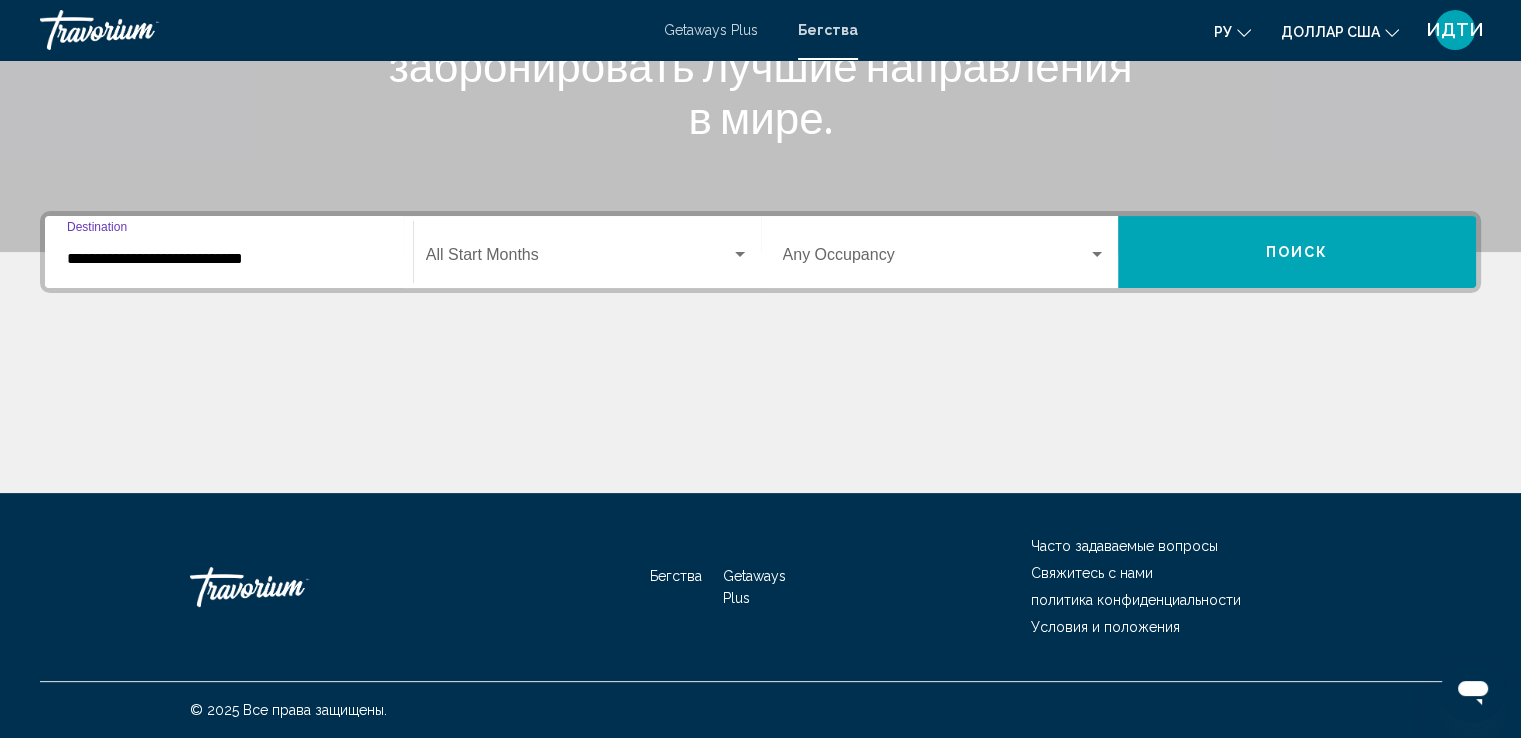 click at bounding box center (578, 259) 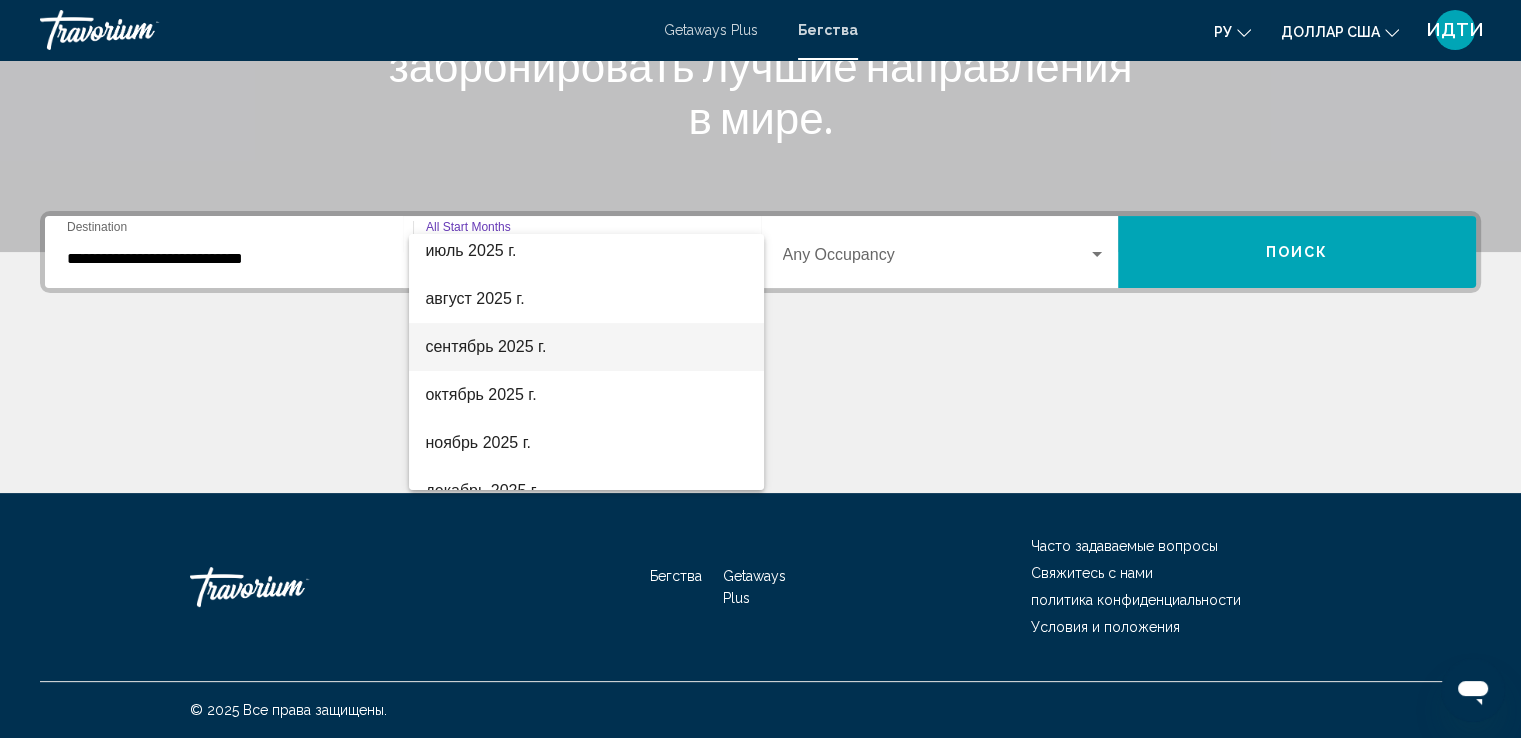 scroll, scrollTop: 100, scrollLeft: 0, axis: vertical 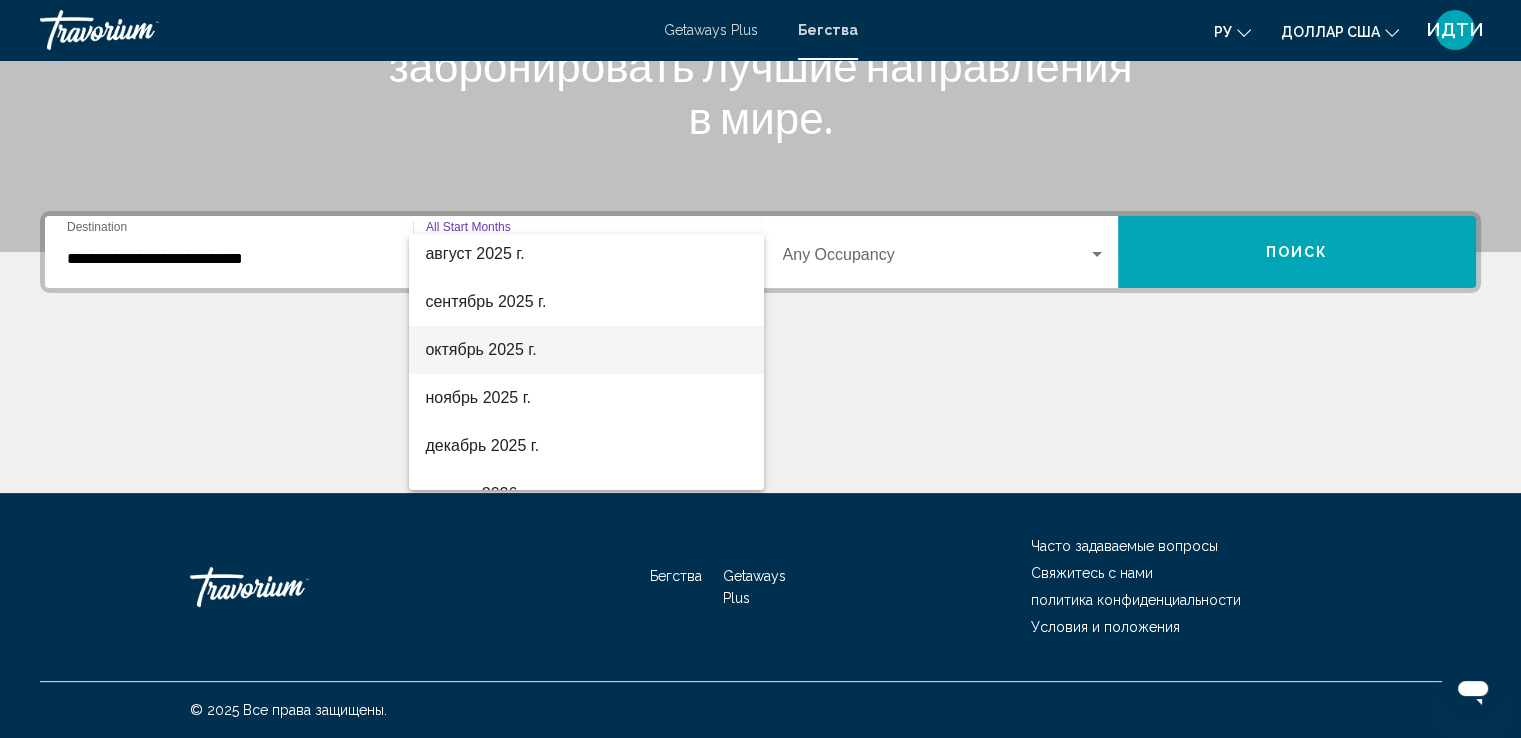 click on "октябрь 2025 г." at bounding box center [480, 349] 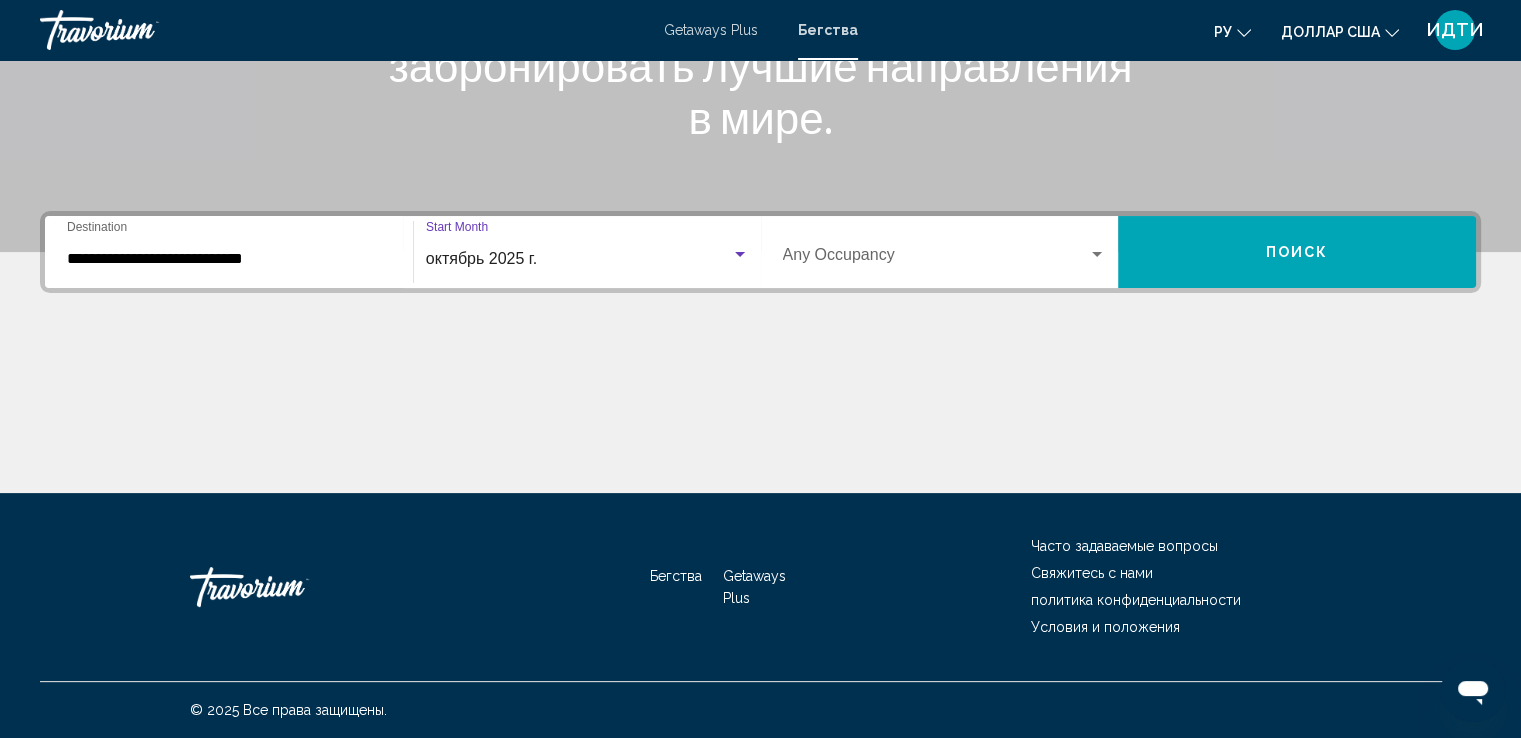 click at bounding box center [1097, 255] 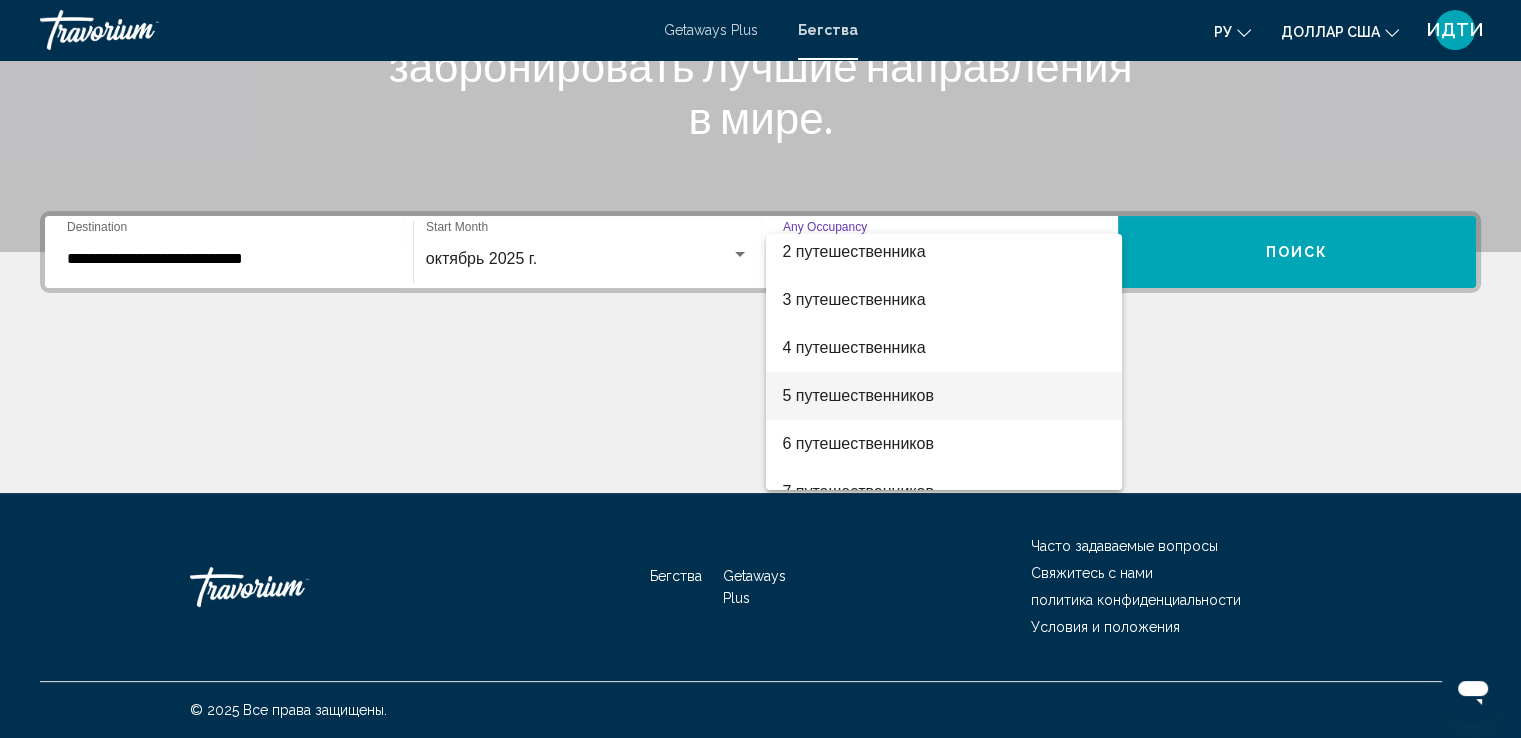 scroll, scrollTop: 100, scrollLeft: 0, axis: vertical 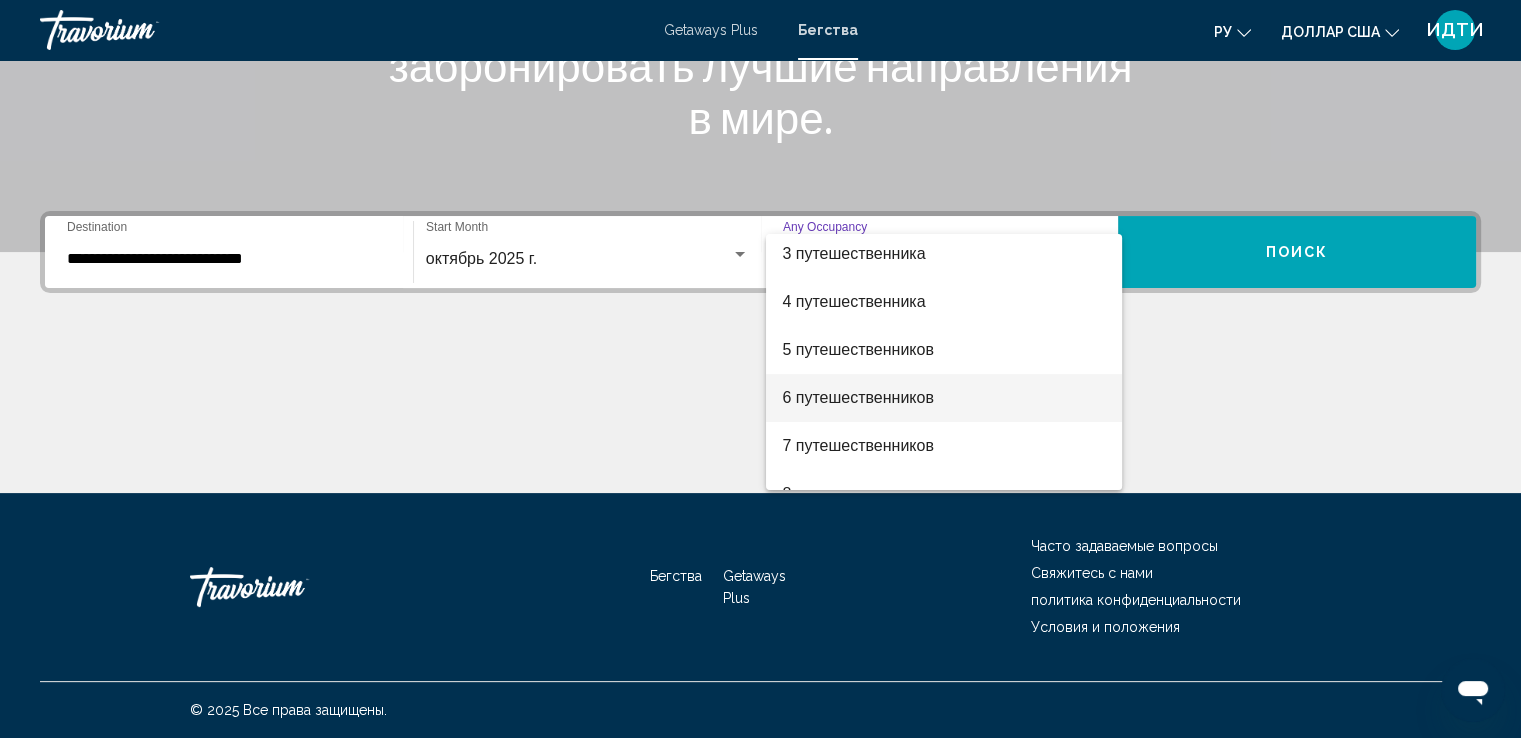 click on "6 путешественников" at bounding box center (858, 397) 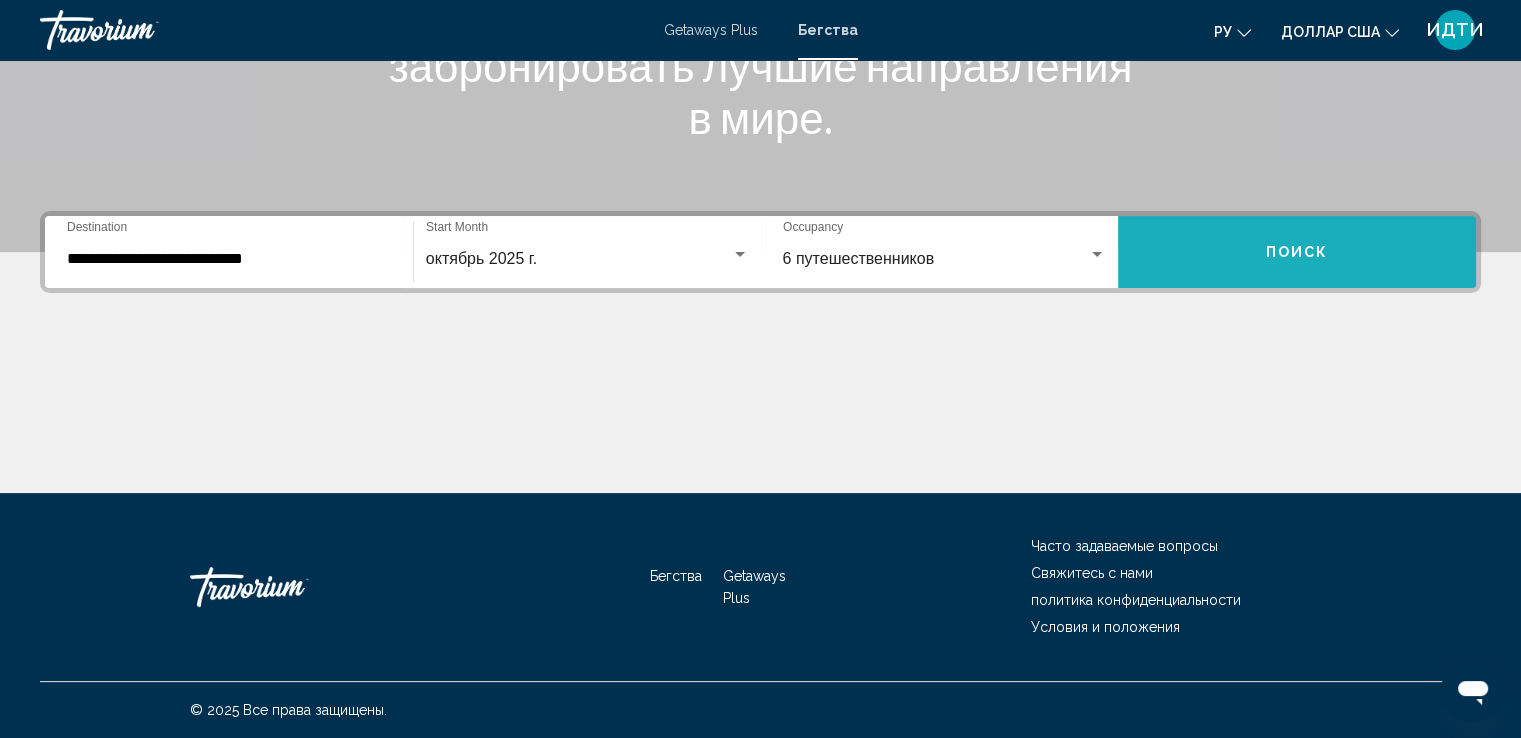 click on "Поиск" at bounding box center (1297, 253) 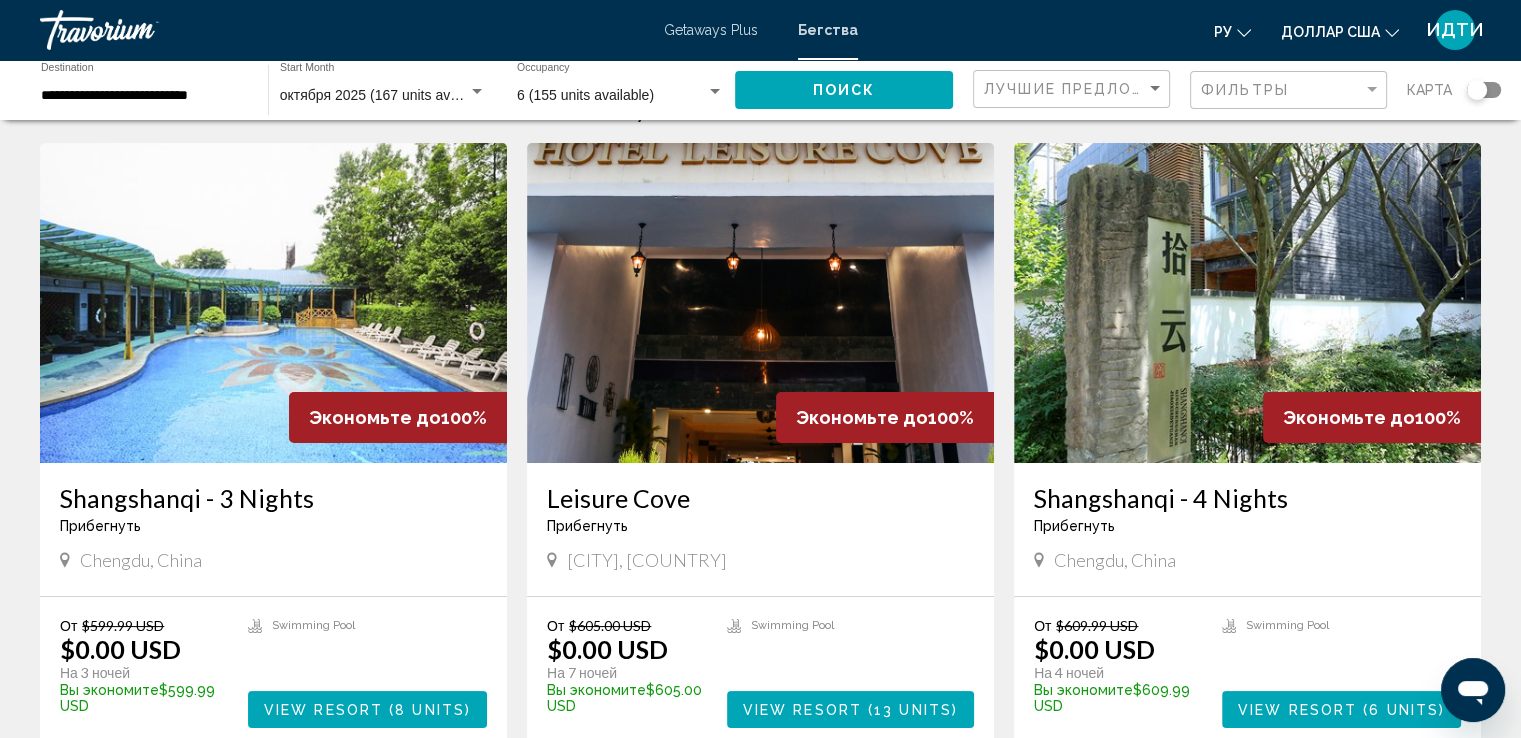 scroll, scrollTop: 100, scrollLeft: 0, axis: vertical 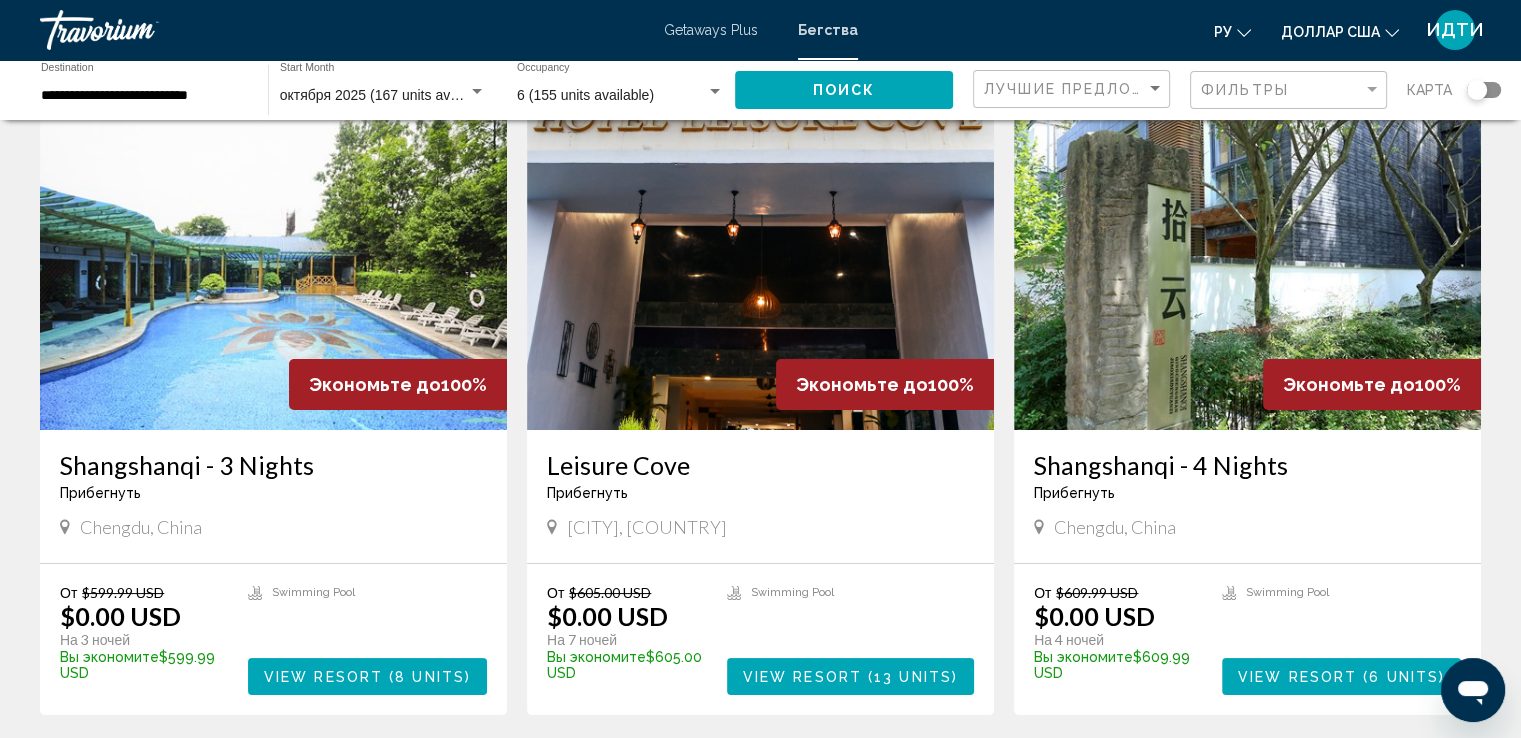 click at bounding box center (760, 270) 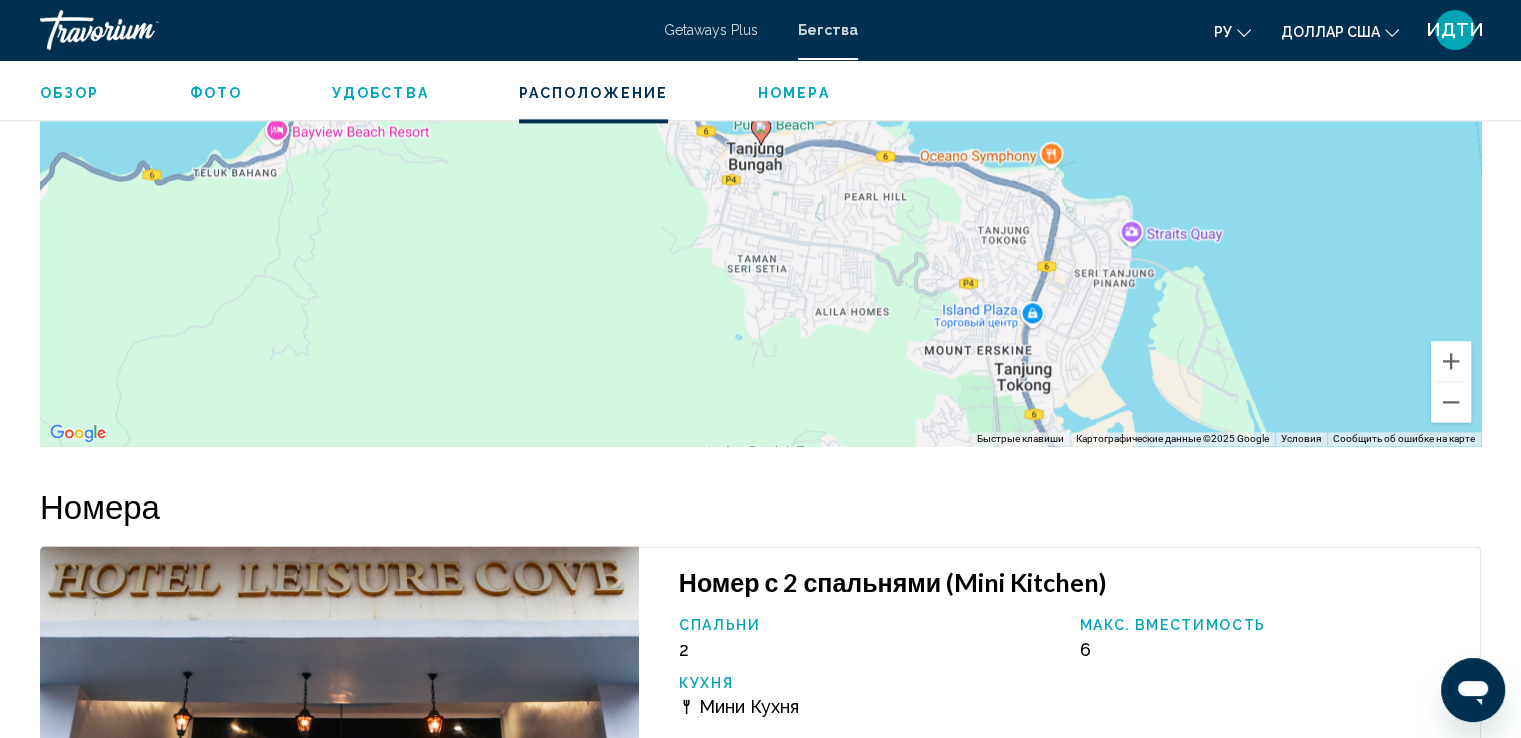 scroll, scrollTop: 2500, scrollLeft: 0, axis: vertical 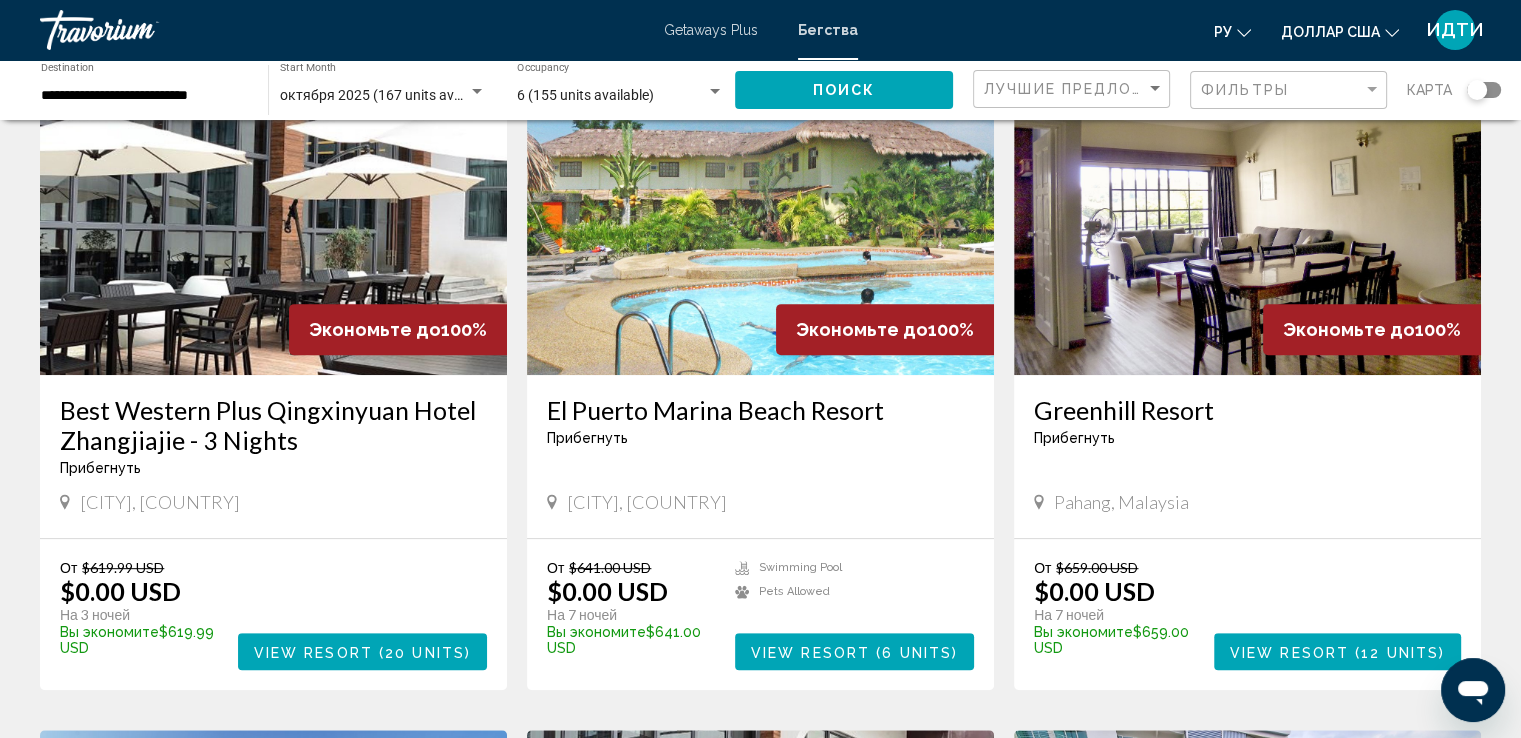 click at bounding box center (1247, 215) 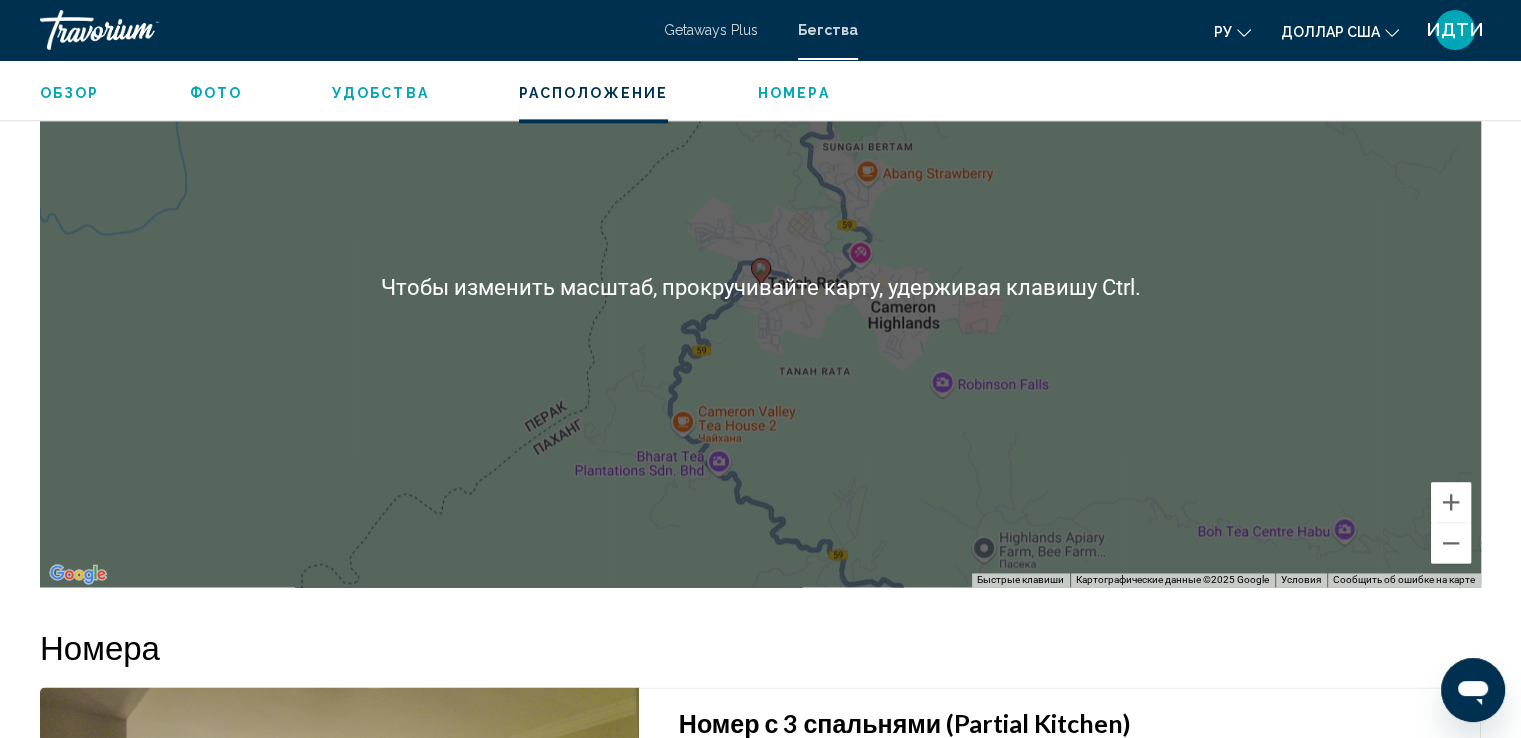 scroll, scrollTop: 2700, scrollLeft: 0, axis: vertical 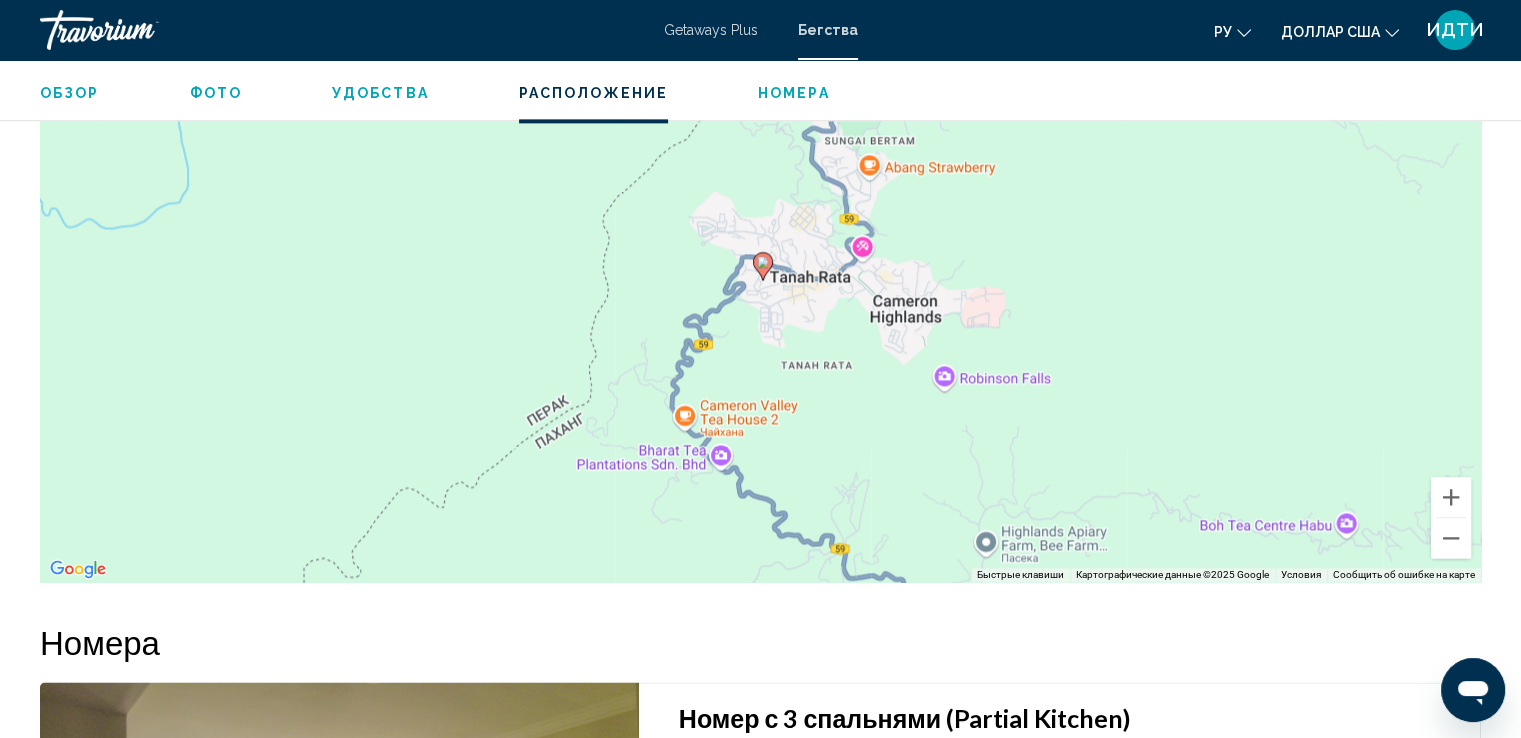 click on "Чтобы активировать перетаскивание с помощью клавиатуры, нажмите Alt + Ввод. После этого перемещайте маркер, используя клавиши со стрелками. Чтобы завершить перетаскивание, нажмите клавишу Ввод. Чтобы отменить действие, нажмите клавишу Esc." at bounding box center [760, 282] 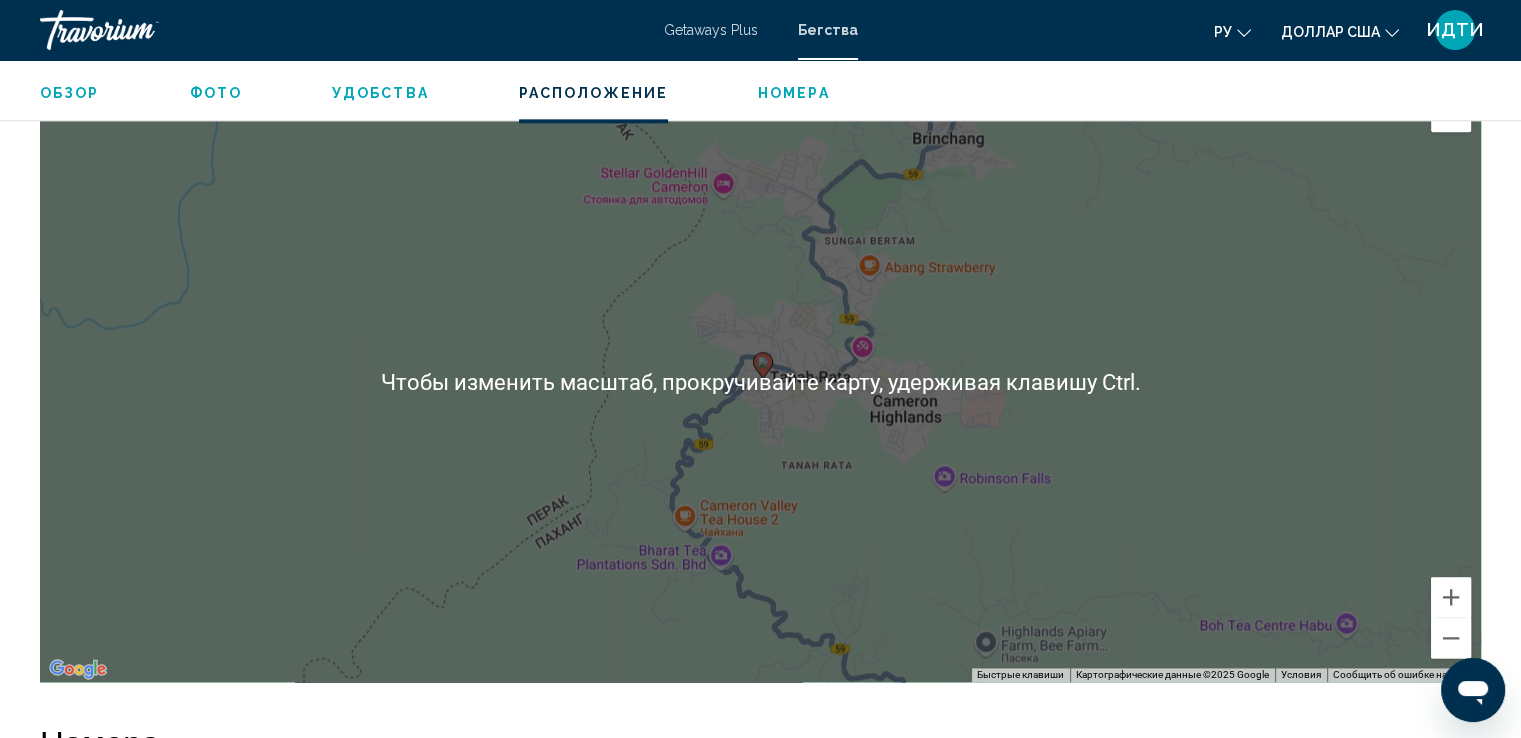 scroll, scrollTop: 2400, scrollLeft: 0, axis: vertical 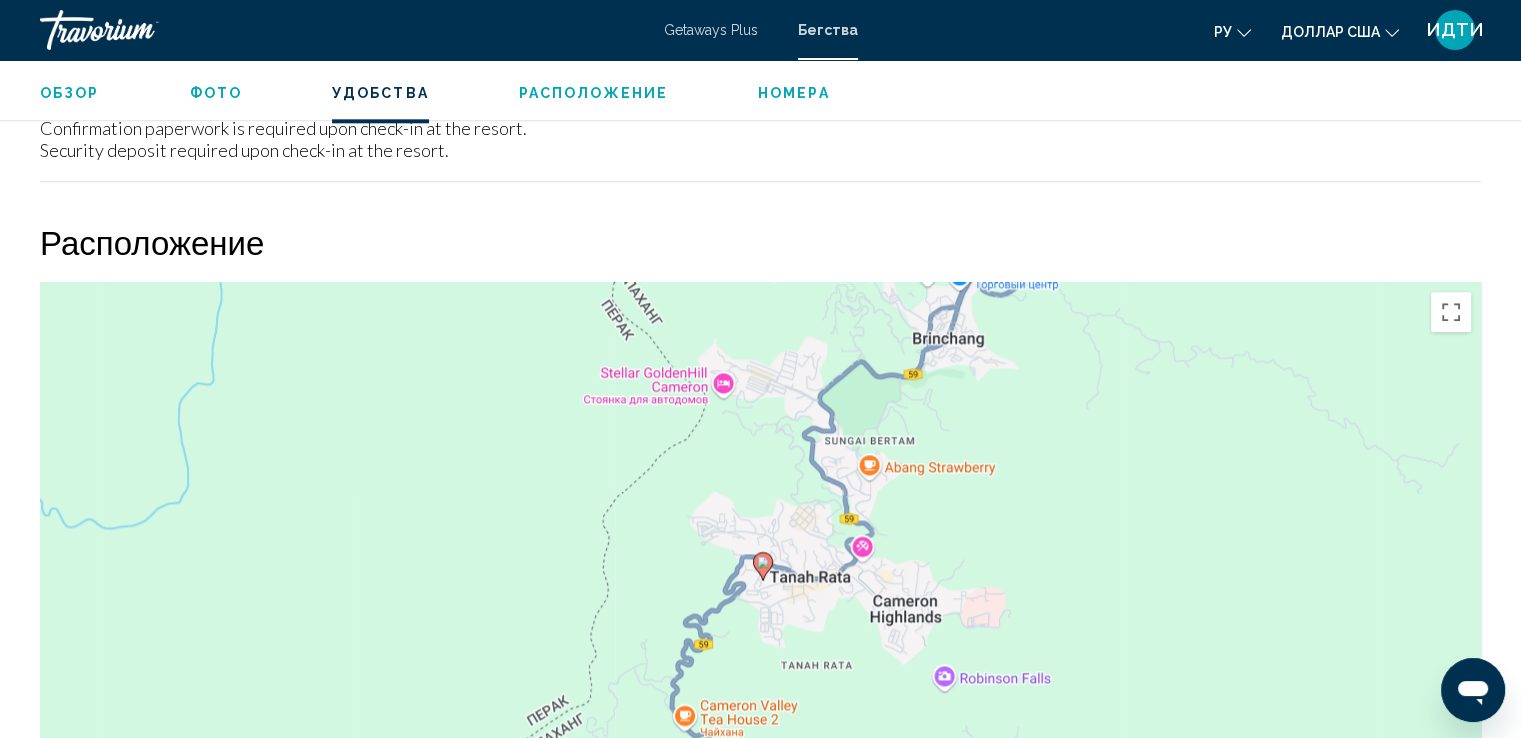 click on "Чтобы активировать перетаскивание с помощью клавиатуры, нажмите Alt + Ввод. После этого перемещайте маркер, используя клавиши со стрелками. Чтобы завершить перетаскивание, нажмите клавишу Ввод. Чтобы отменить действие, нажмите клавишу Esc." at bounding box center (760, 582) 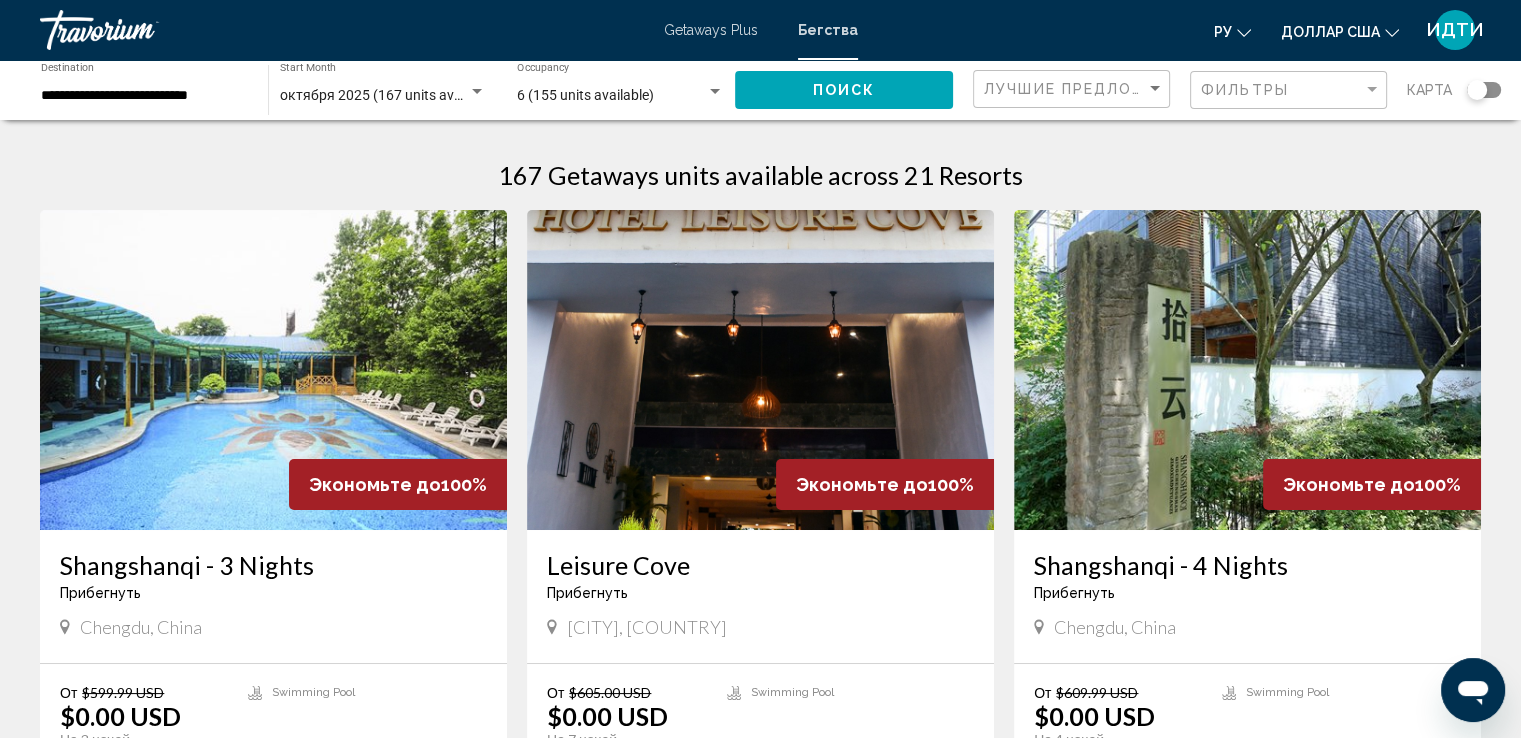 click at bounding box center [760, 370] 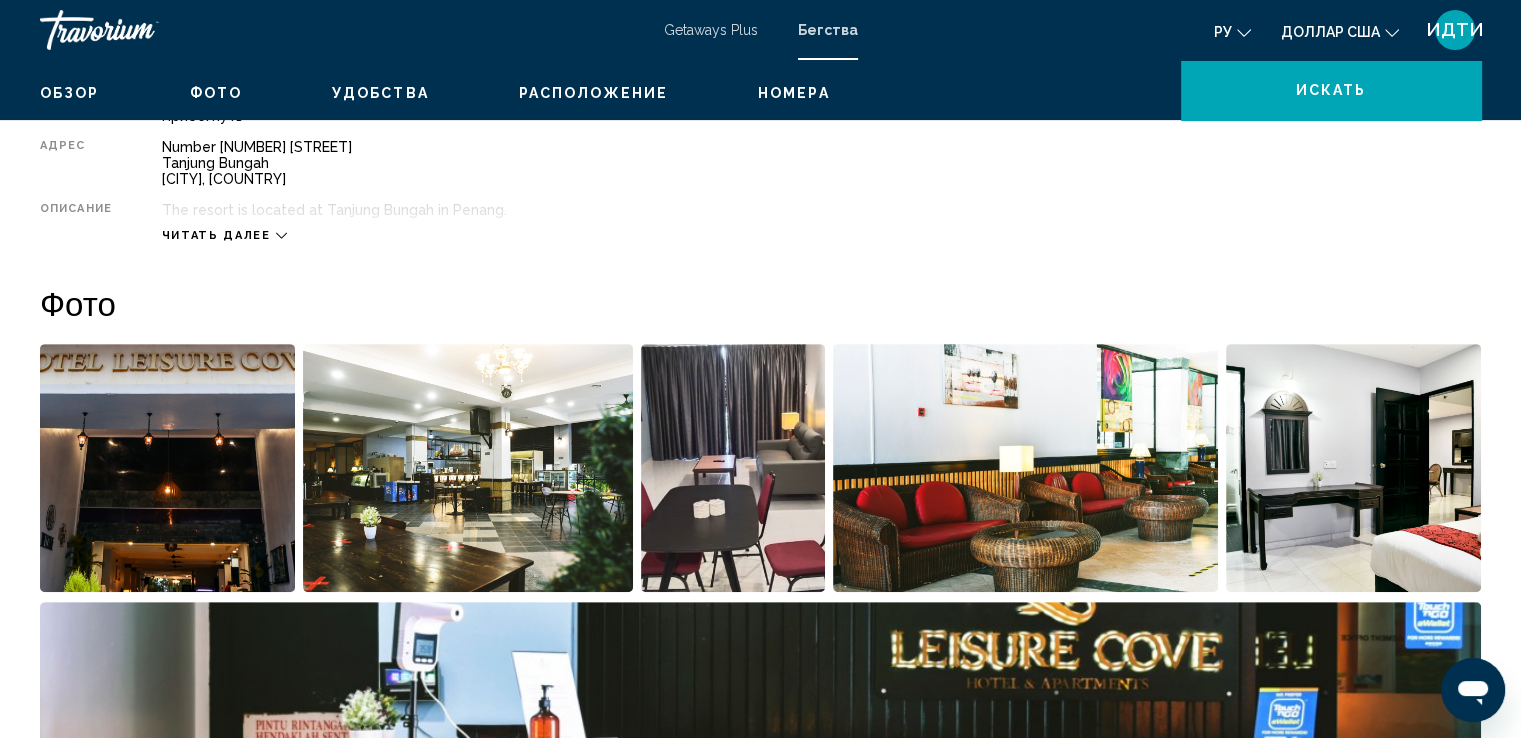 scroll, scrollTop: 300, scrollLeft: 0, axis: vertical 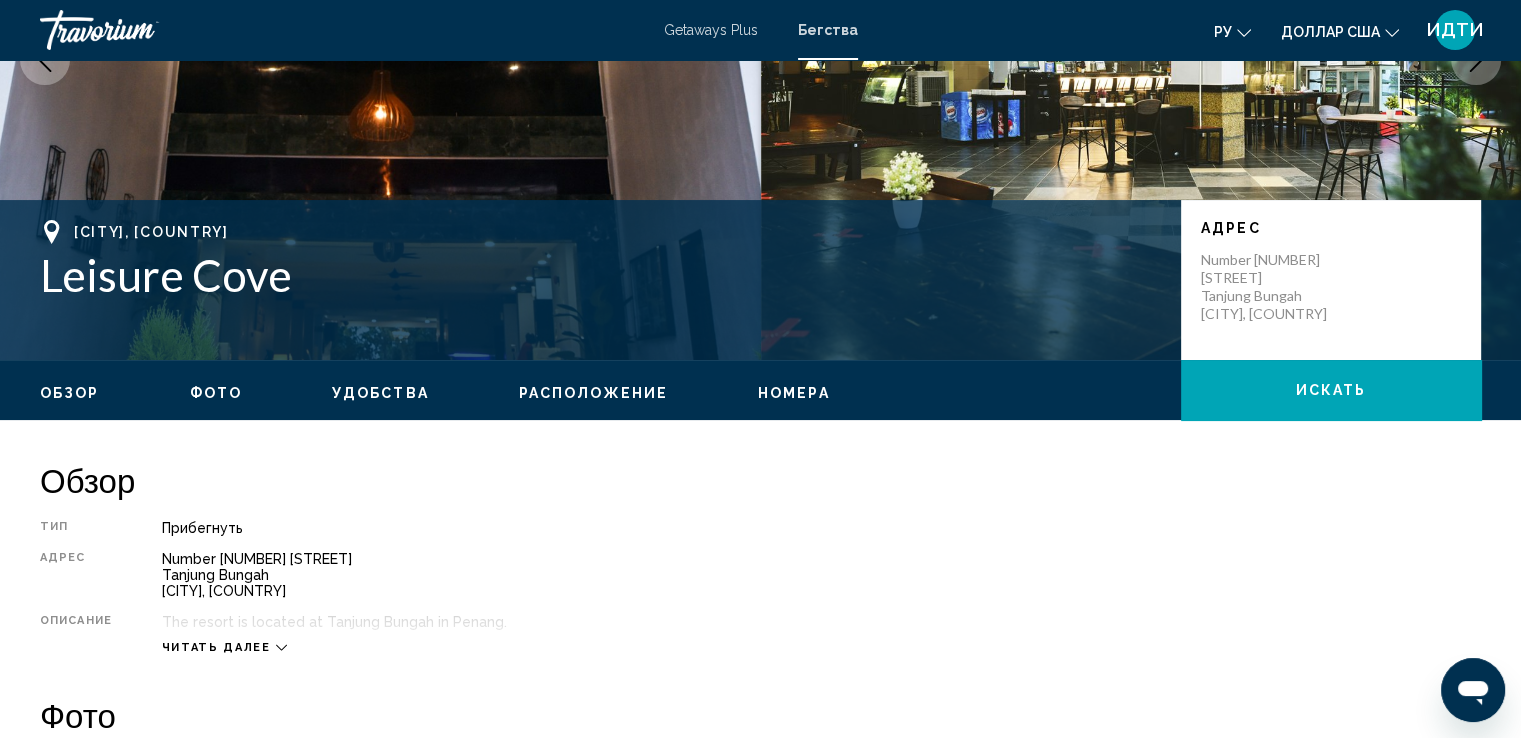 drag, startPoint x: 593, startPoint y: 387, endPoint x: 758, endPoint y: 621, distance: 286.32324 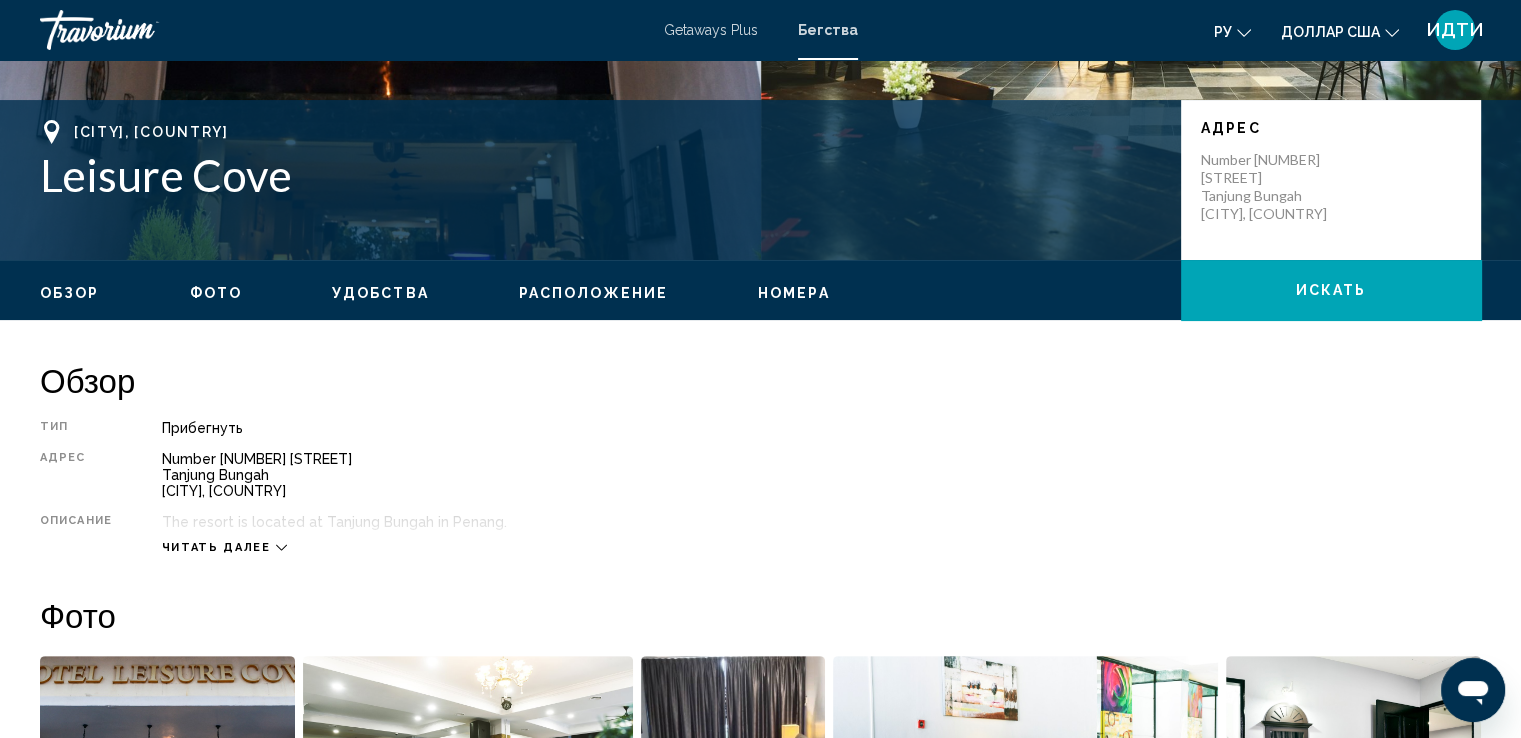 click on "Расположение" at bounding box center [593, 293] 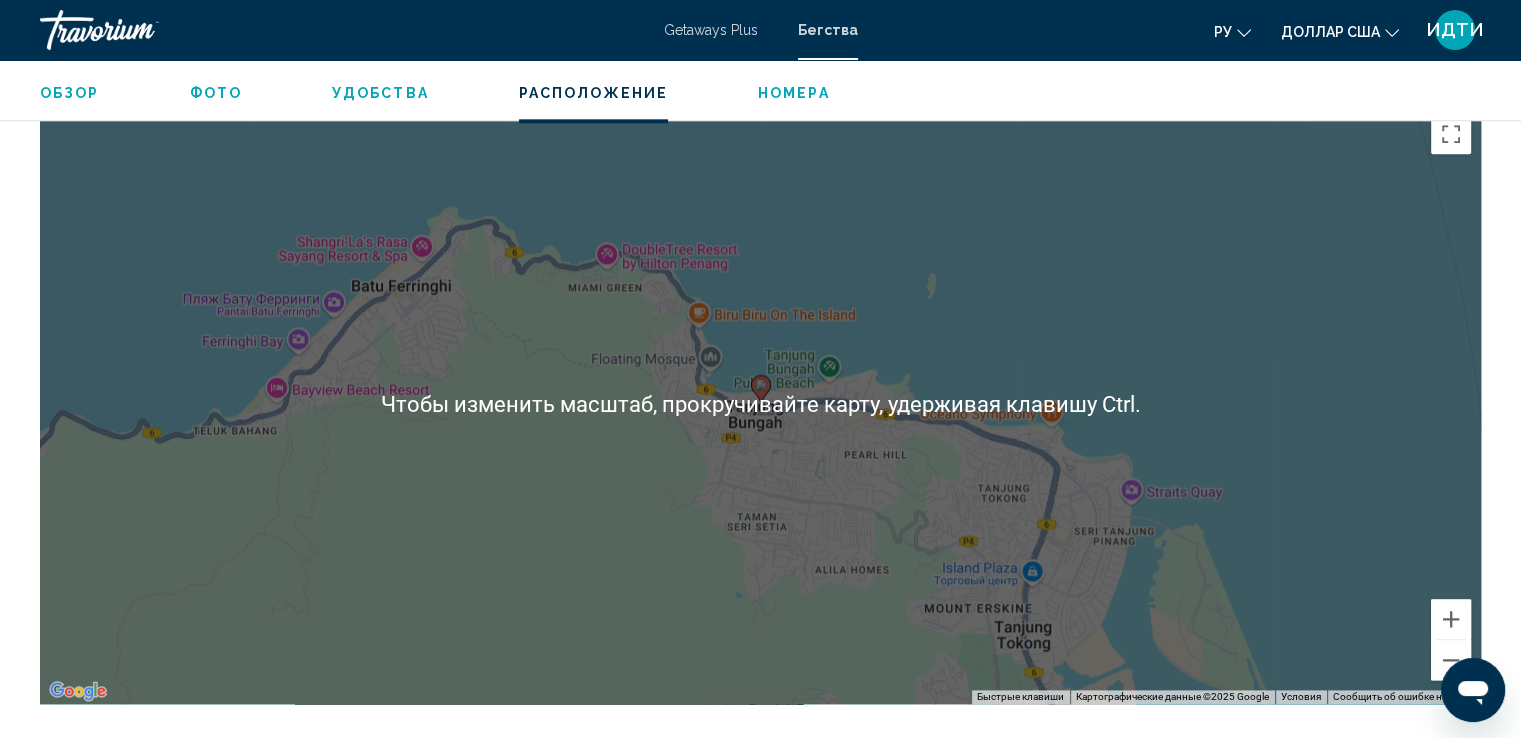 scroll, scrollTop: 2326, scrollLeft: 0, axis: vertical 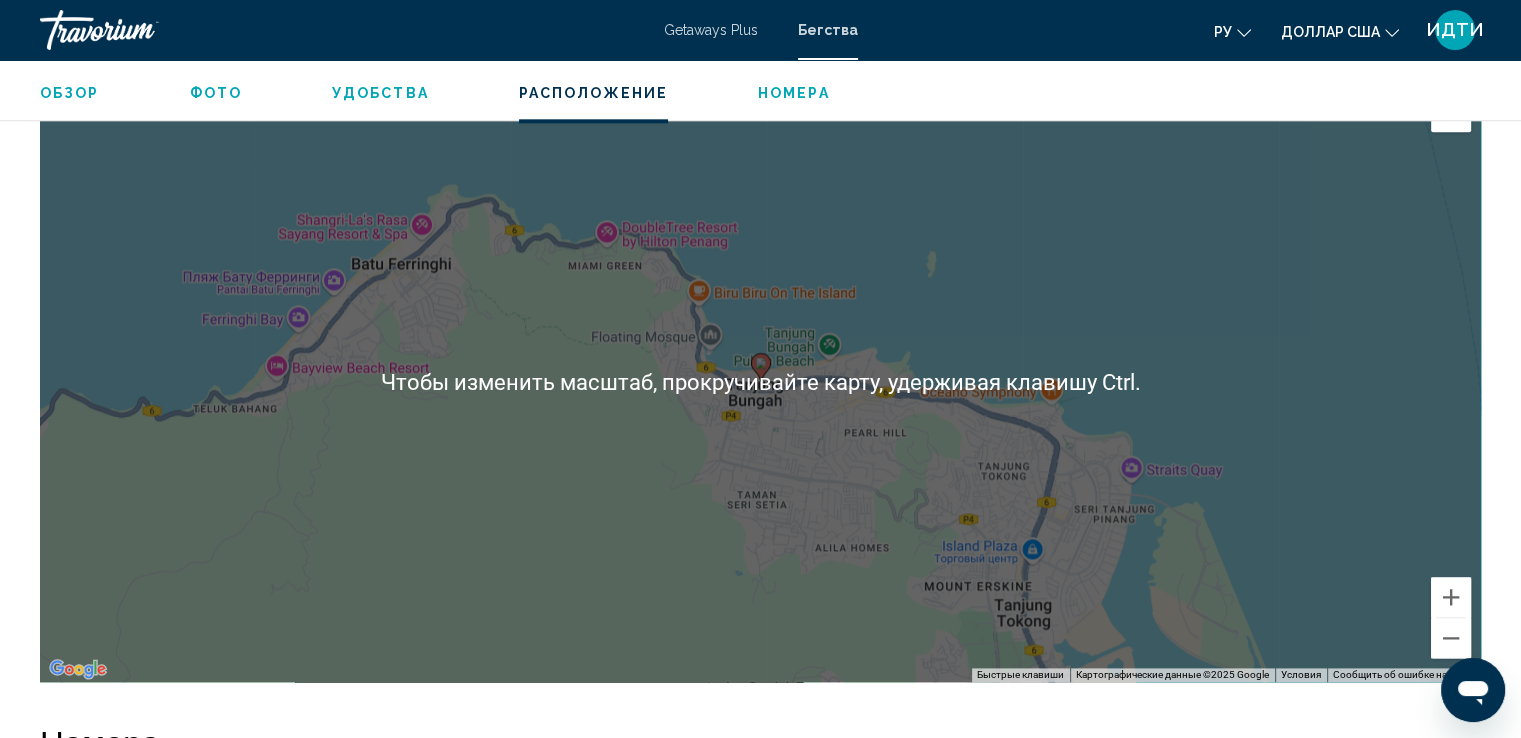 click on "Чтобы активировать перетаскивание с помощью клавиатуры, нажмите Alt + Ввод. После этого перемещайте маркер, используя клавиши со стрелками. Чтобы завершить перетаскивание, нажмите клавишу Ввод. Чтобы отменить действие, нажмите клавишу Esc." at bounding box center [760, 382] 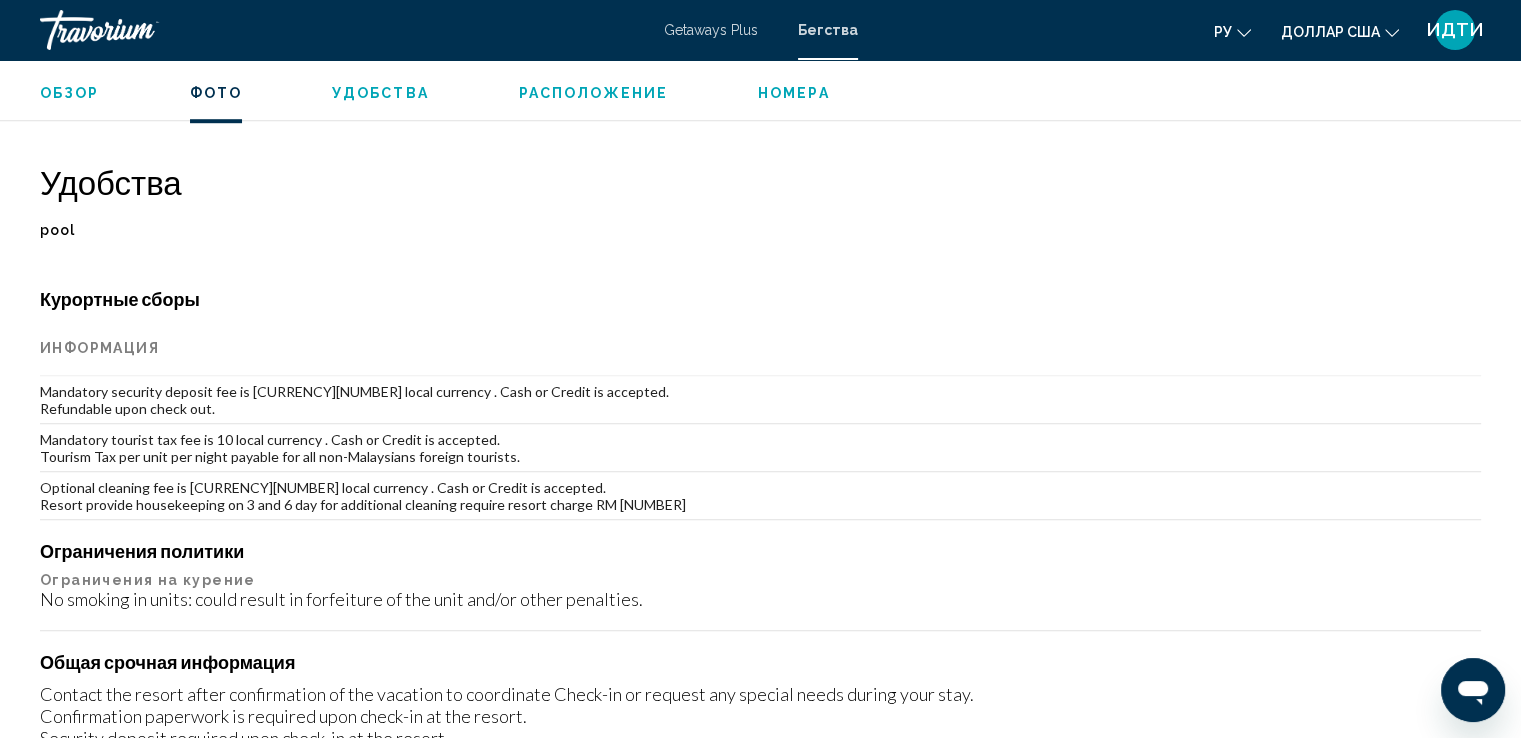 scroll, scrollTop: 1426, scrollLeft: 0, axis: vertical 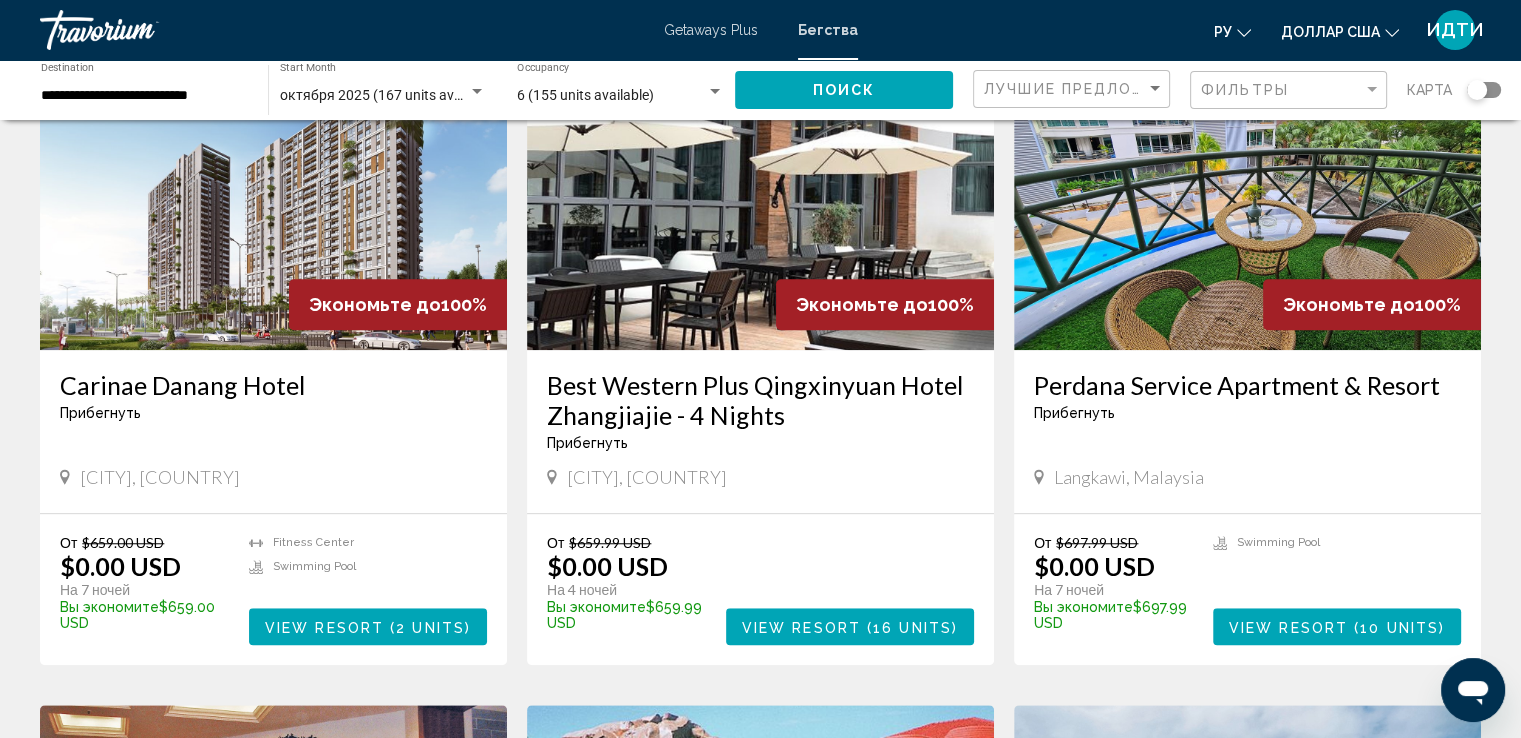 click at bounding box center [273, 190] 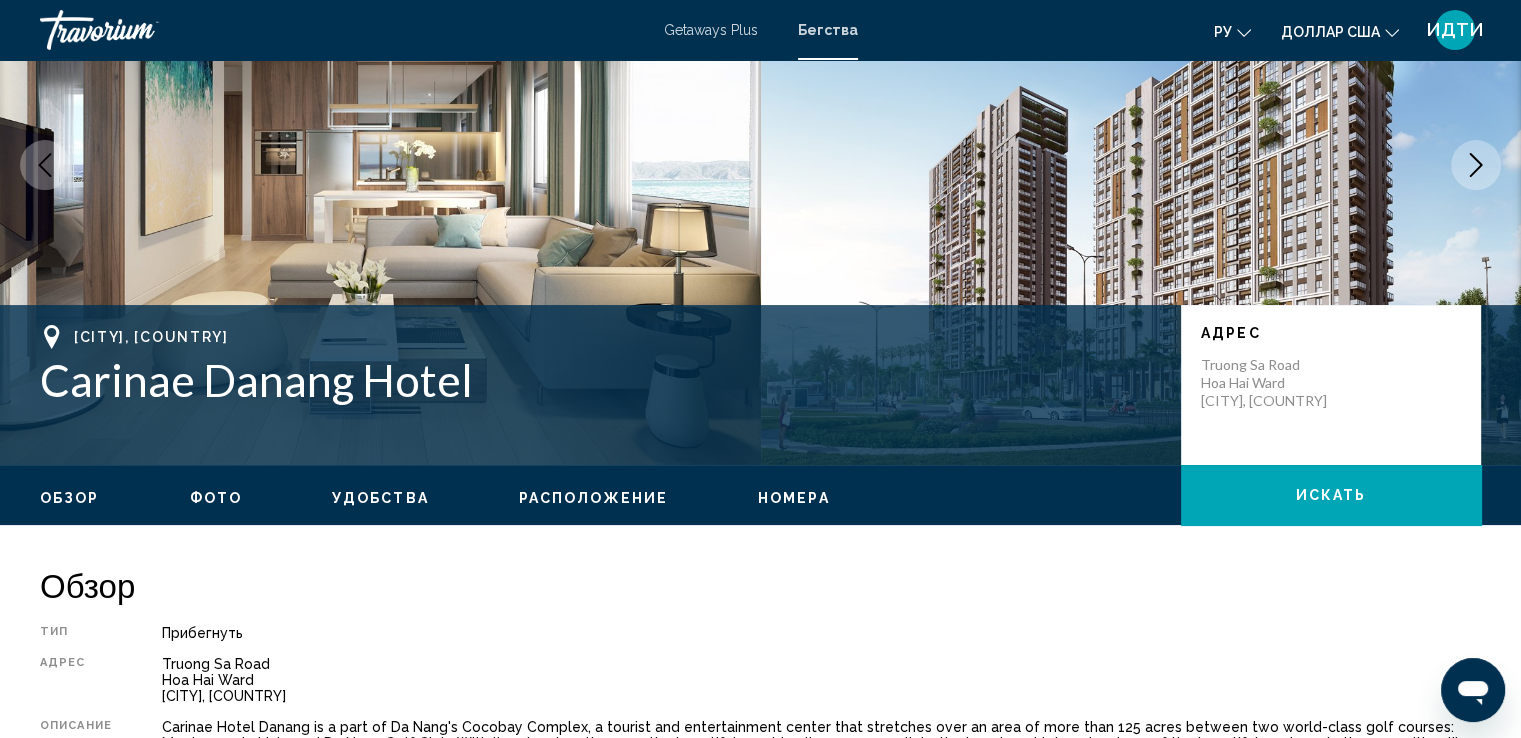 scroll, scrollTop: 200, scrollLeft: 0, axis: vertical 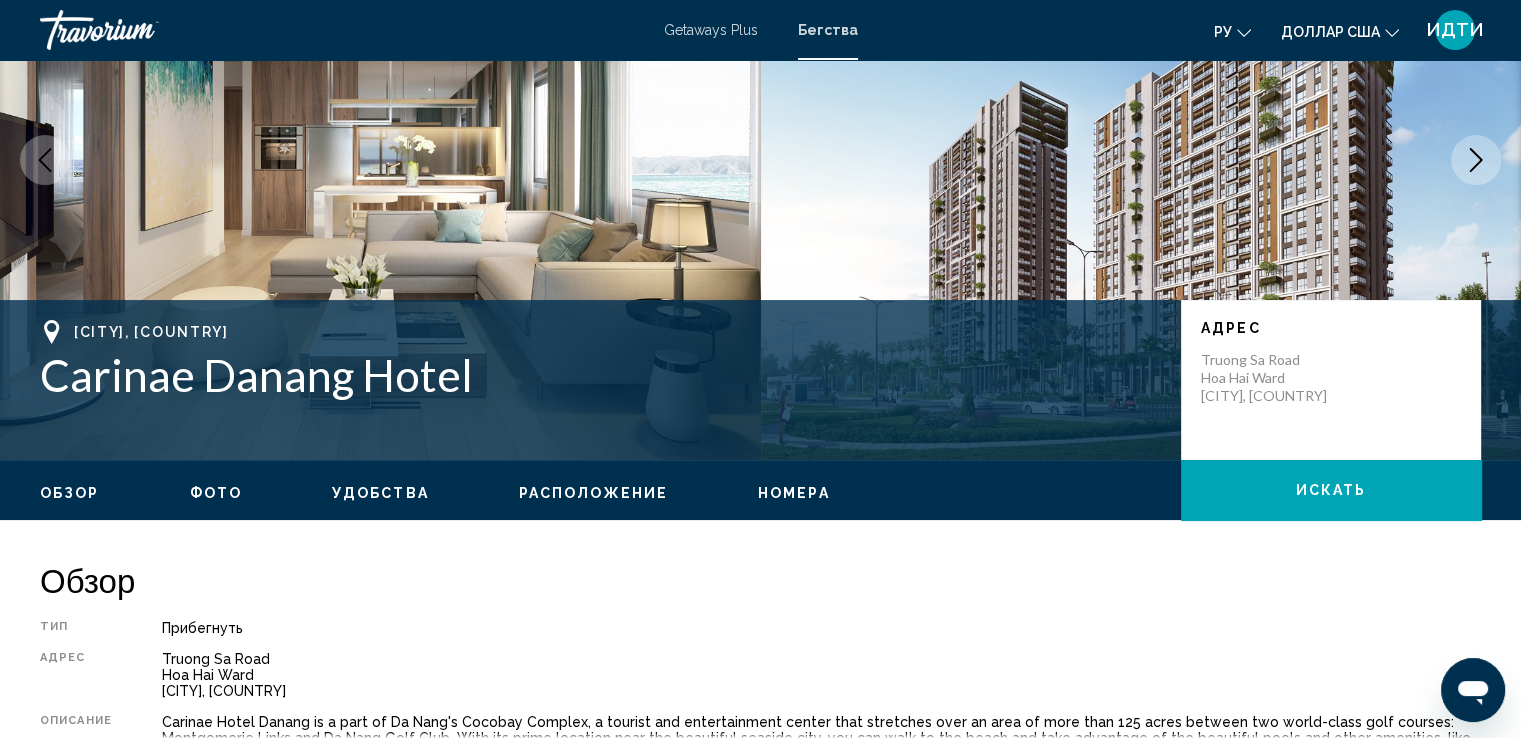 click 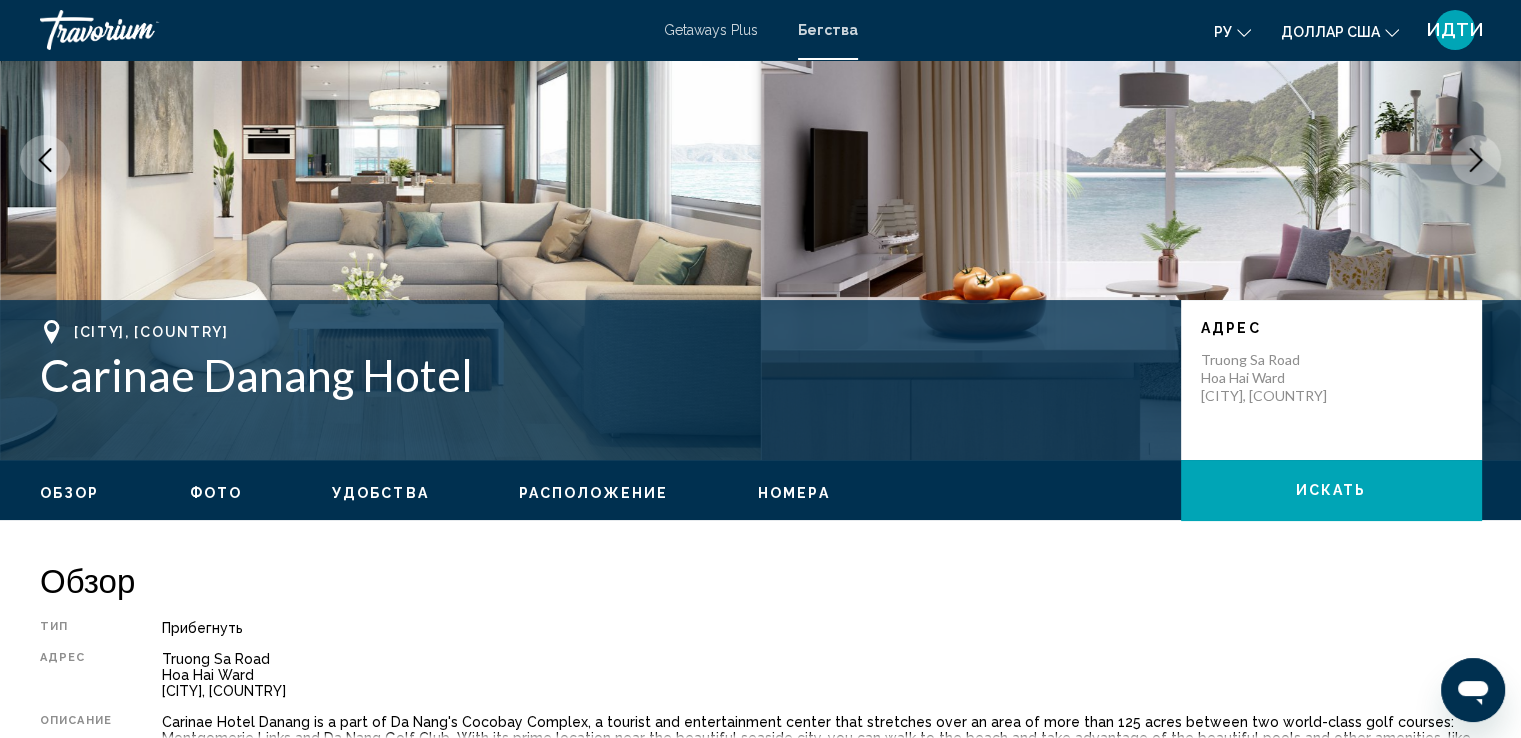 click 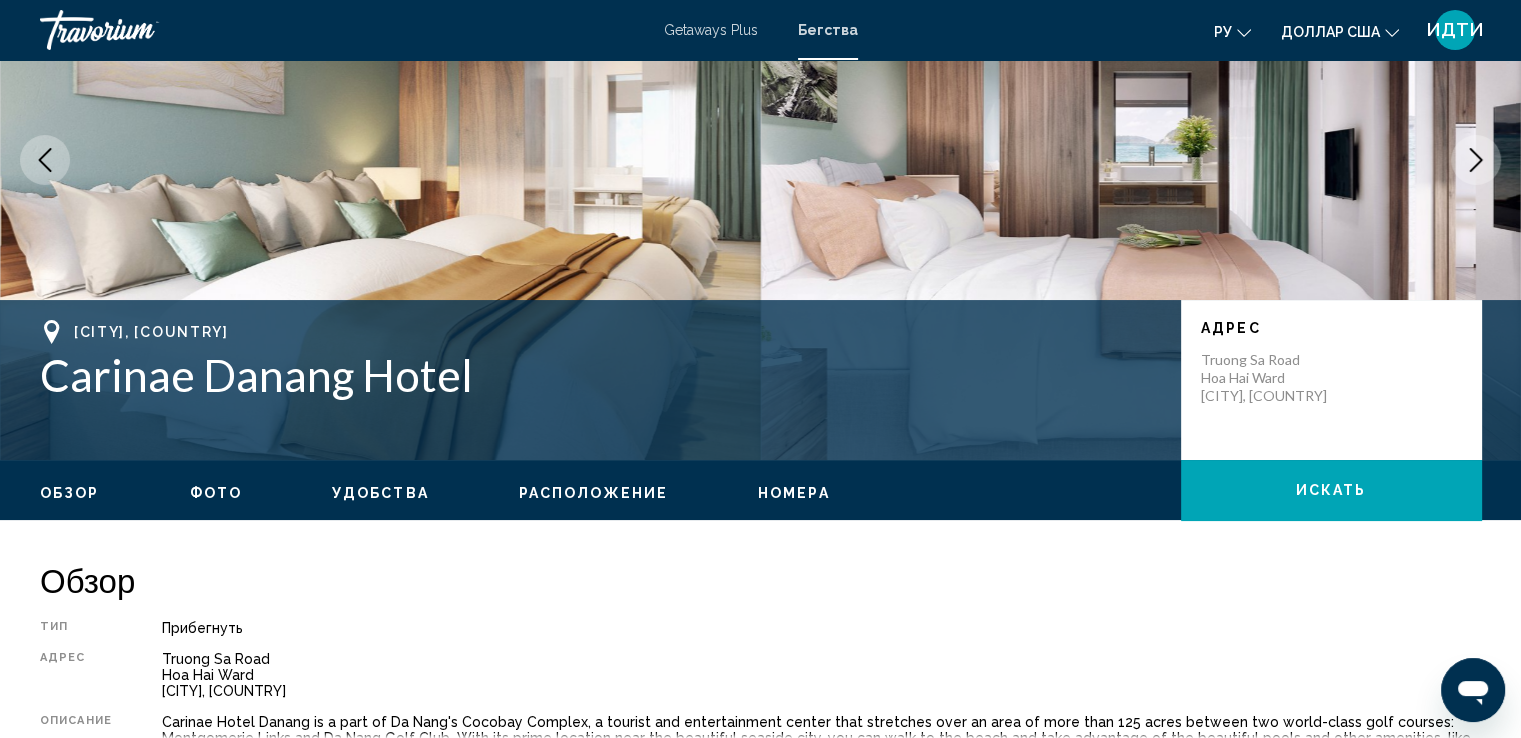 click 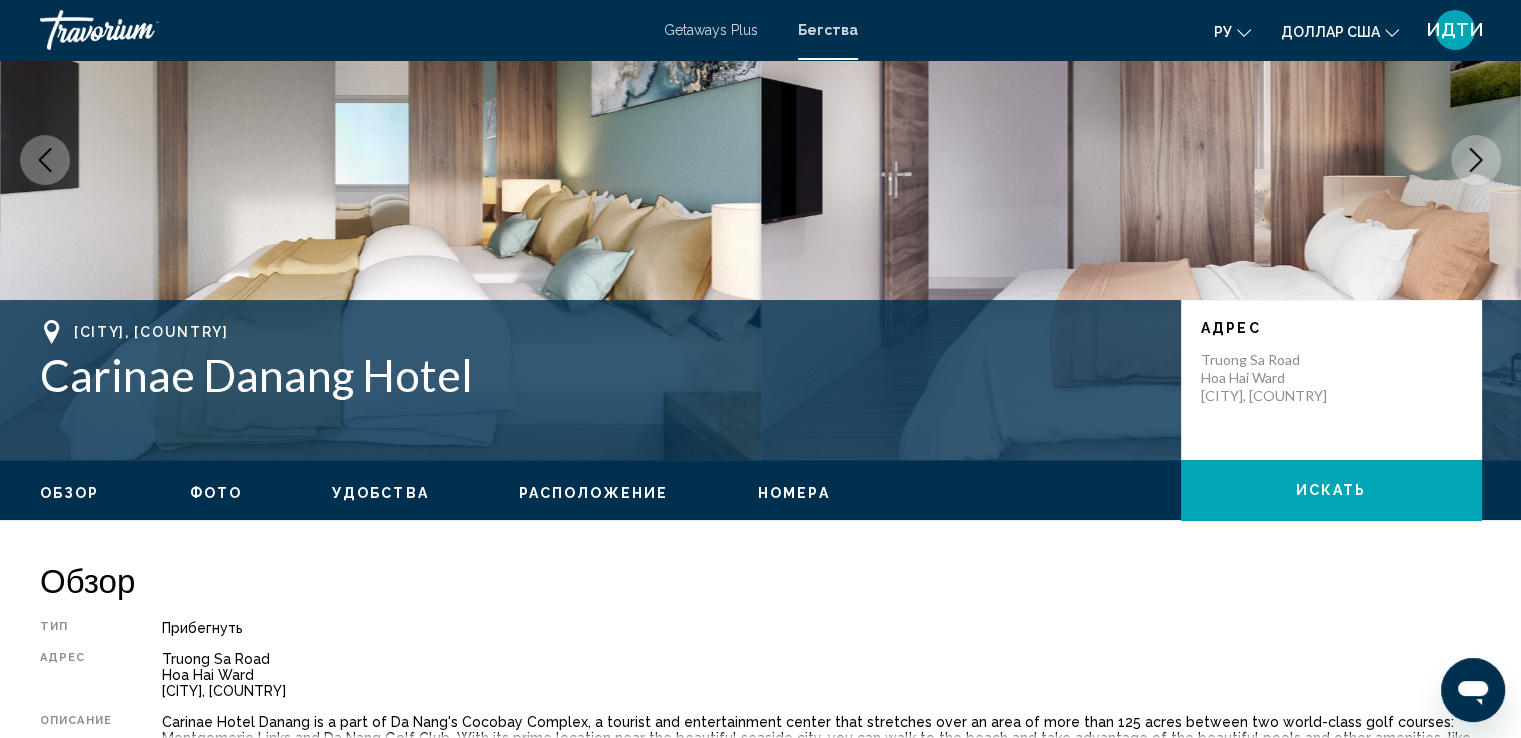 click 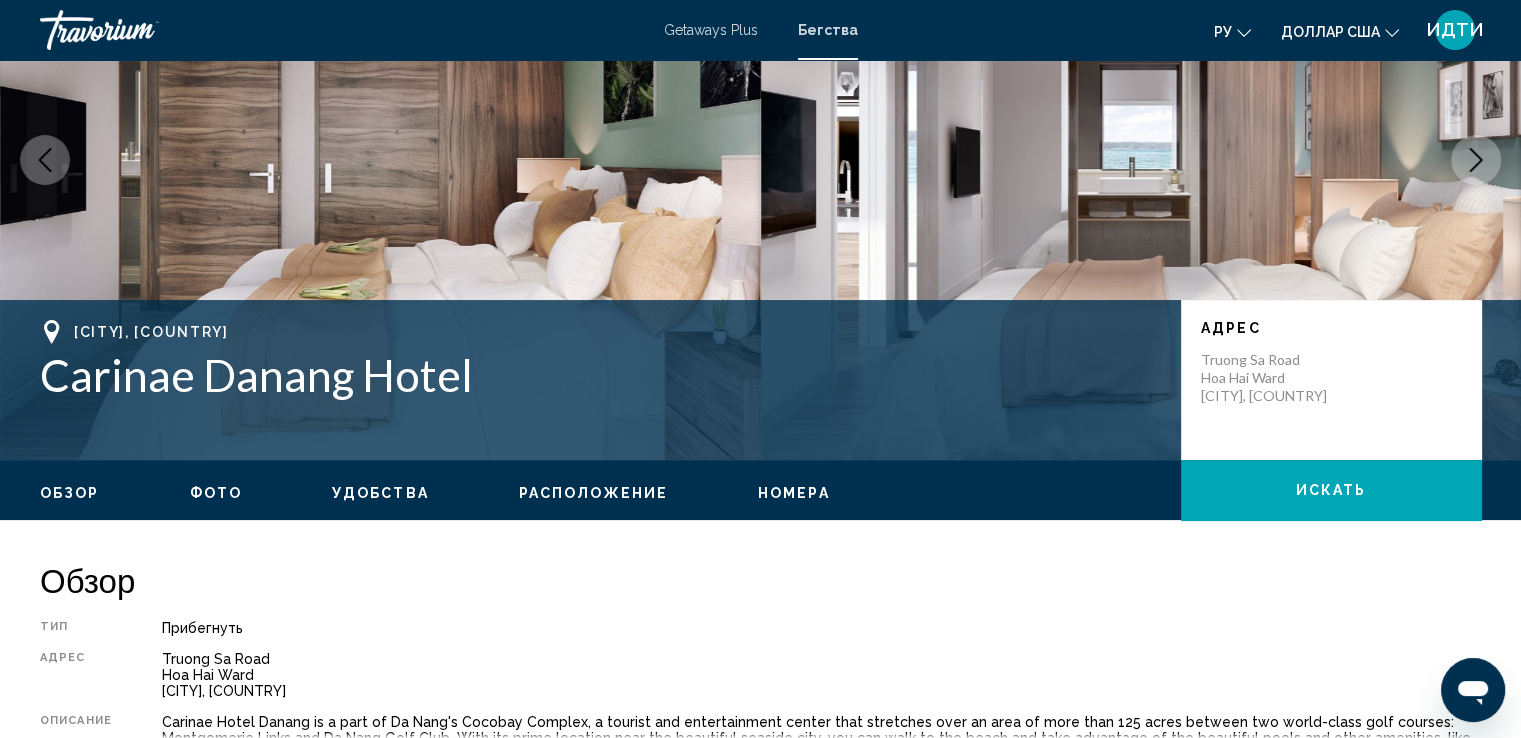 click 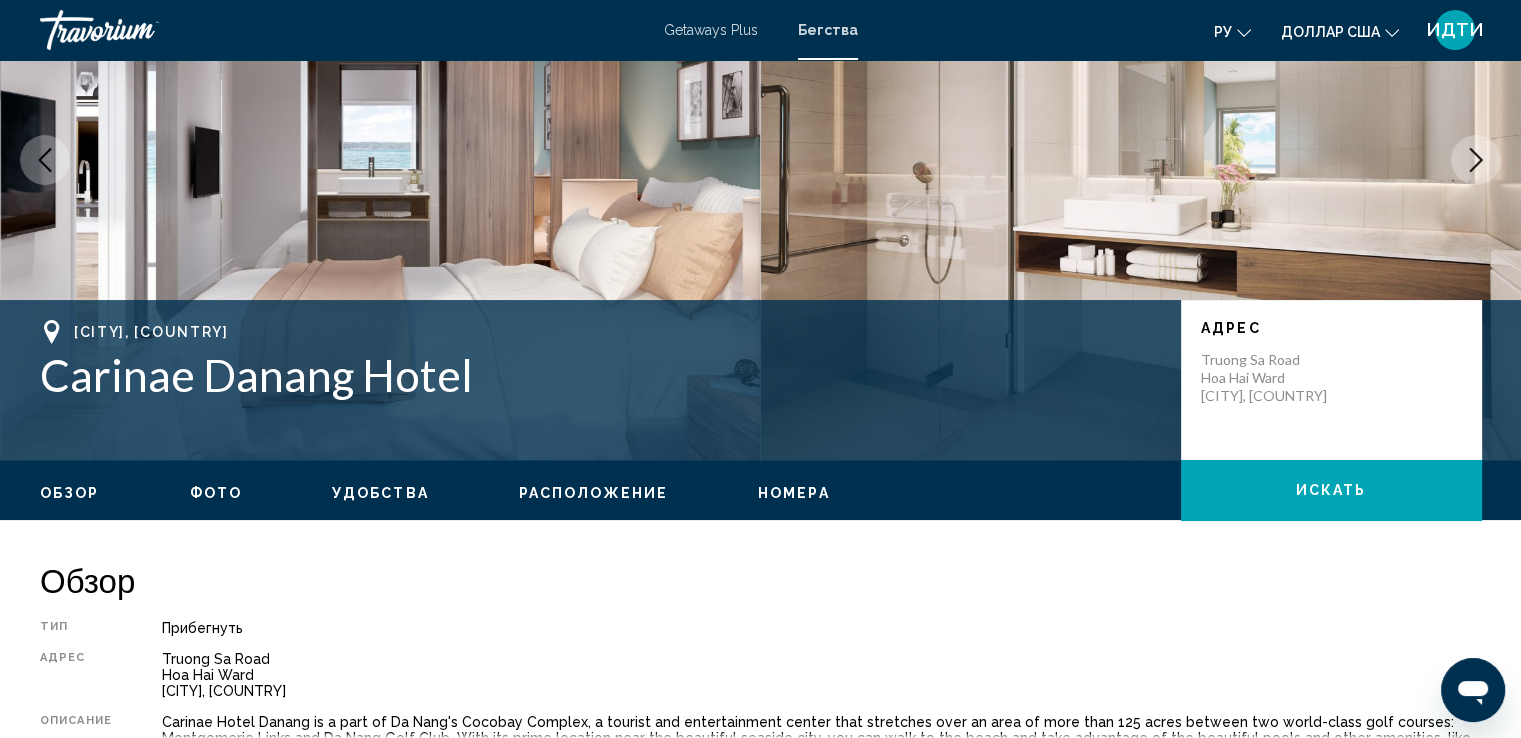 click 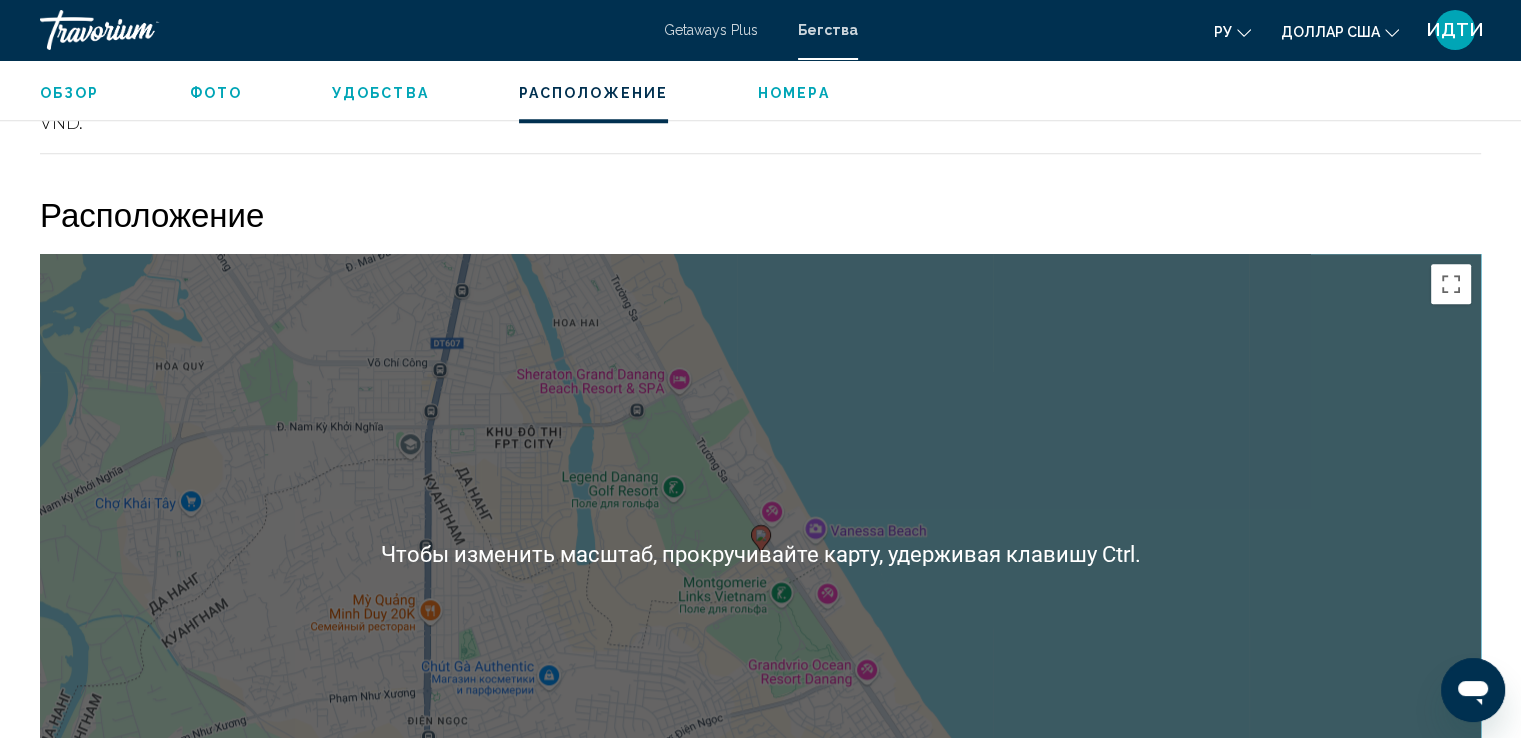 scroll, scrollTop: 1800, scrollLeft: 0, axis: vertical 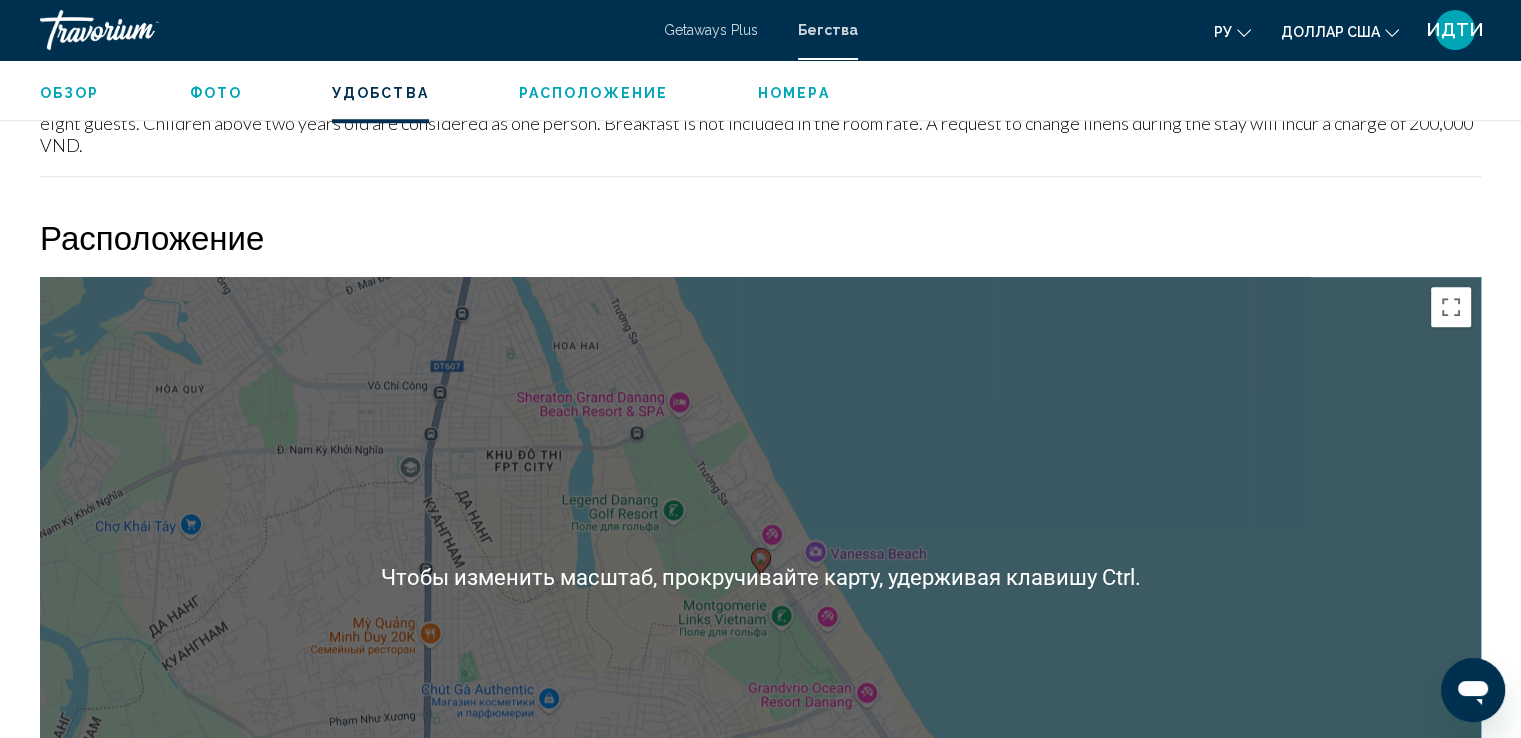 click on "Чтобы активировать перетаскивание с помощью клавиатуры, нажмите Alt + Ввод. После этого перемещайте маркер, используя клавиши со стрелками. Чтобы завершить перетаскивание, нажмите клавишу Ввод. Чтобы отменить действие, нажмите клавишу Esc." at bounding box center [760, 577] 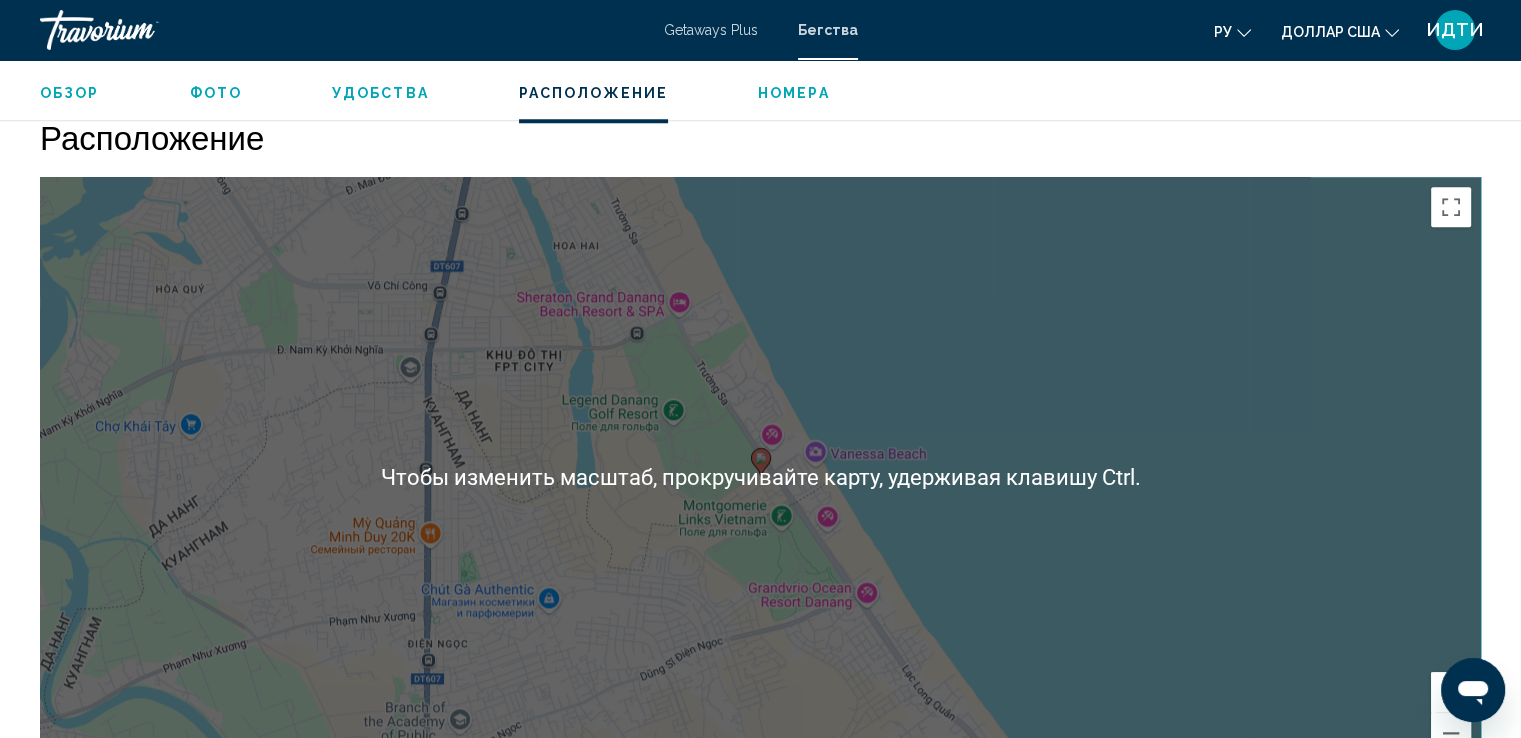 scroll, scrollTop: 2000, scrollLeft: 0, axis: vertical 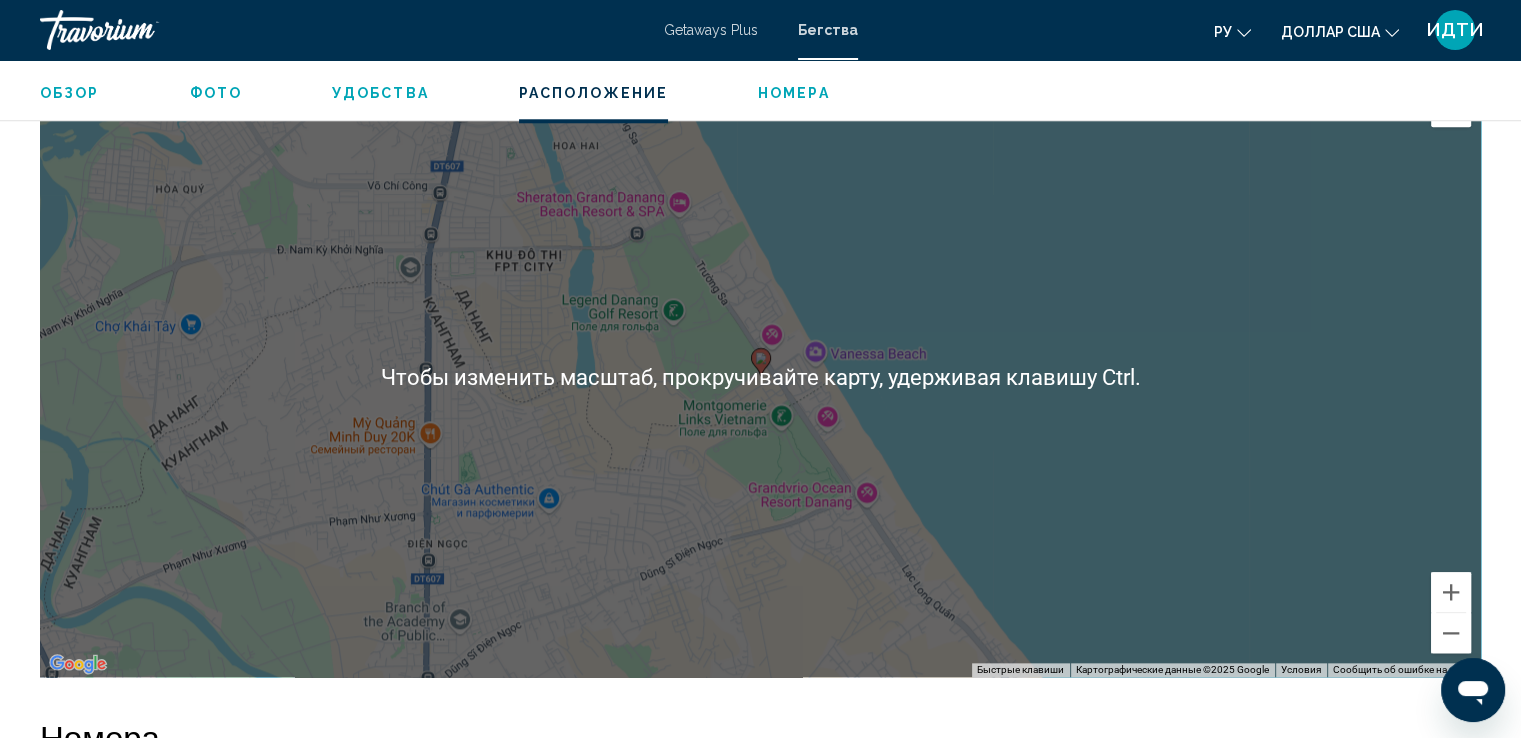 click on "Чтобы активировать перетаскивание с помощью клавиатуры, нажмите Alt + Ввод. После этого перемещайте маркер, используя клавиши со стрелками. Чтобы завершить перетаскивание, нажмите клавишу Ввод. Чтобы отменить действие, нажмите клавишу Esc." at bounding box center [760, 377] 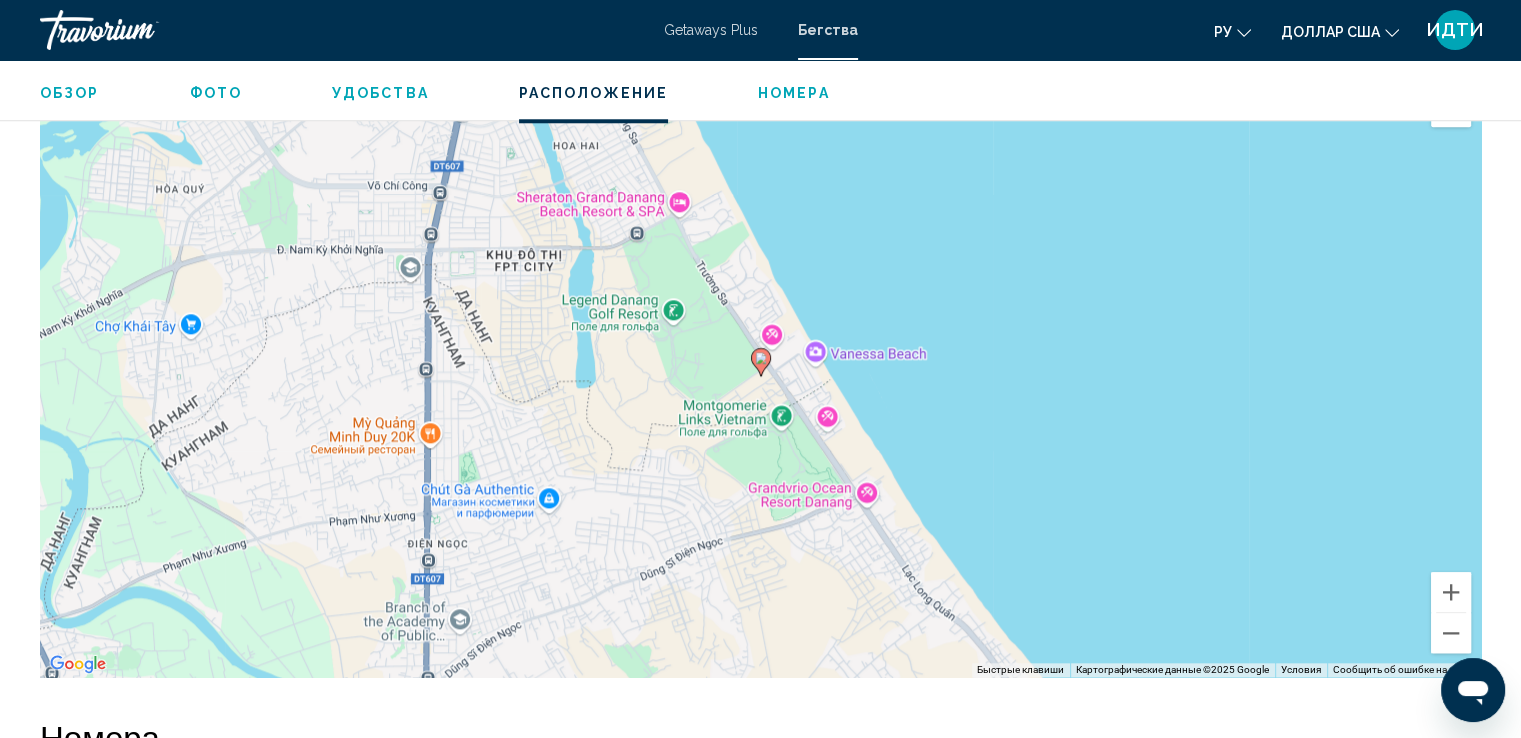 click on "Чтобы активировать перетаскивание с помощью клавиатуры, нажмите Alt + Ввод. После этого перемещайте маркер, используя клавиши со стрелками. Чтобы завершить перетаскивание, нажмите клавишу Ввод. Чтобы отменить действие, нажмите клавишу Esc." at bounding box center [760, 377] 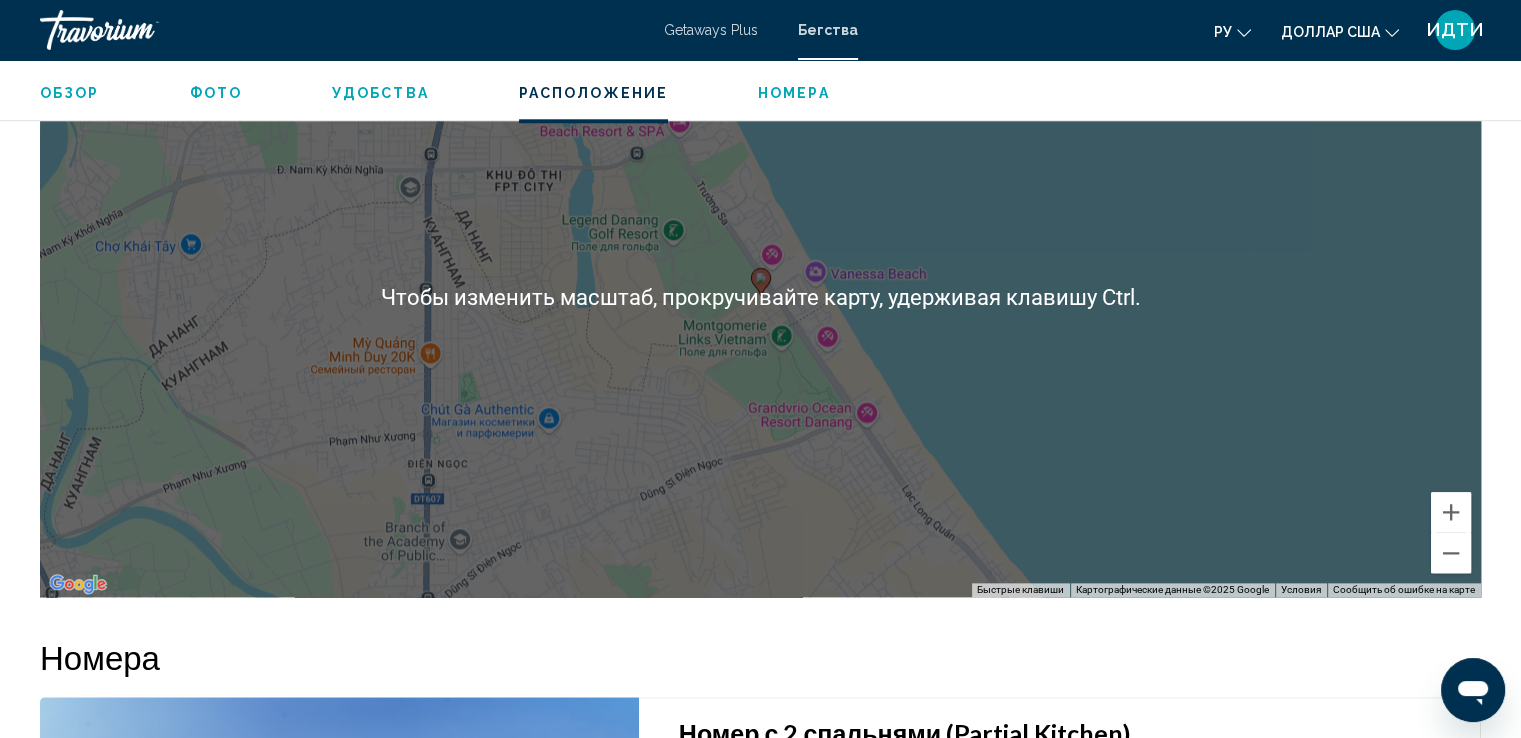 scroll, scrollTop: 2100, scrollLeft: 0, axis: vertical 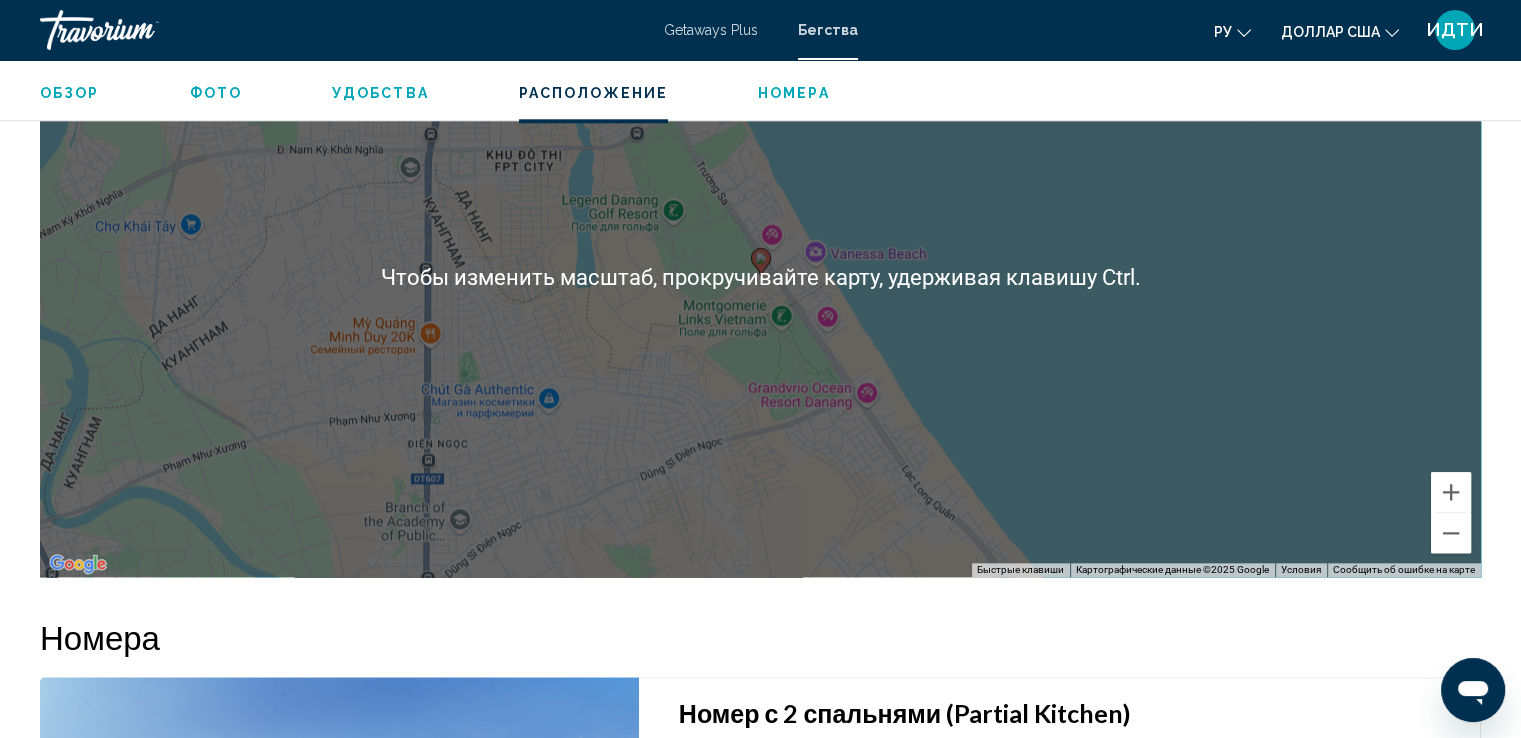 click on "Для навигации используйте клавиши со стрелками.  Чтобы активировать перетаскивание с помощью клавиатуры, нажмите Alt + Ввод. После этого перемещайте маркер, используя клавиши со стрелками. Чтобы завершить перетаскивание, нажмите клавишу Ввод. Чтобы отменить действие, нажмите клавишу Esc." at bounding box center [760, 277] 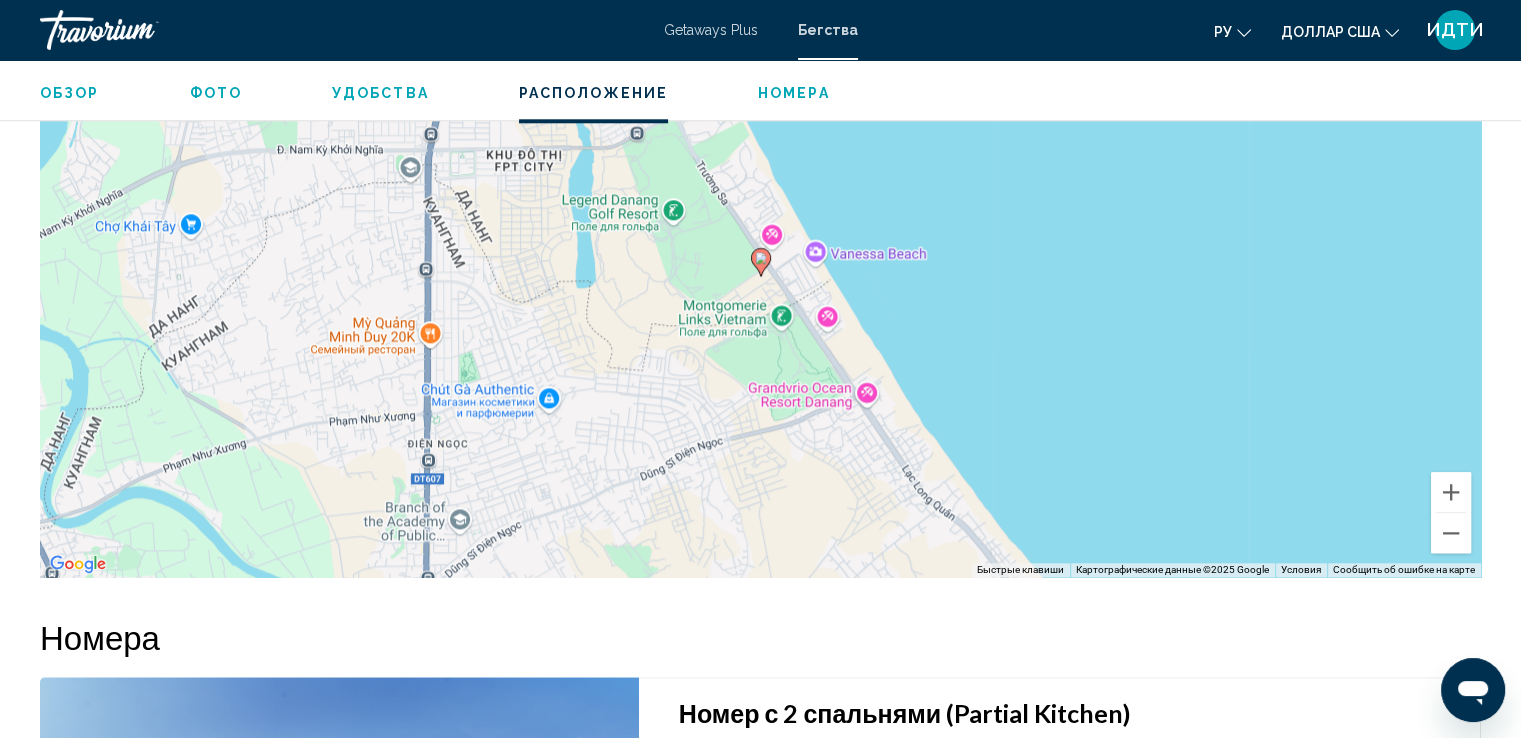 click on "Чтобы активировать перетаскивание с помощью клавиатуры, нажмите Alt + Ввод. После этого перемещайте маркер, используя клавиши со стрелками. Чтобы завершить перетаскивание, нажмите клавишу Ввод. Чтобы отменить действие, нажмите клавишу Esc." at bounding box center (760, 277) 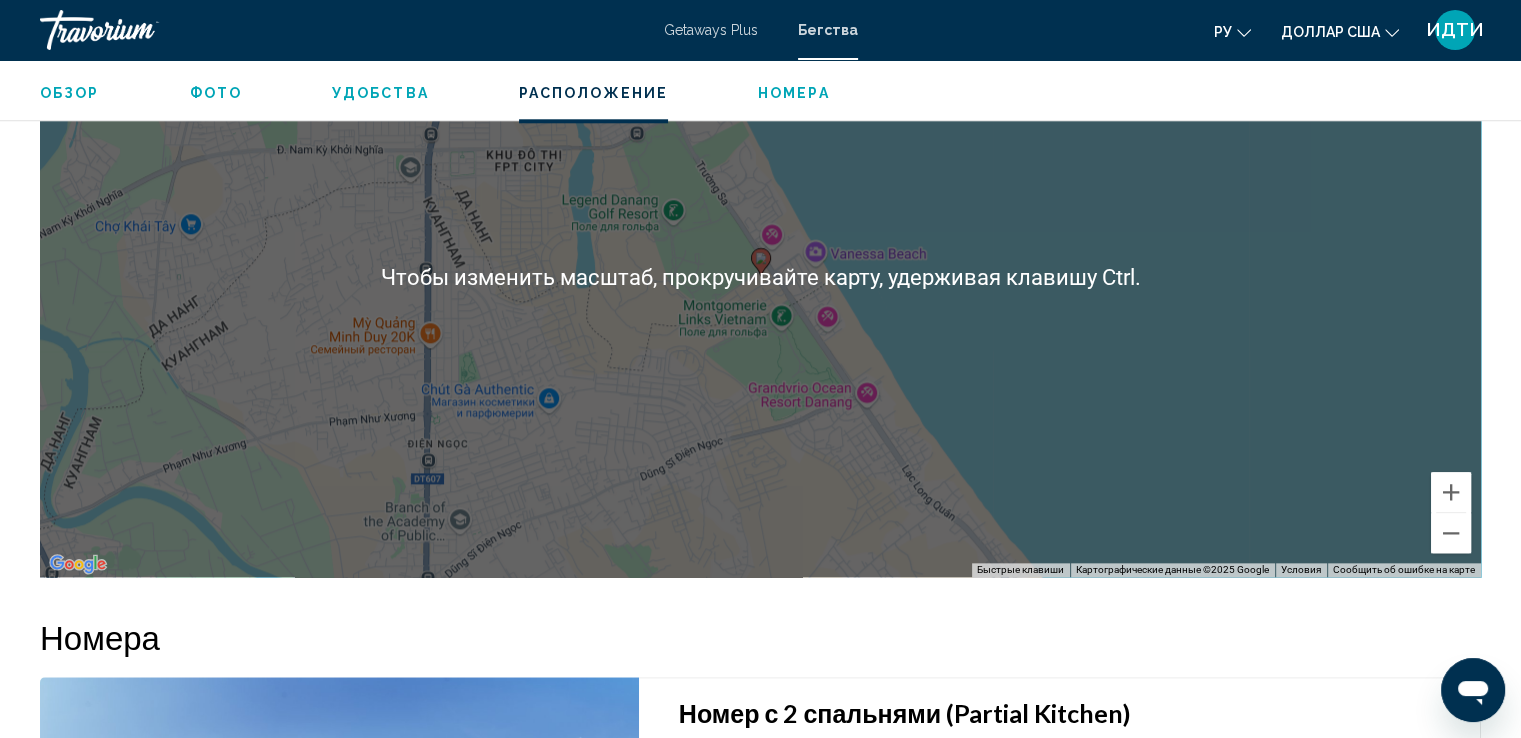 scroll, scrollTop: 2000, scrollLeft: 0, axis: vertical 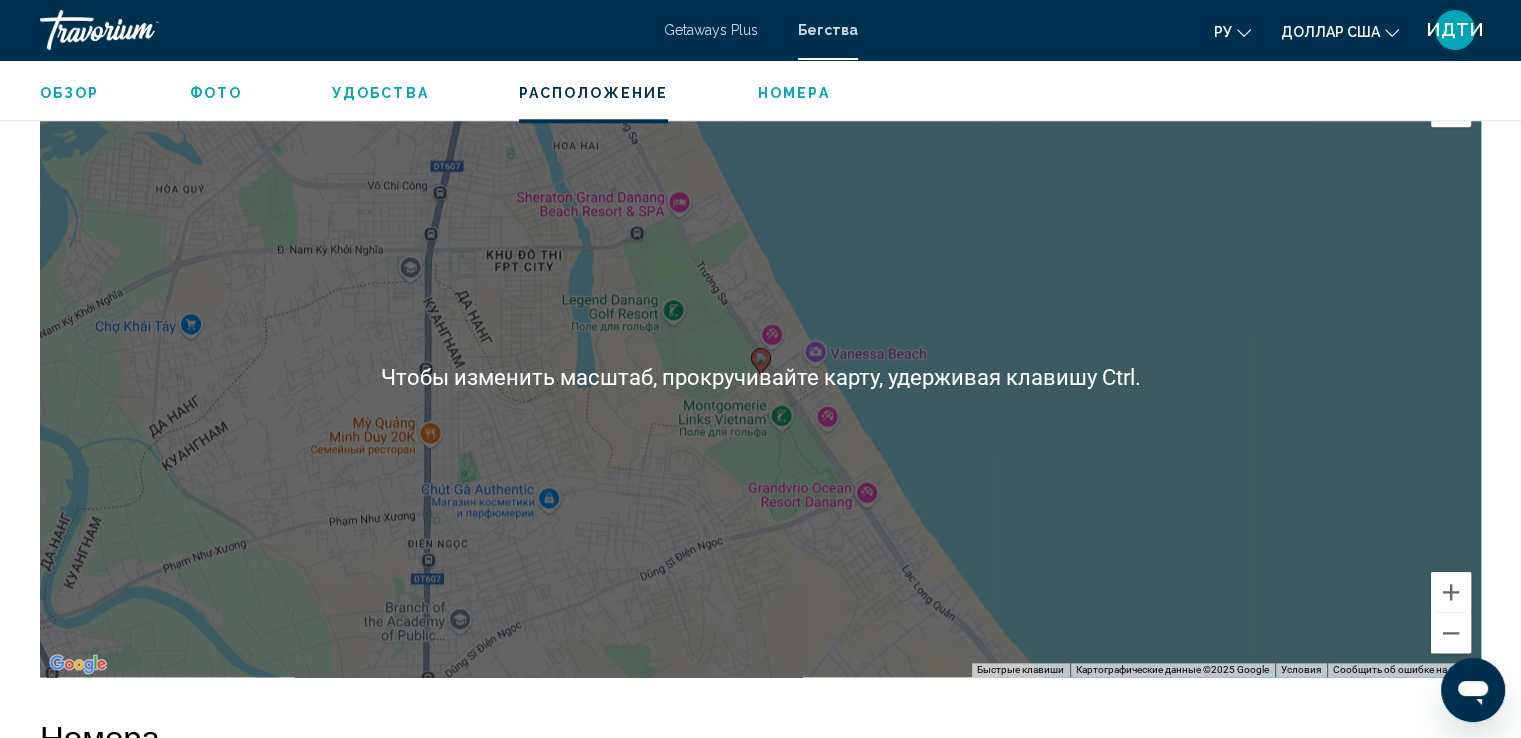 click on "Чтобы активировать перетаскивание с помощью клавиатуры, нажмите Alt + Ввод. После этого перемещайте маркер, используя клавиши со стрелками. Чтобы завершить перетаскивание, нажмите клавишу Ввод. Чтобы отменить действие, нажмите клавишу Esc." at bounding box center [760, 377] 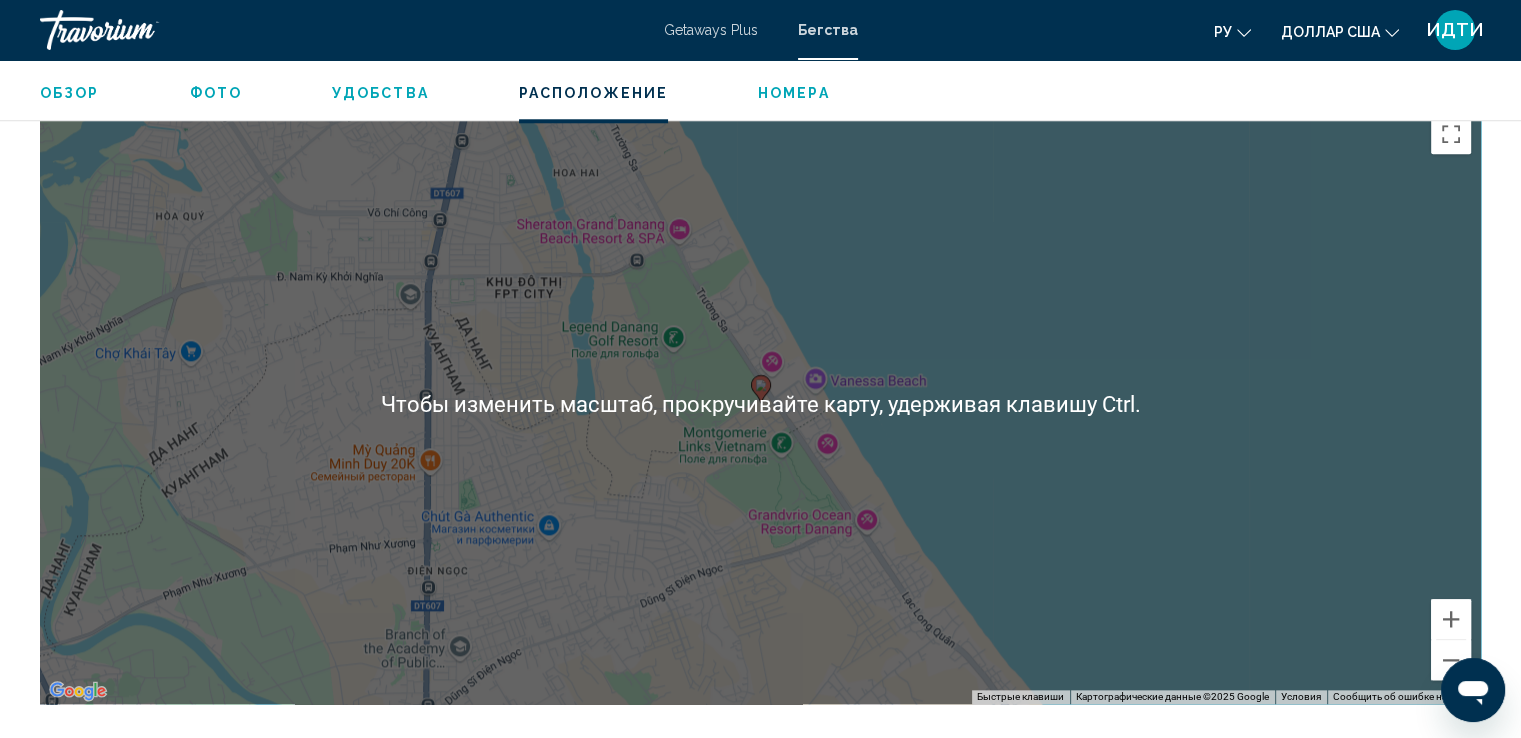 scroll, scrollTop: 1900, scrollLeft: 0, axis: vertical 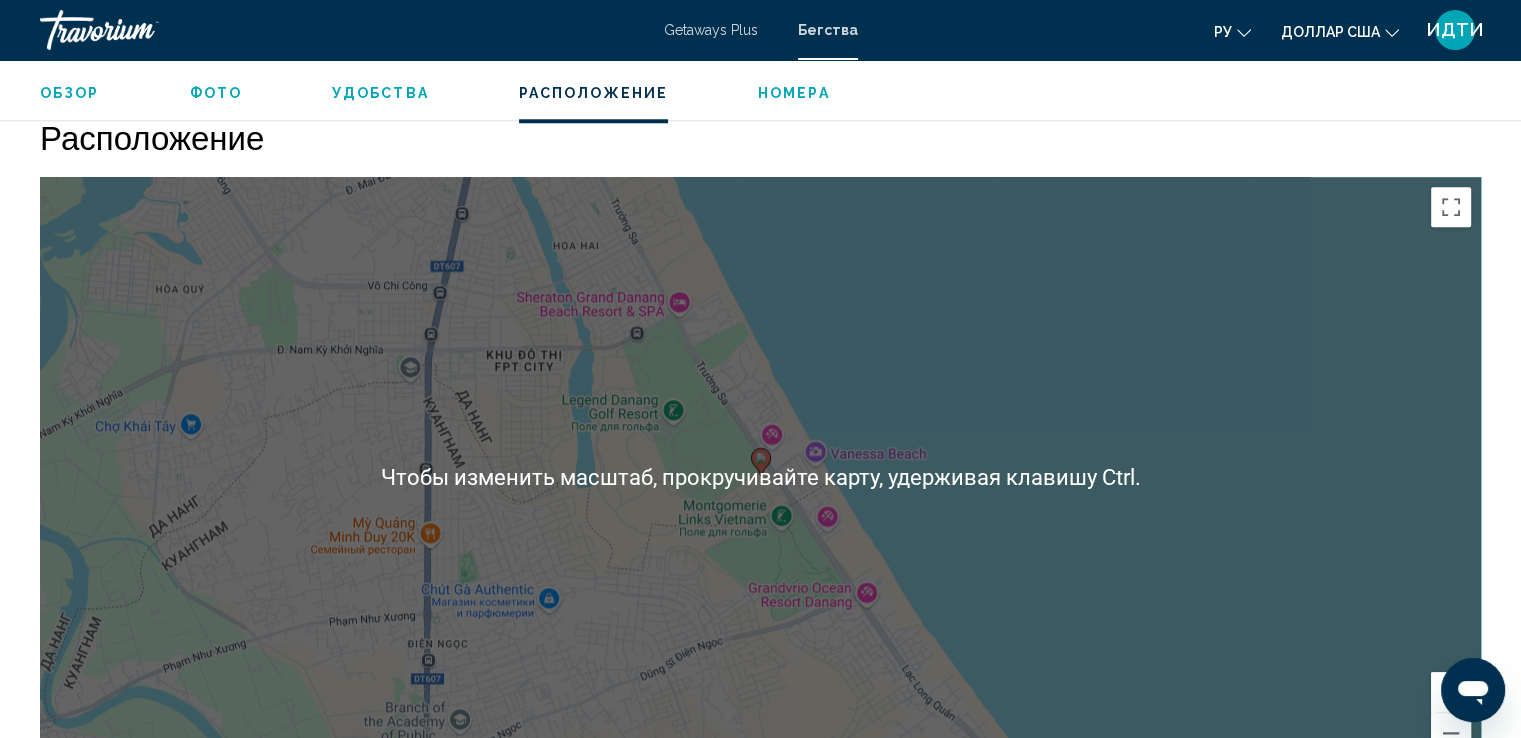 click on "Чтобы активировать перетаскивание с помощью клавиатуры, нажмите Alt + Ввод. После этого перемещайте маркер, используя клавиши со стрелками. Чтобы завершить перетаскивание, нажмите клавишу Ввод. Чтобы отменить действие, нажмите клавишу Esc." at bounding box center [760, 477] 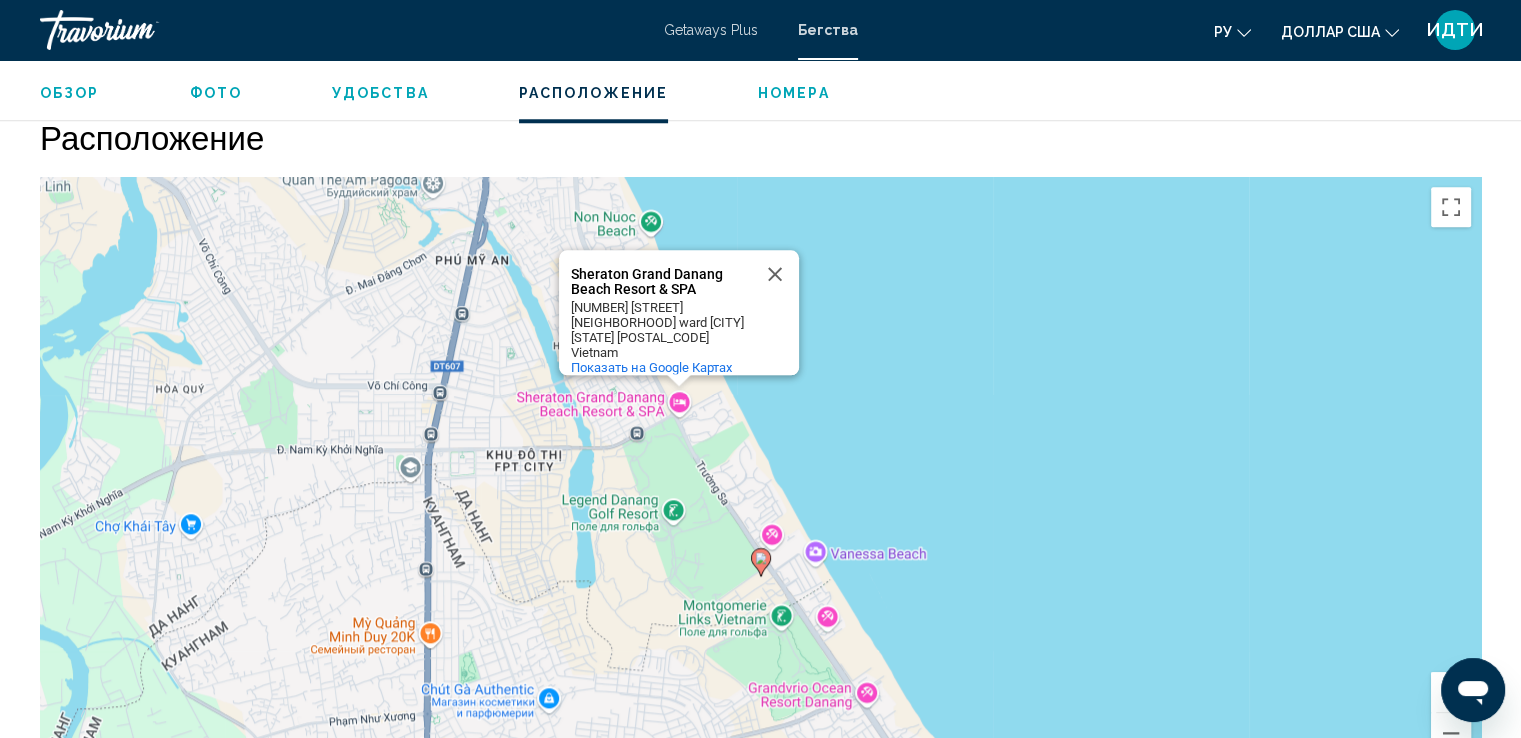 click on "Чтобы активировать перетаскивание с помощью клавиатуры, нажмите Alt + Ввод. После этого перемещайте маркер, используя клавиши со стрелками. Чтобы завершить перетаскивание, нажмите клавишу Ввод. Чтобы отменить действие, нажмите клавишу Esc.     Sheraton Grand Danang Beach Resort & SPA                     Sheraton Grand Danang Beach Resort & SPA                 [NUMBER] [STREET] [NEIGHBORHOOD] ward [CITY] [STATE] [POSTAL_CODE] [COUNTRY]             Показать на Google Картах" at bounding box center (760, 477) 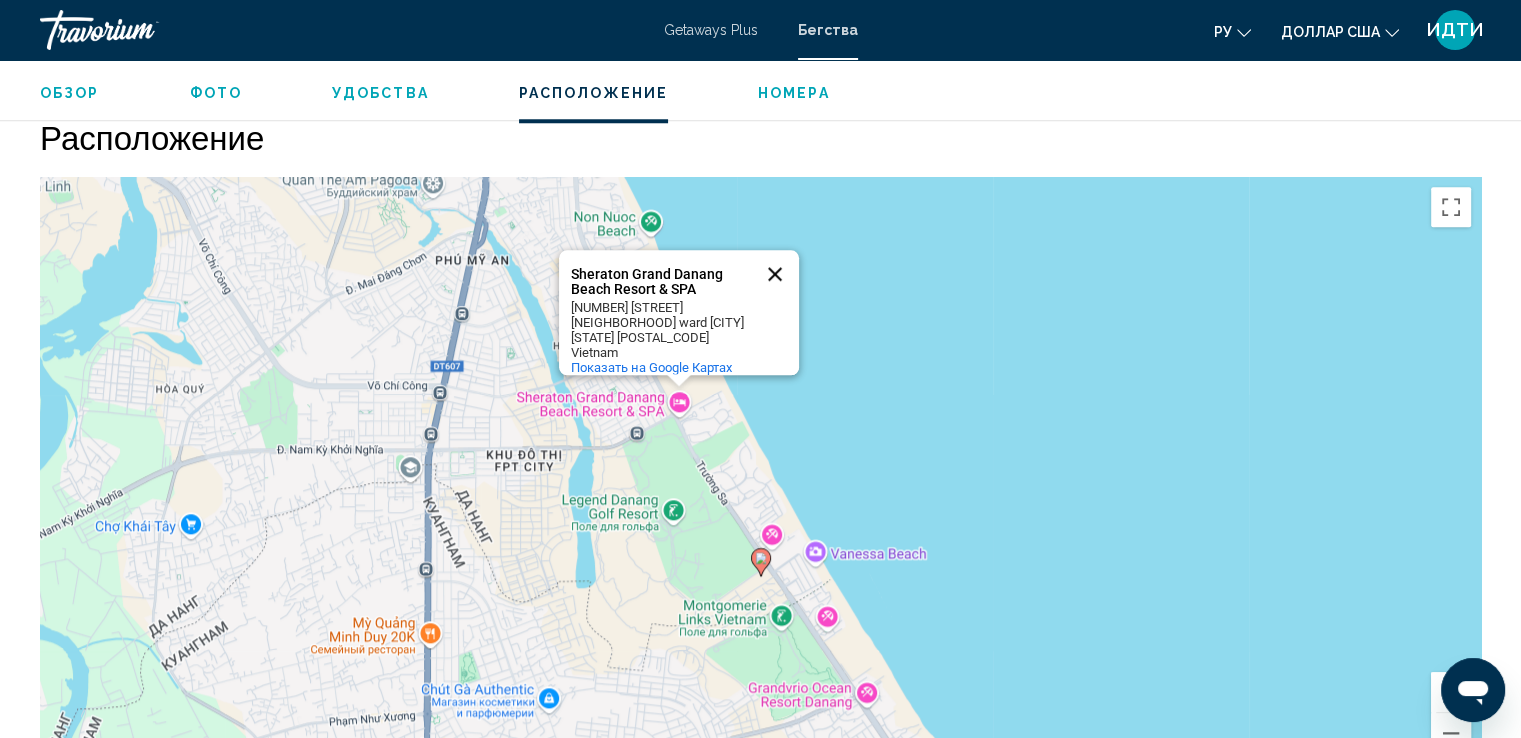 click at bounding box center [775, 274] 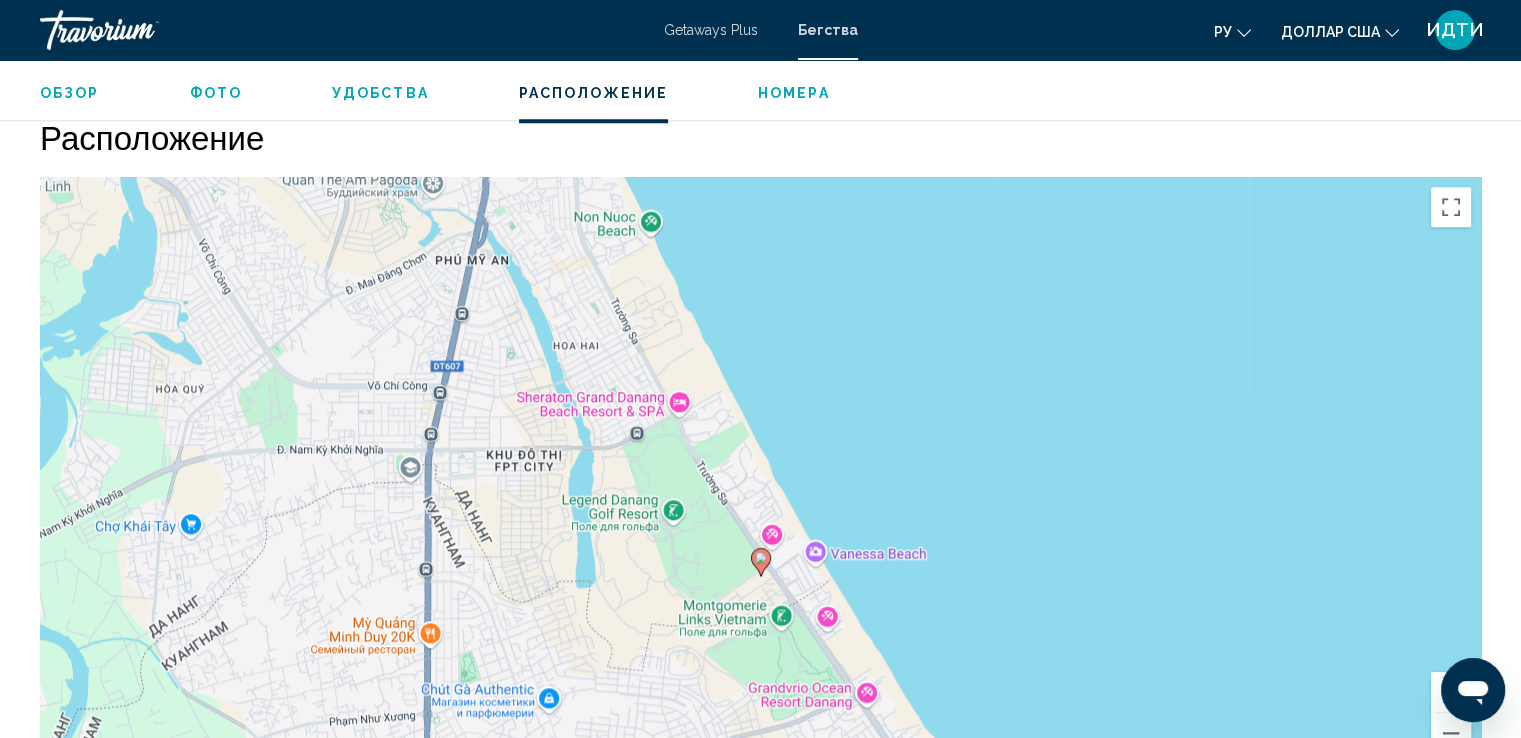 click 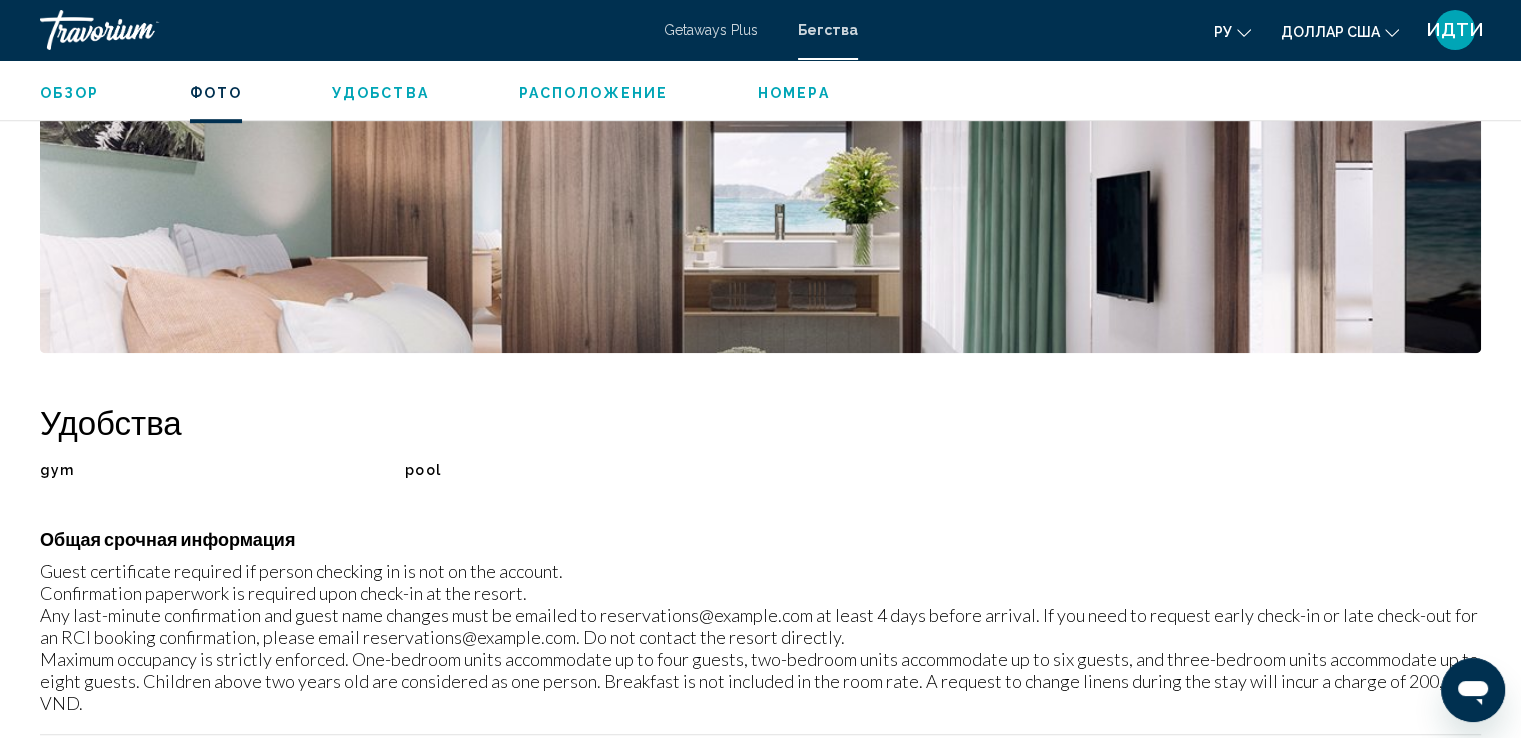 scroll, scrollTop: 1164, scrollLeft: 0, axis: vertical 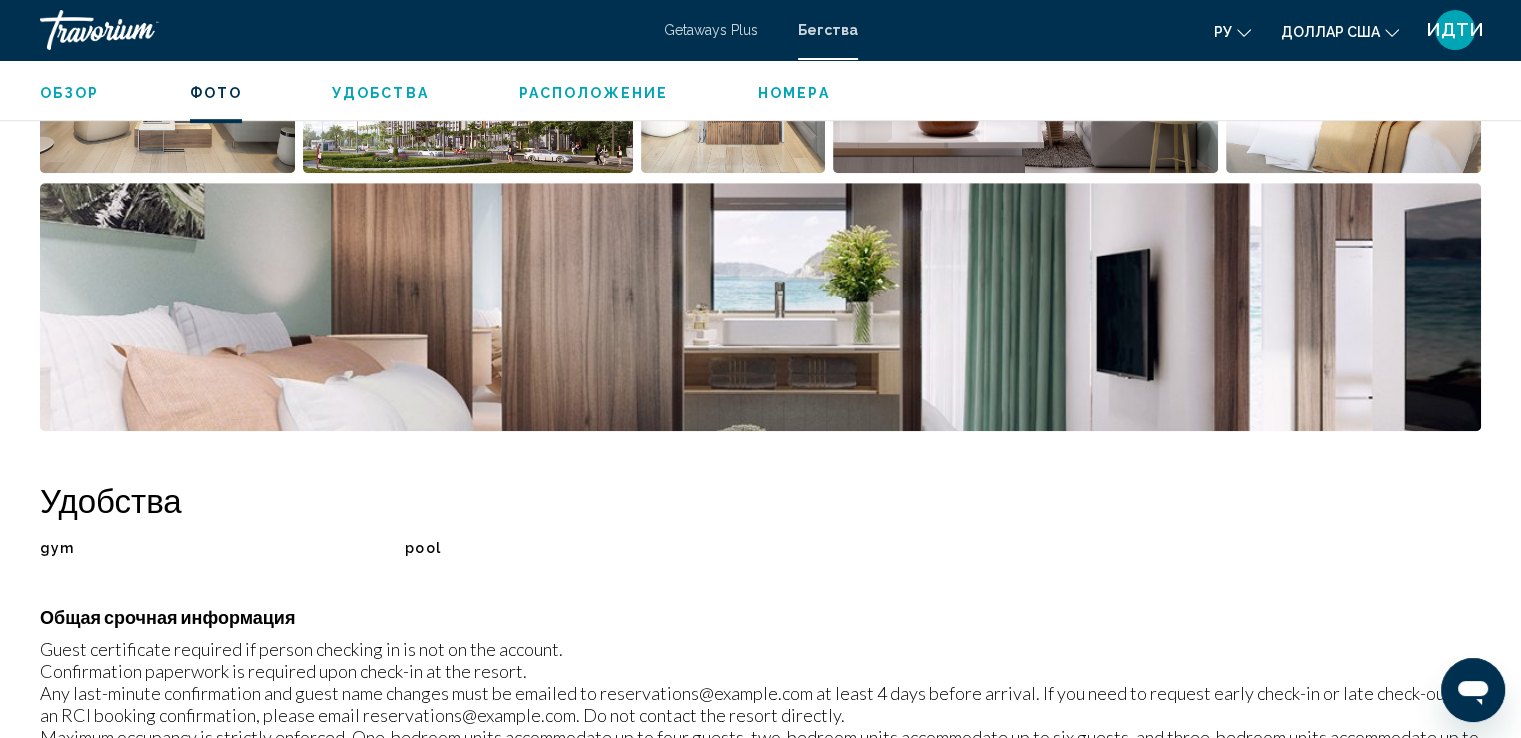 click on "Расположение" at bounding box center [593, 93] 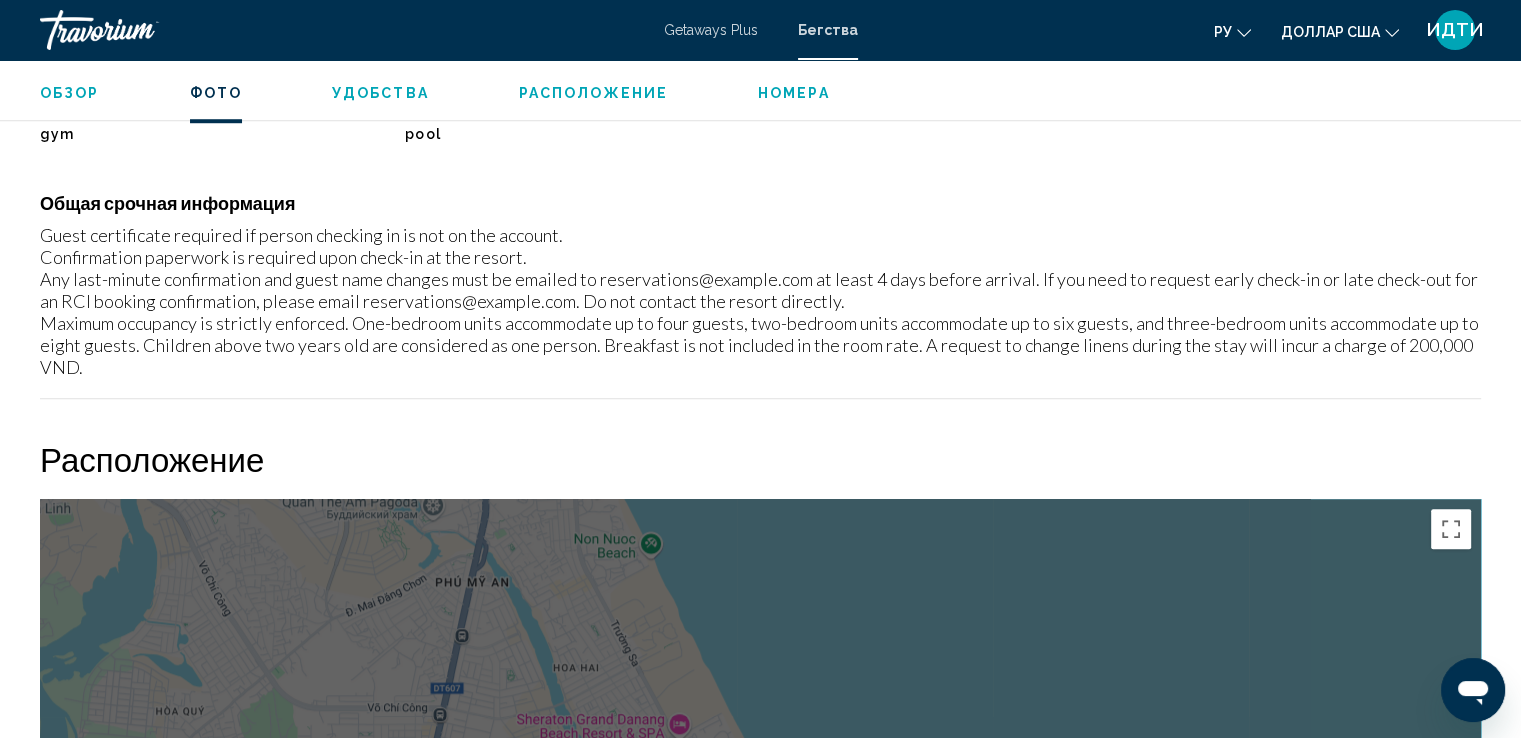 scroll, scrollTop: 1396, scrollLeft: 0, axis: vertical 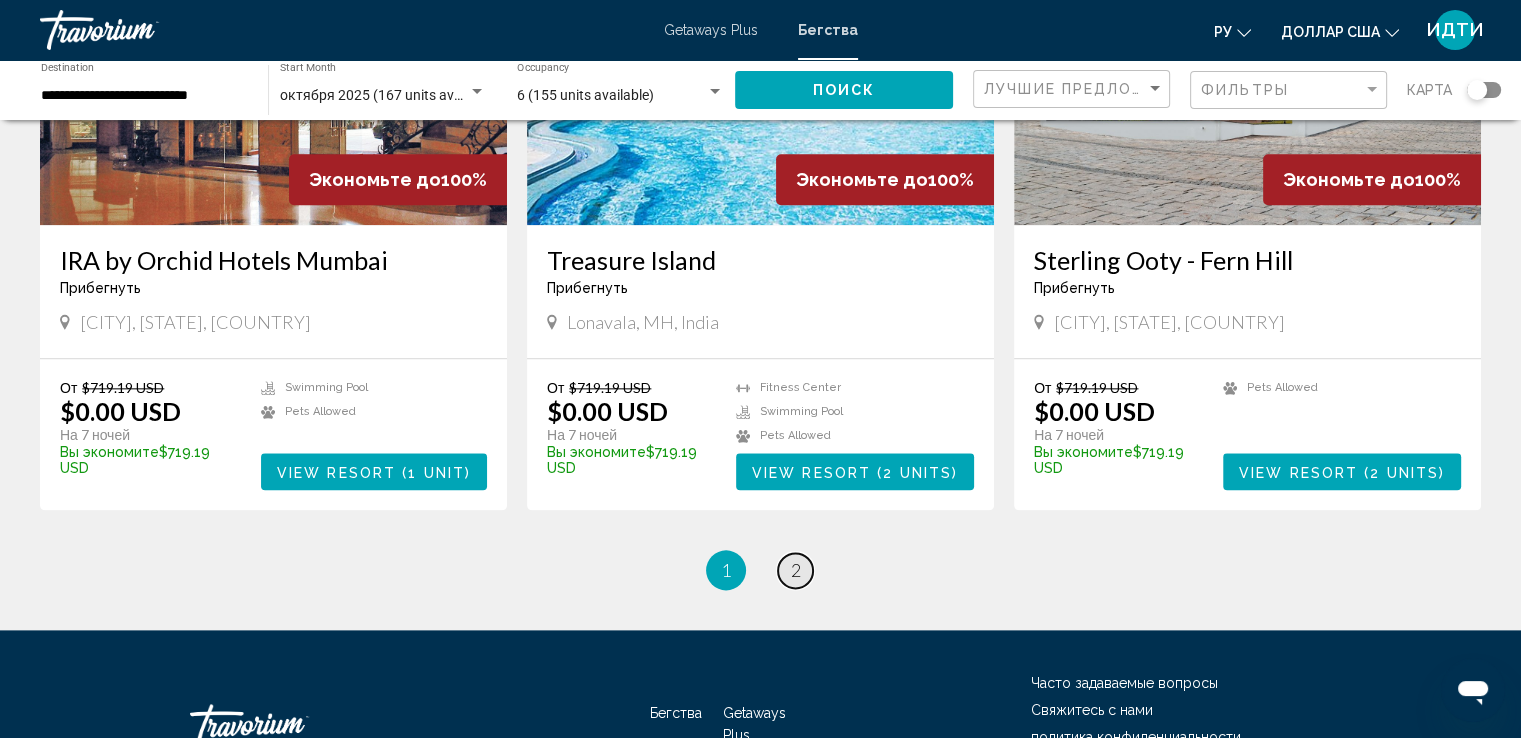 click on "2" at bounding box center (796, 570) 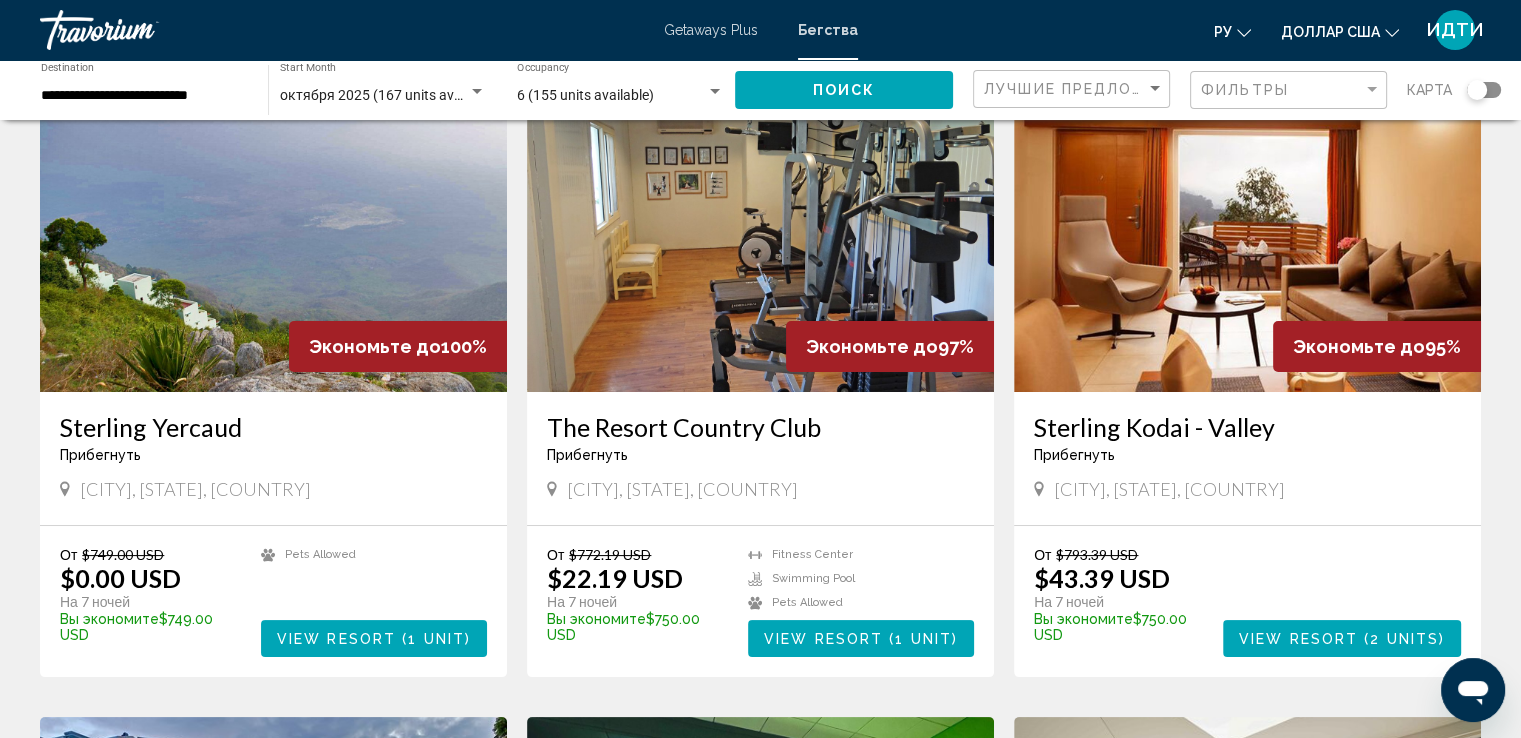 scroll, scrollTop: 0, scrollLeft: 0, axis: both 